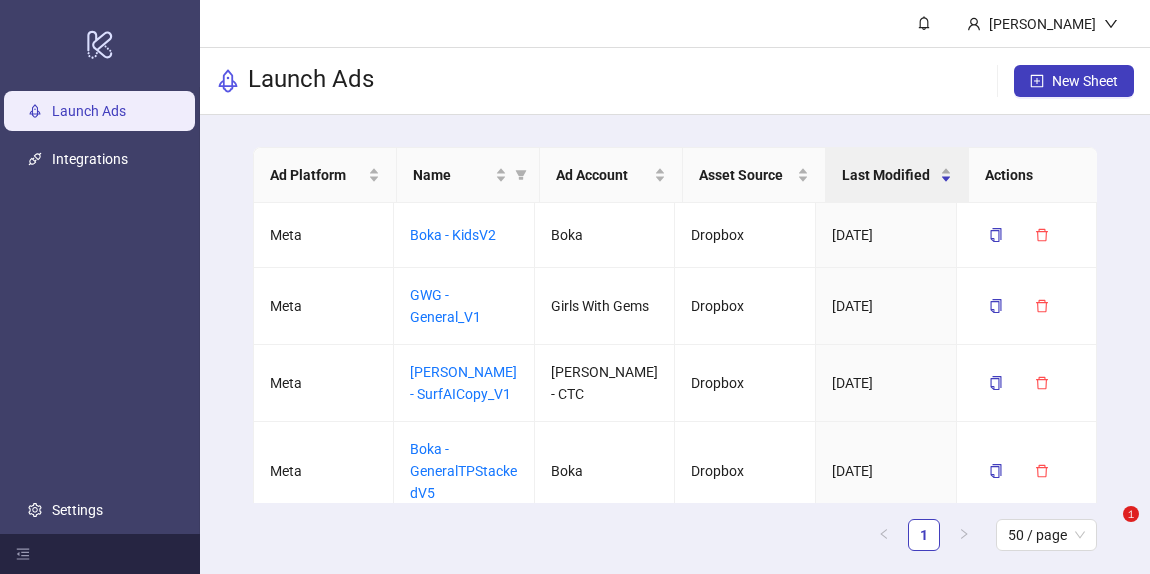 scroll, scrollTop: 0, scrollLeft: 0, axis: both 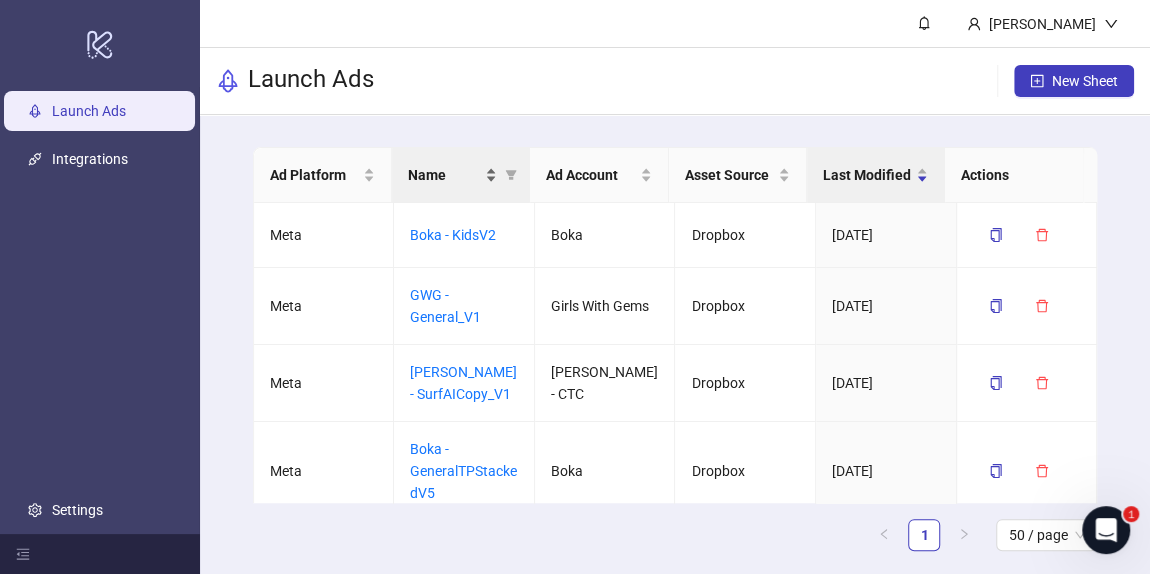 click on "Name" at bounding box center [444, 175] 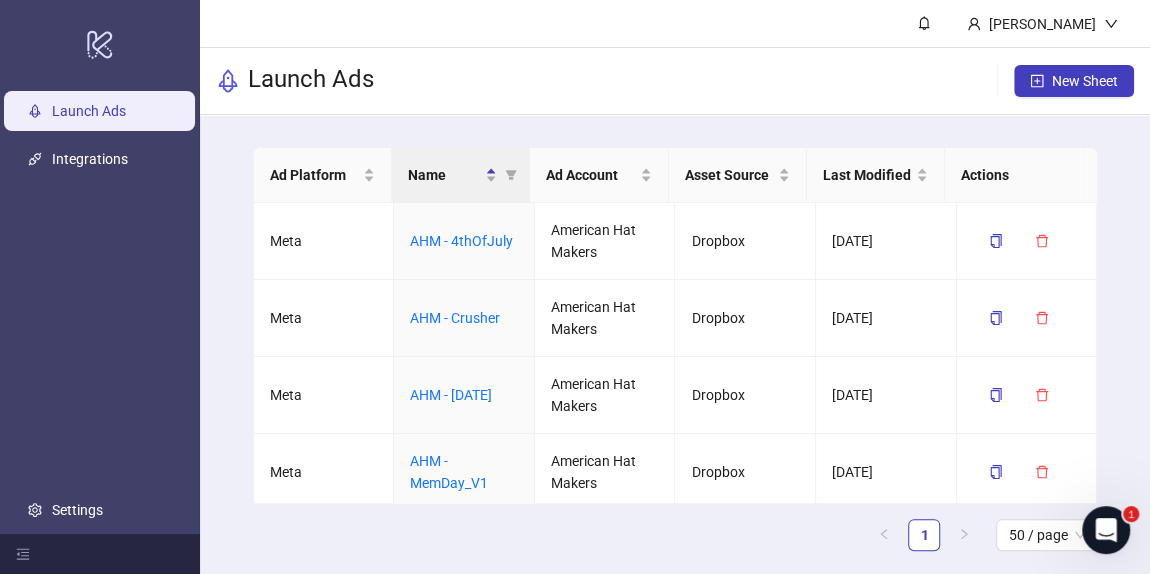 click on "Name" at bounding box center (444, 175) 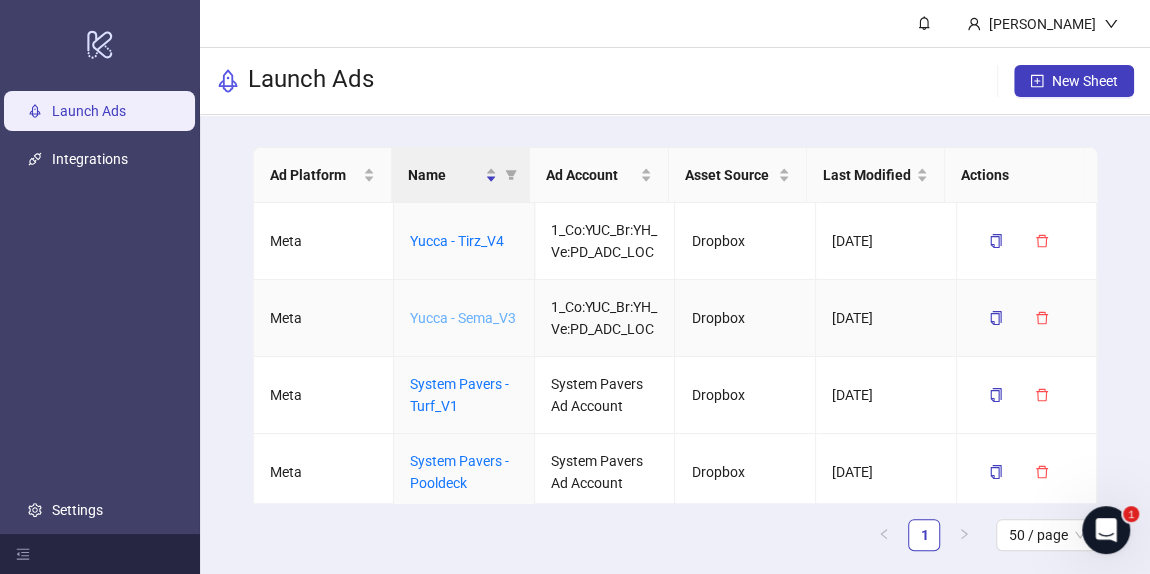 click on "Yucca - Sema_V3" at bounding box center (463, 318) 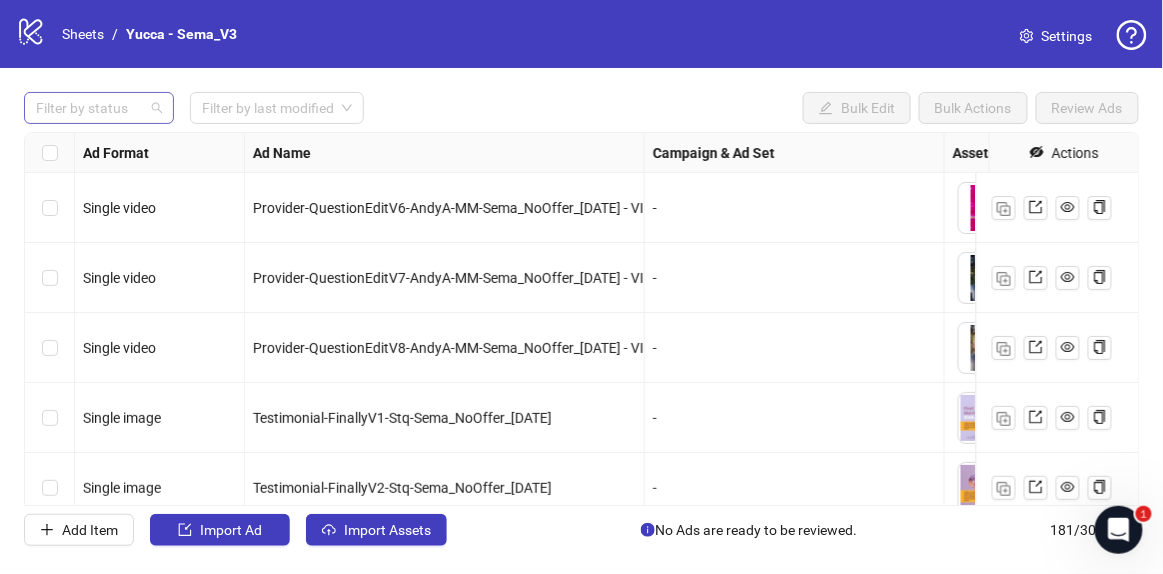 drag, startPoint x: 123, startPoint y: 114, endPoint x: 123, endPoint y: 143, distance: 29 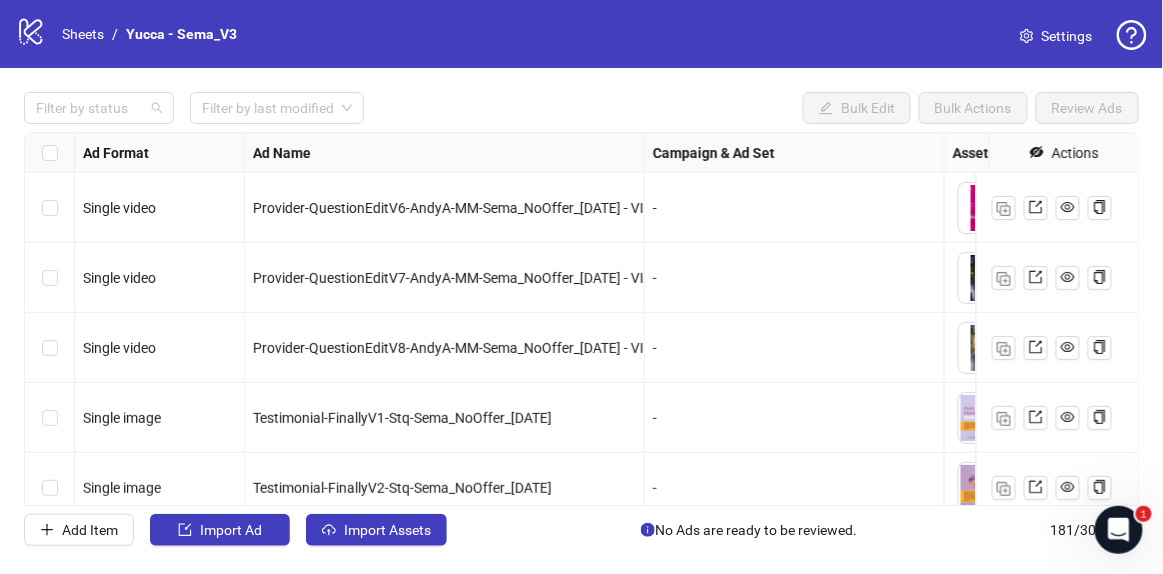 click at bounding box center [88, 108] 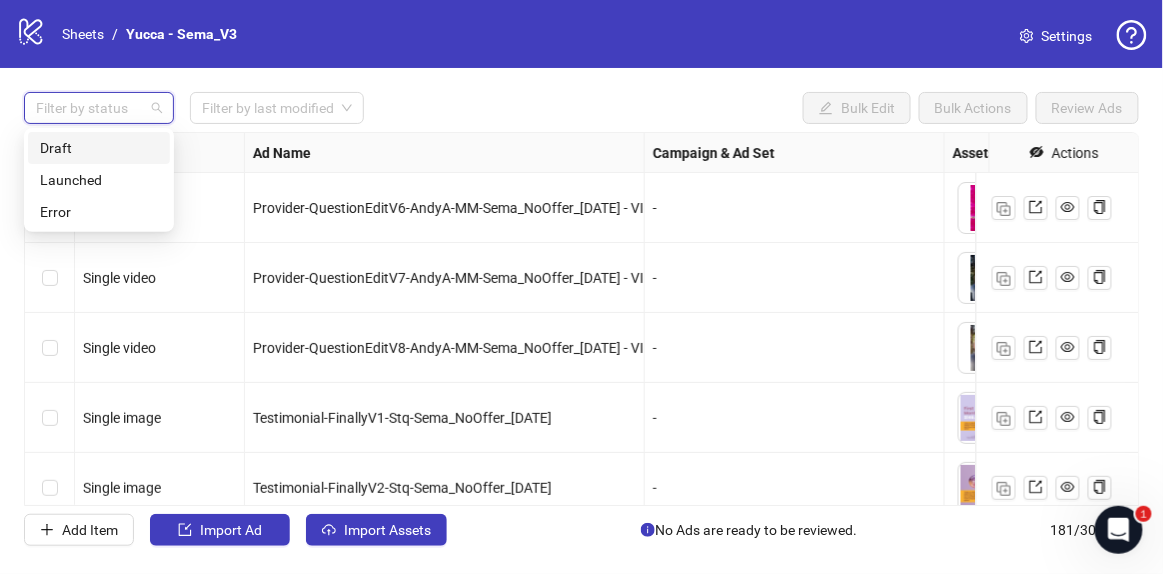 click on "Draft" at bounding box center (99, 148) 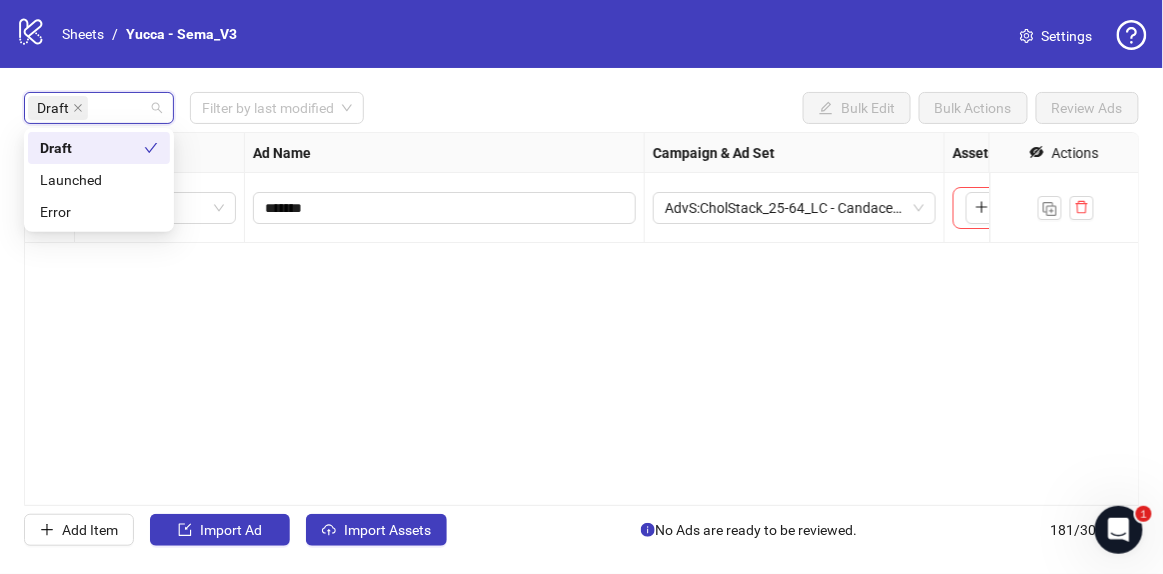 click on "Draft   Filter by last modified Bulk Edit Bulk Actions Review Ads" at bounding box center (581, 108) 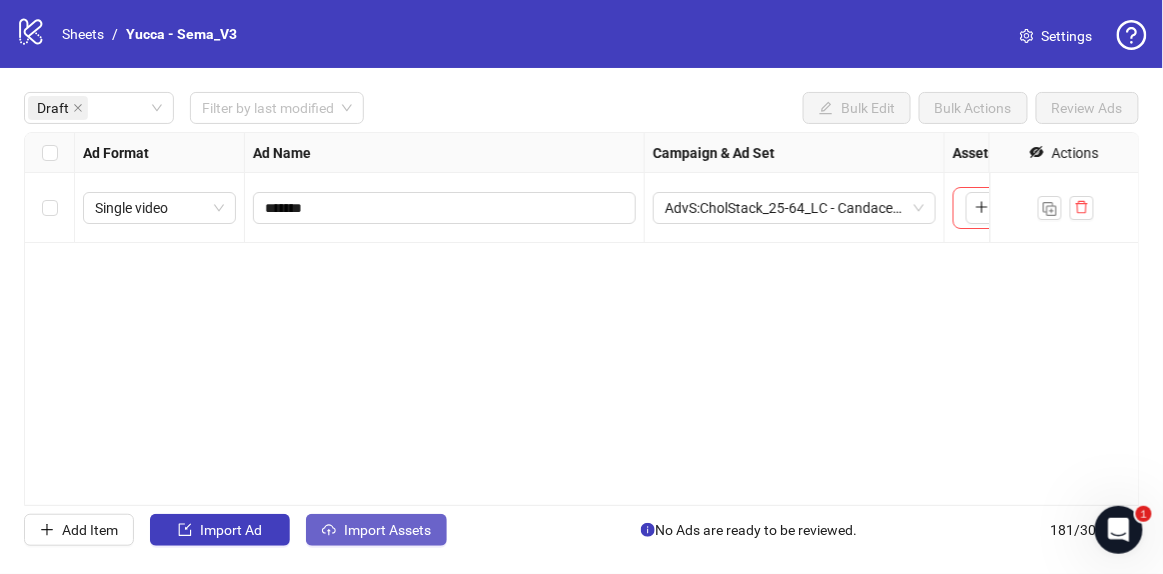 click on "Import Assets" at bounding box center [387, 530] 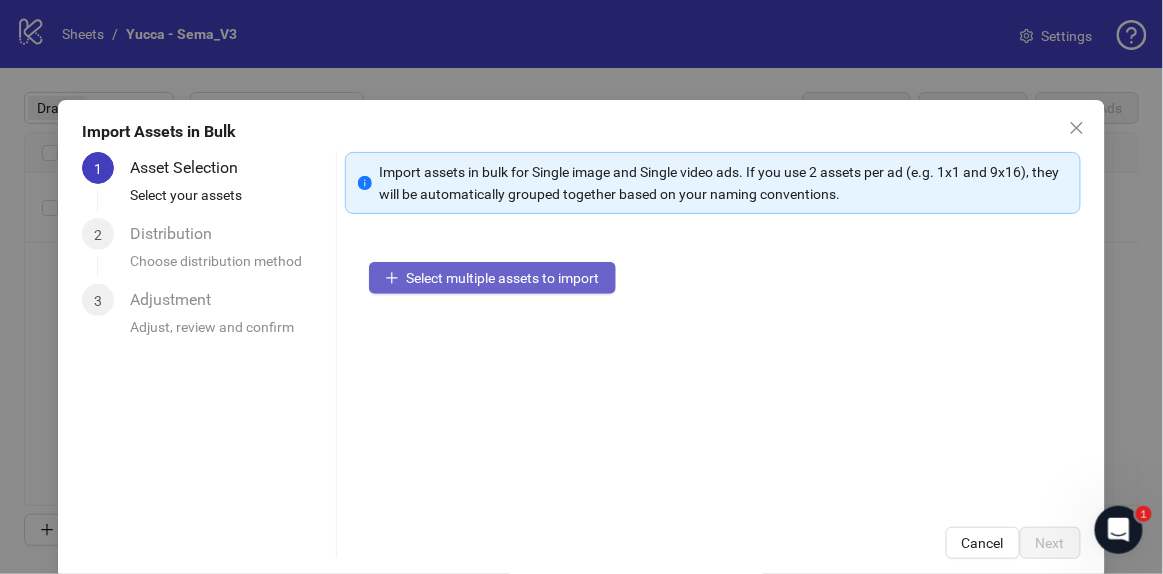 click on "Select multiple assets to import" at bounding box center (503, 278) 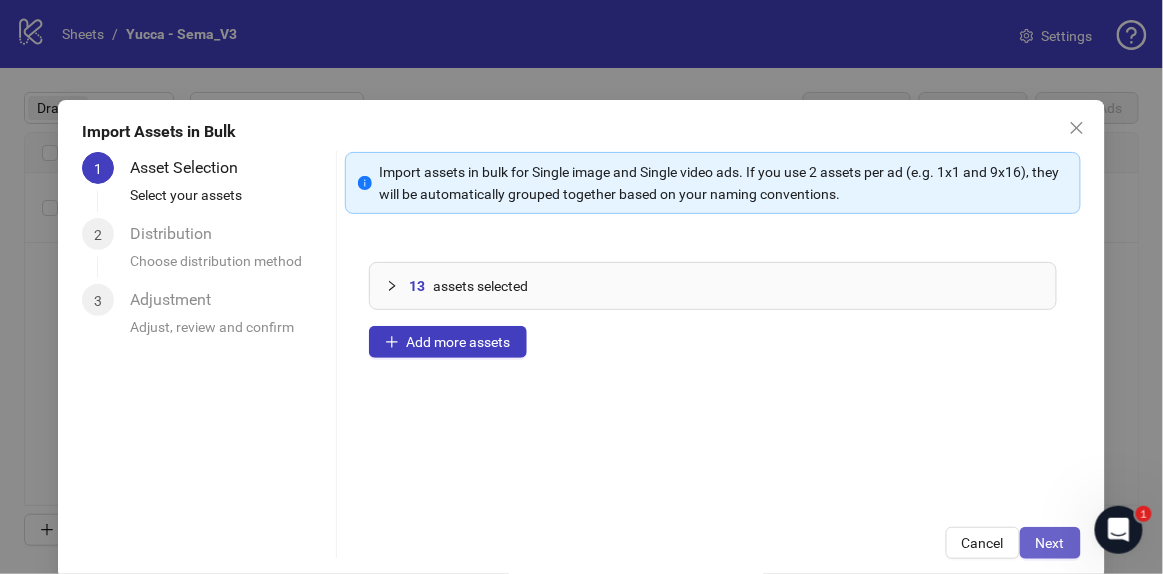 click on "Next" at bounding box center (1050, 543) 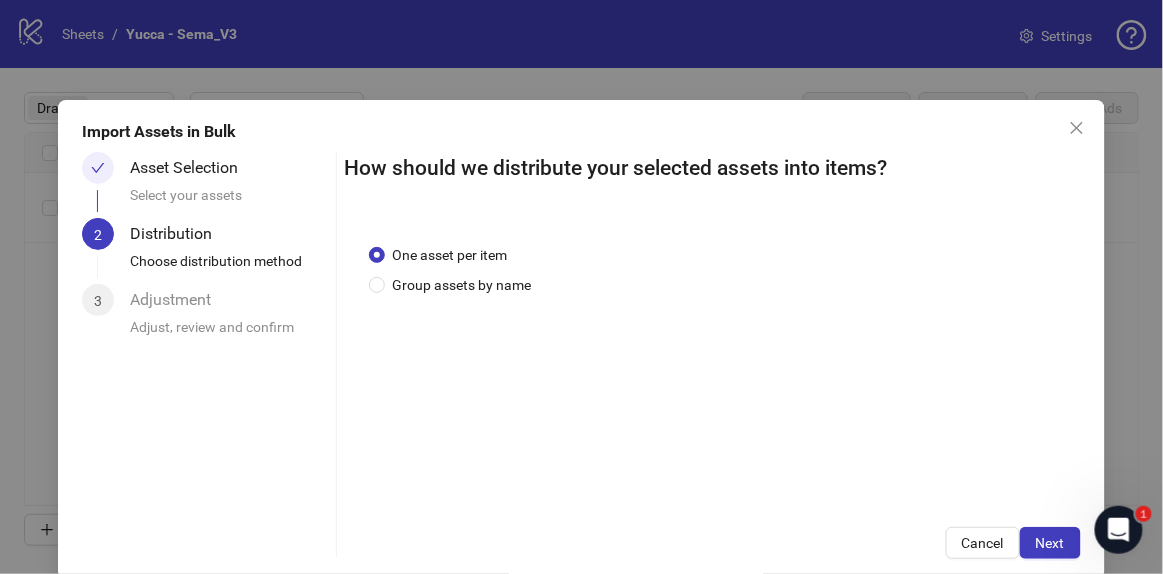 click on "Next" at bounding box center [1050, 543] 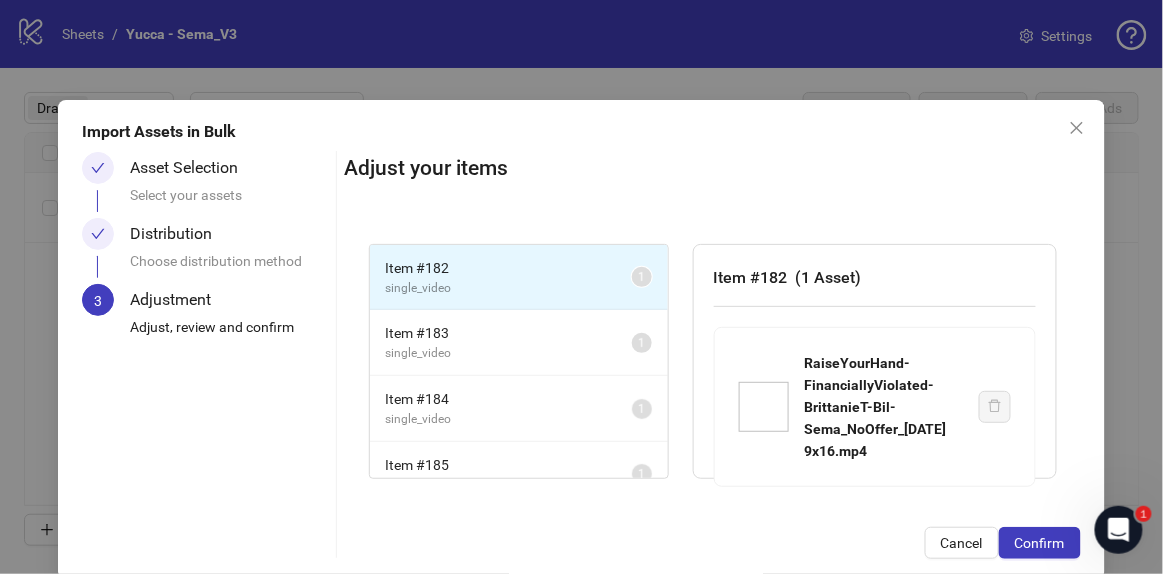 click on "Confirm" at bounding box center [1040, 543] 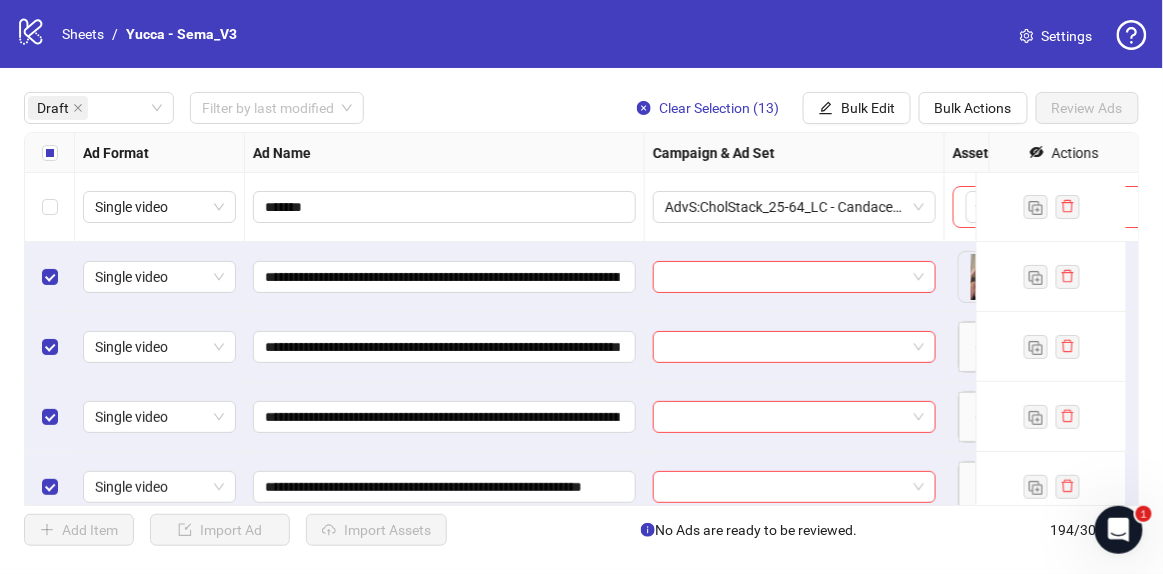 scroll, scrollTop: 0, scrollLeft: 0, axis: both 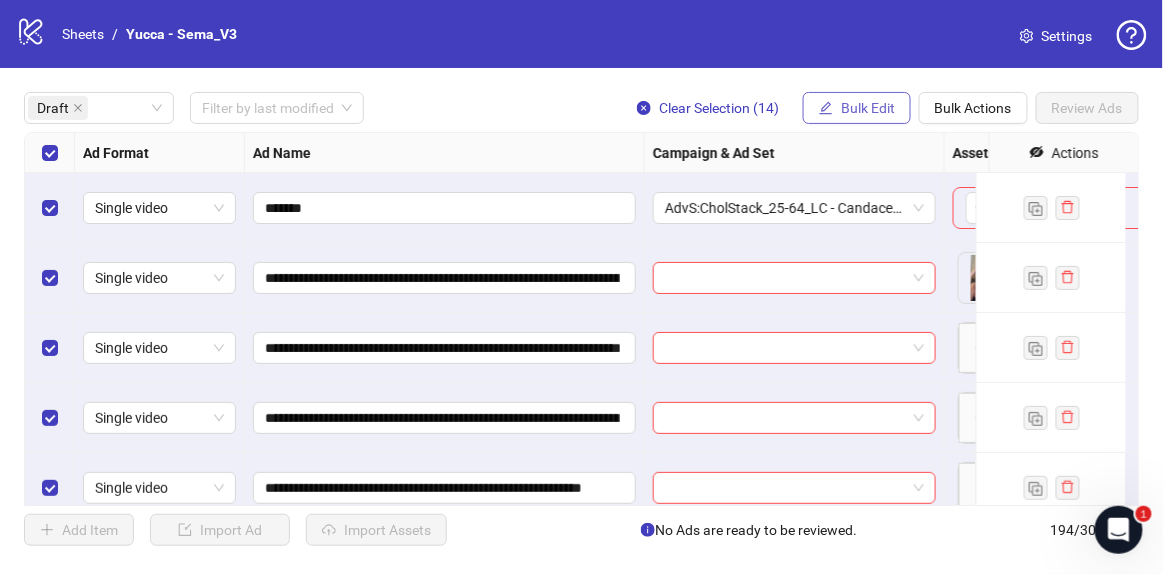 click on "Bulk Edit" at bounding box center (857, 108) 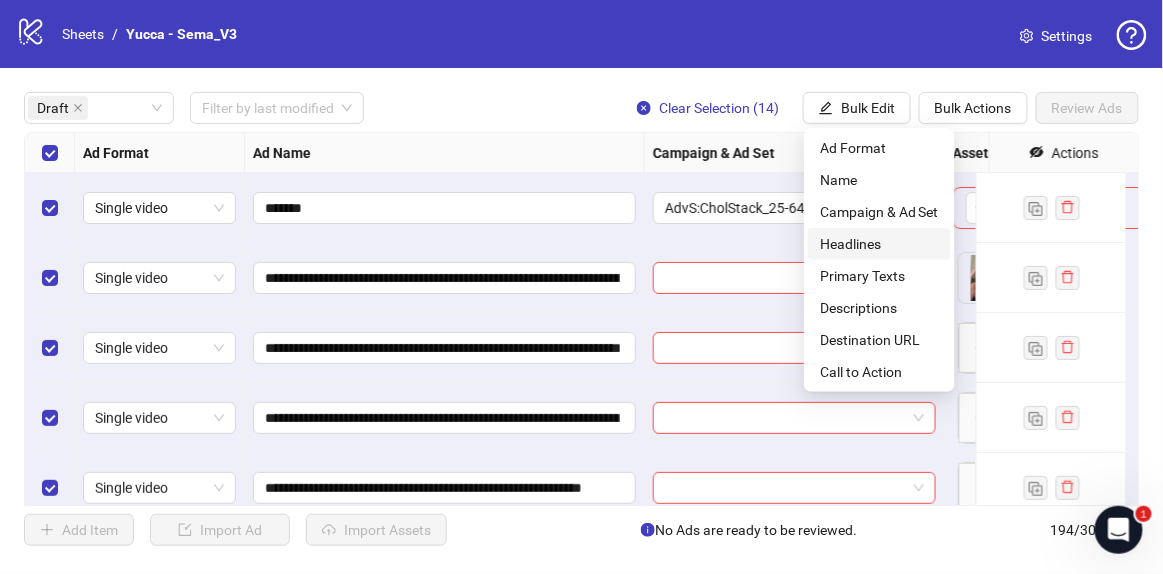 click on "Headlines" at bounding box center (879, 244) 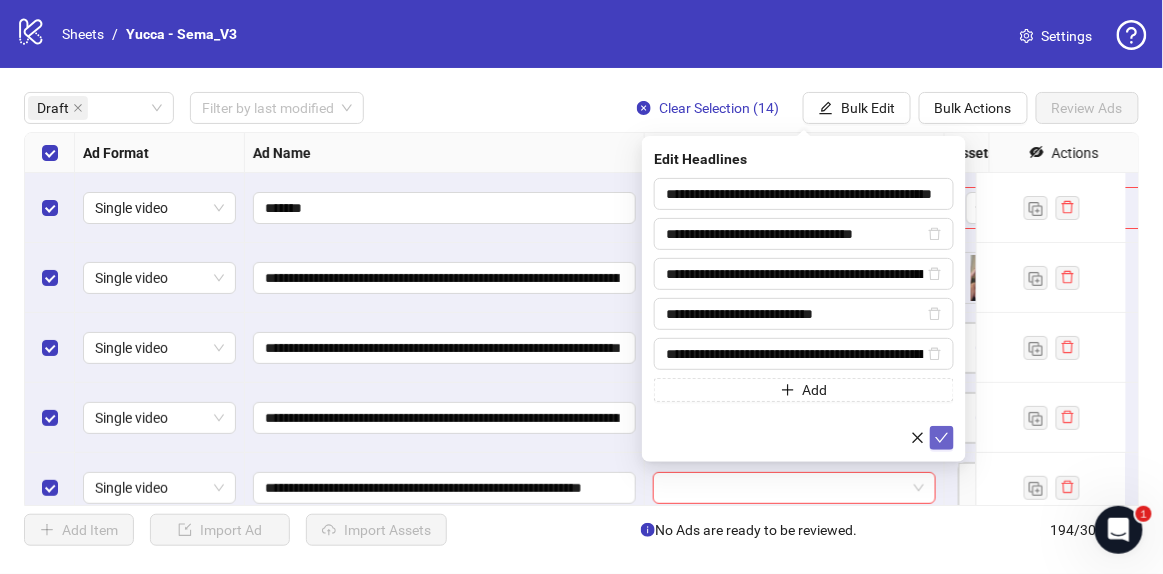 click 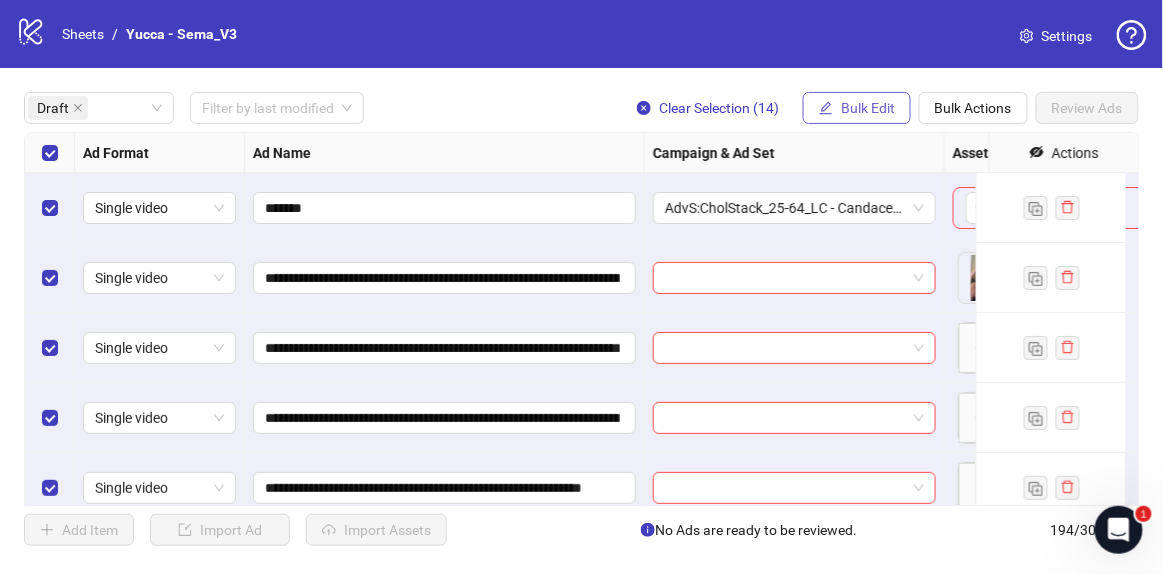 click on "Bulk Edit" at bounding box center (868, 108) 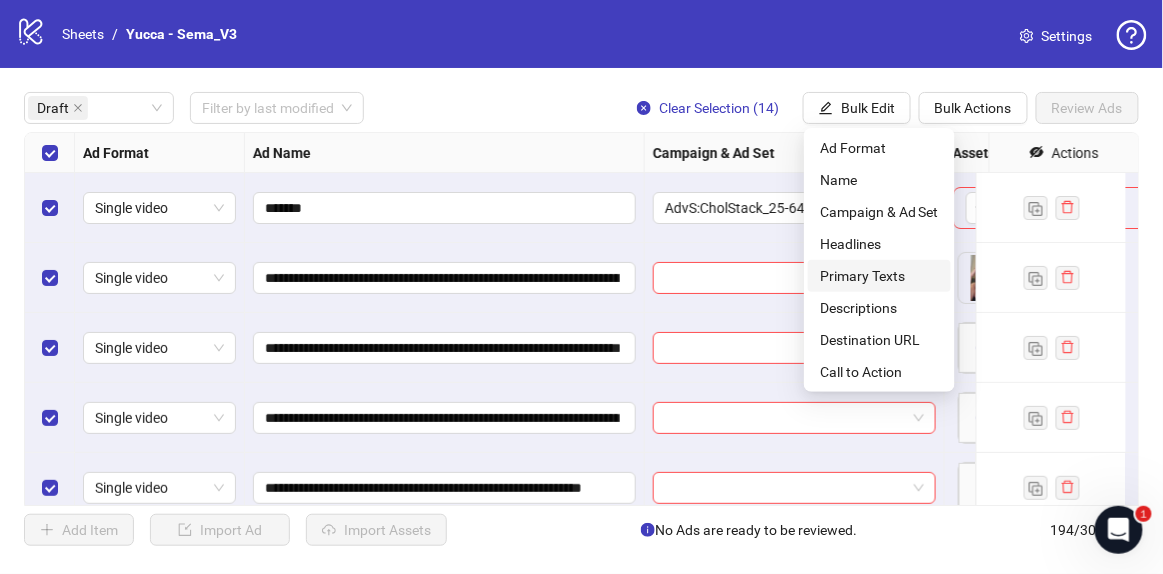 click on "Primary Texts" at bounding box center [879, 276] 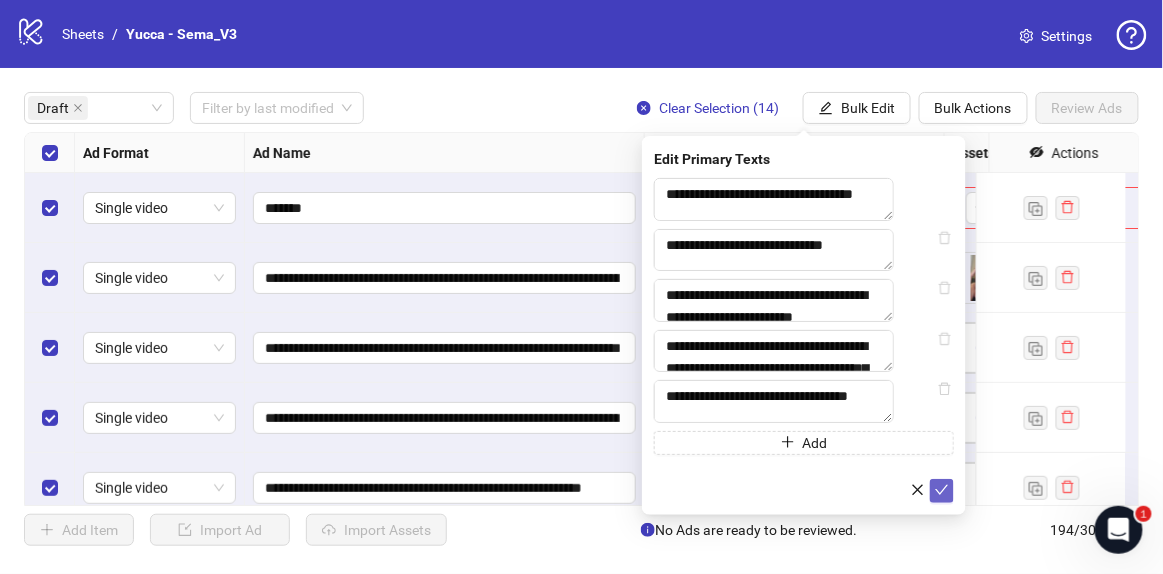 click at bounding box center (942, 491) 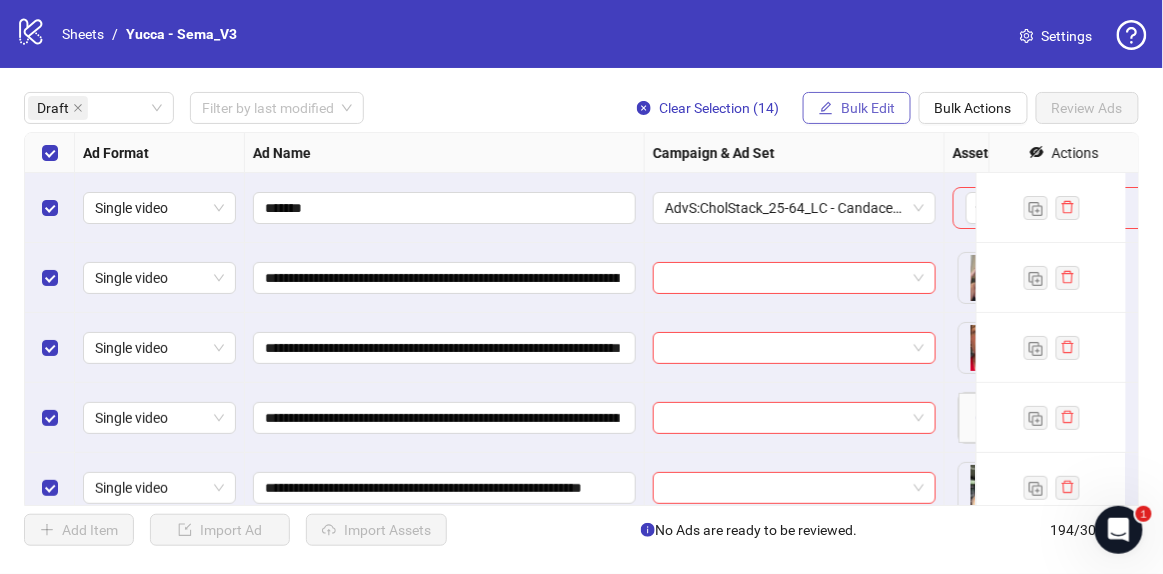 click on "Bulk Edit" at bounding box center (868, 108) 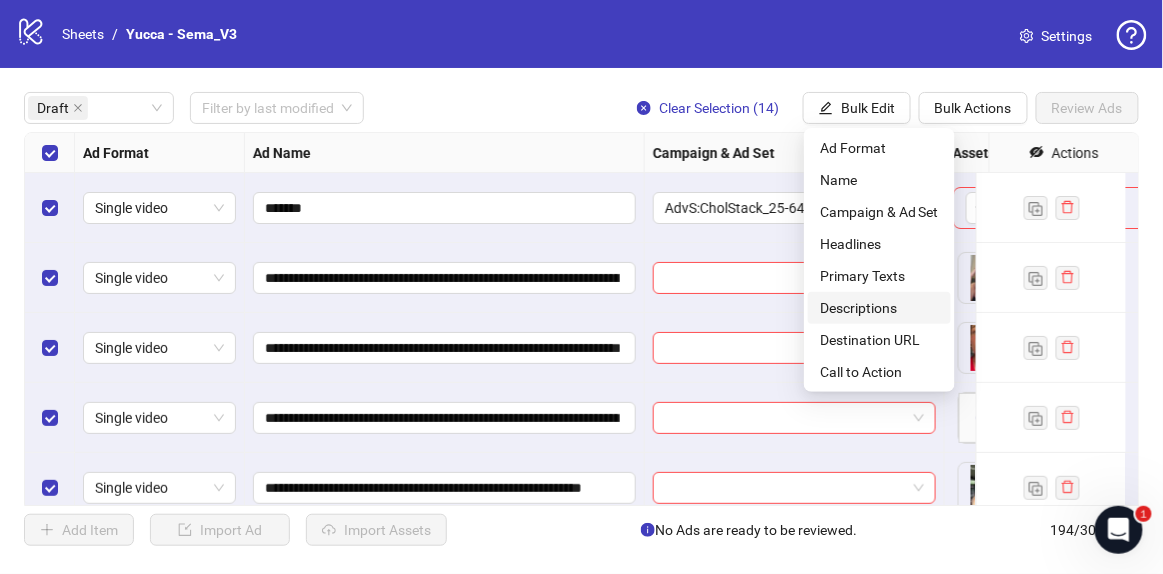 click on "Descriptions" at bounding box center (879, 308) 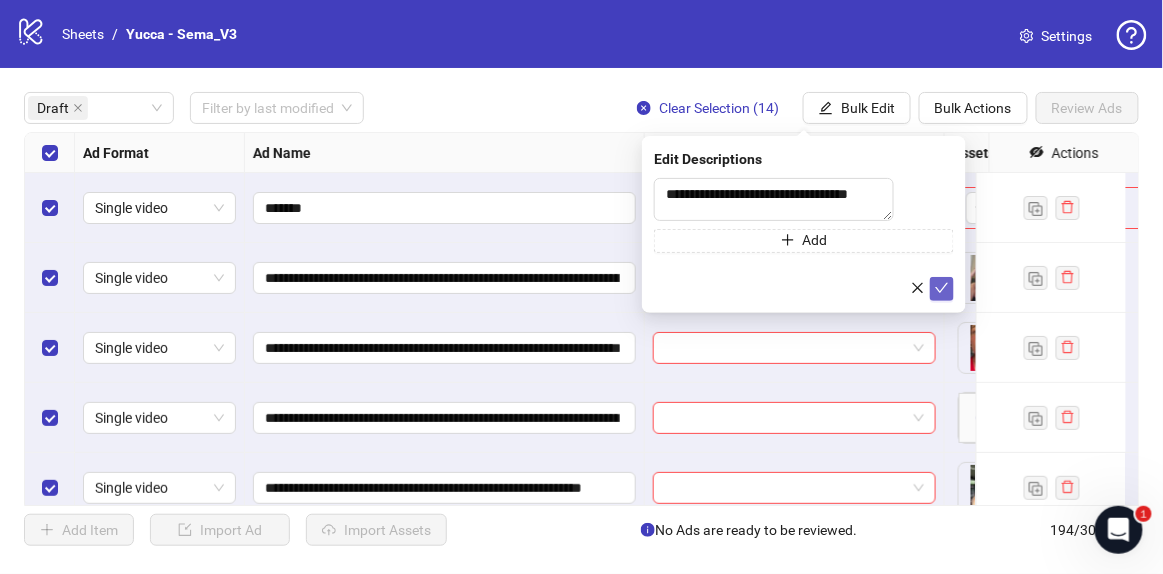 click 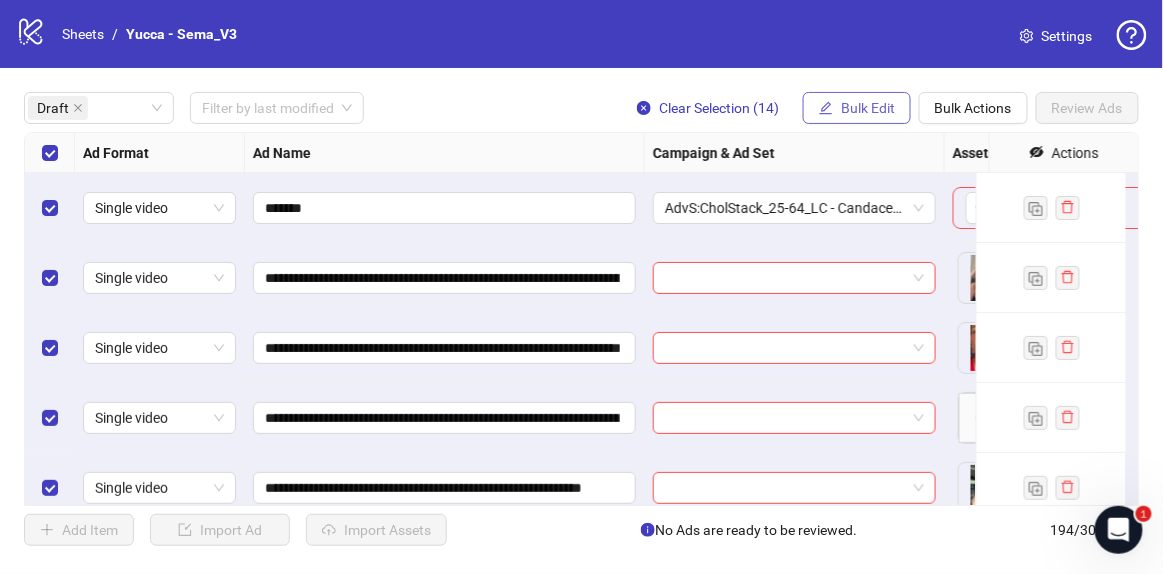 click on "Bulk Edit" at bounding box center (857, 108) 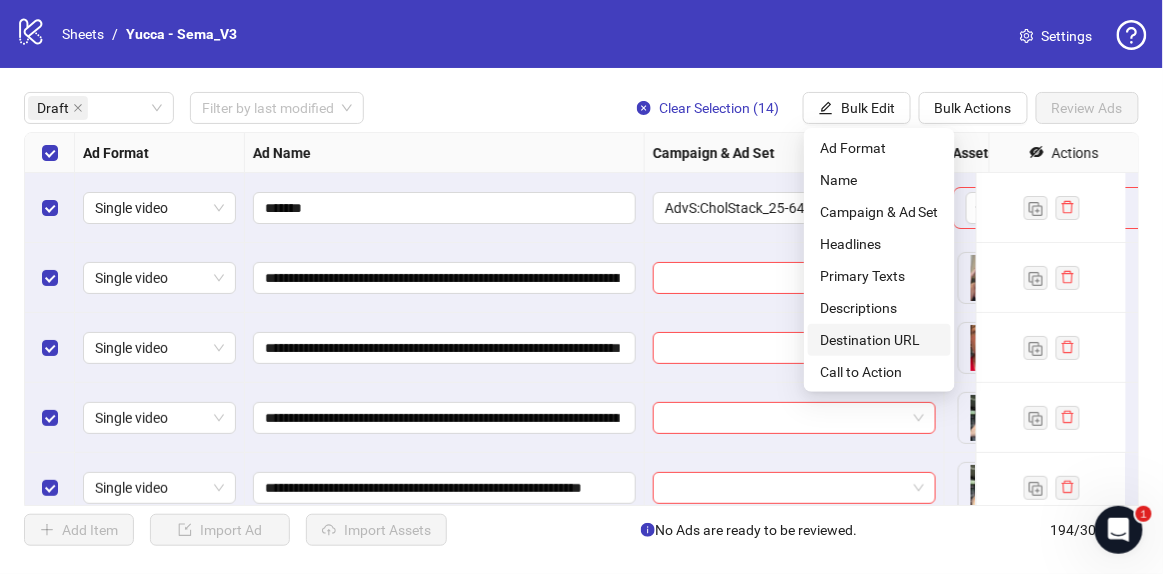 click on "Destination URL" at bounding box center [879, 340] 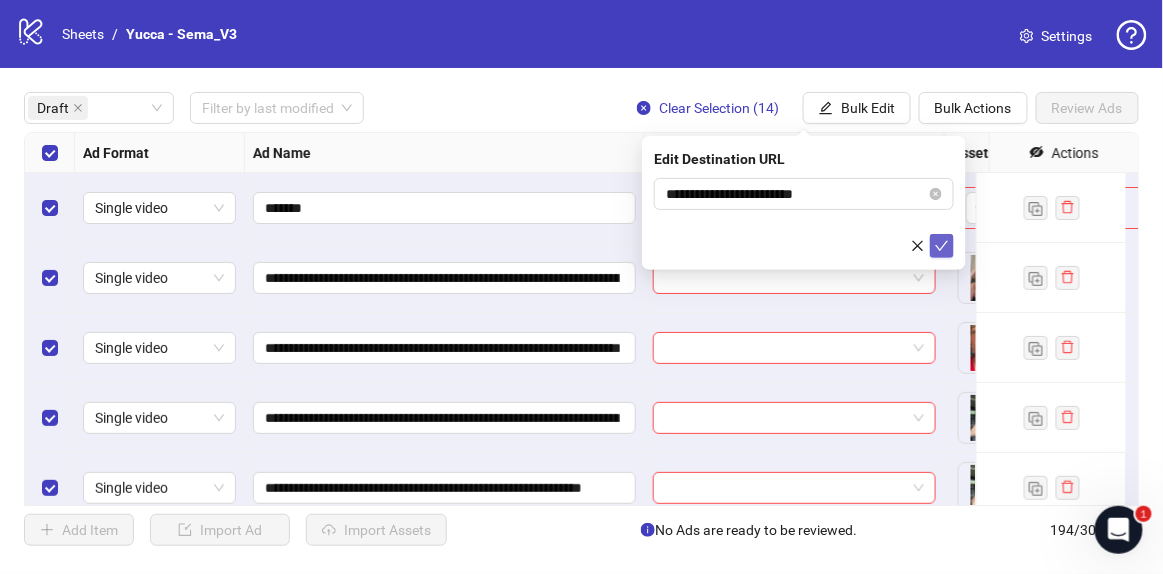 click 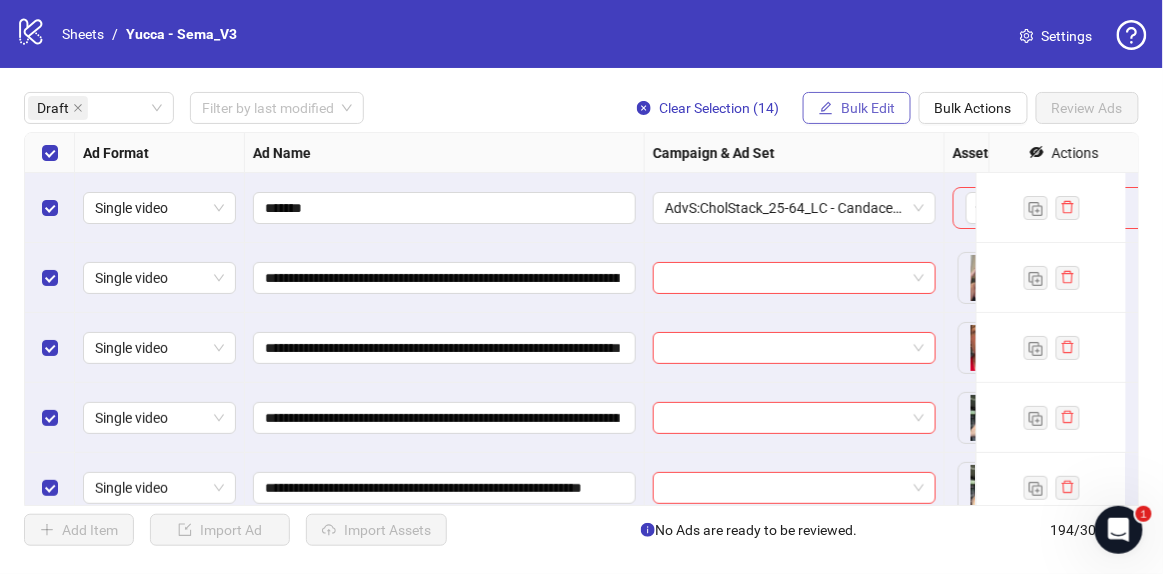 click on "Bulk Edit" at bounding box center [857, 108] 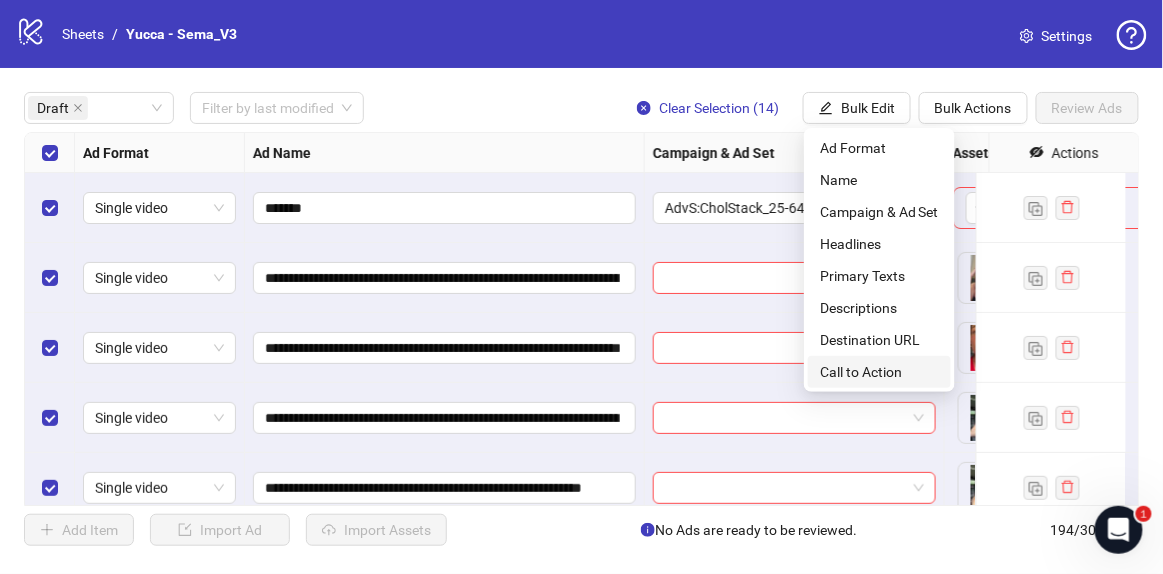 click on "Call to Action" at bounding box center (879, 372) 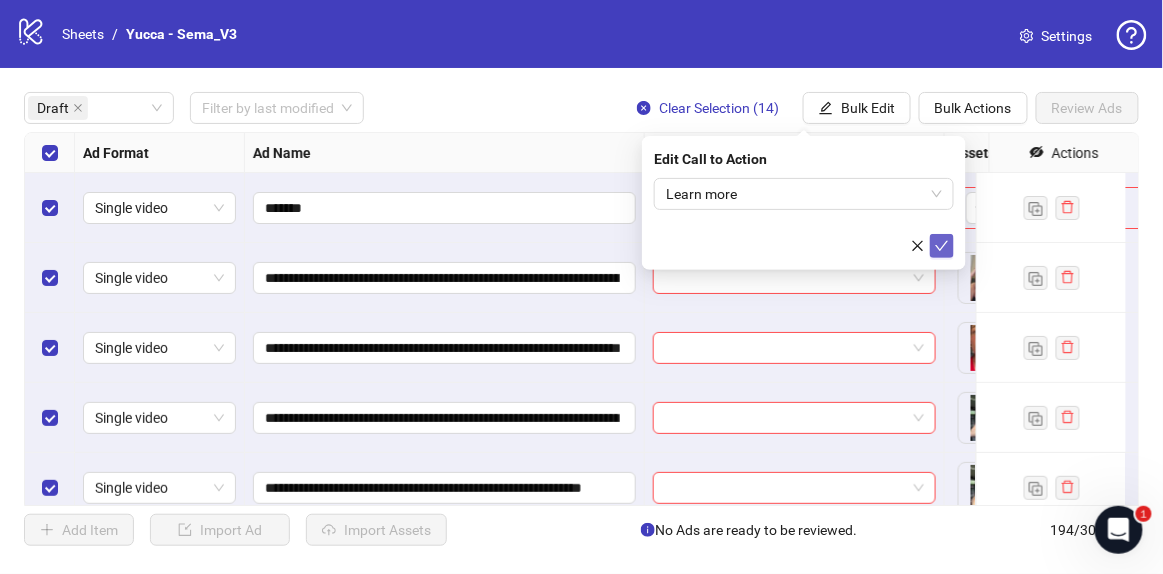 click 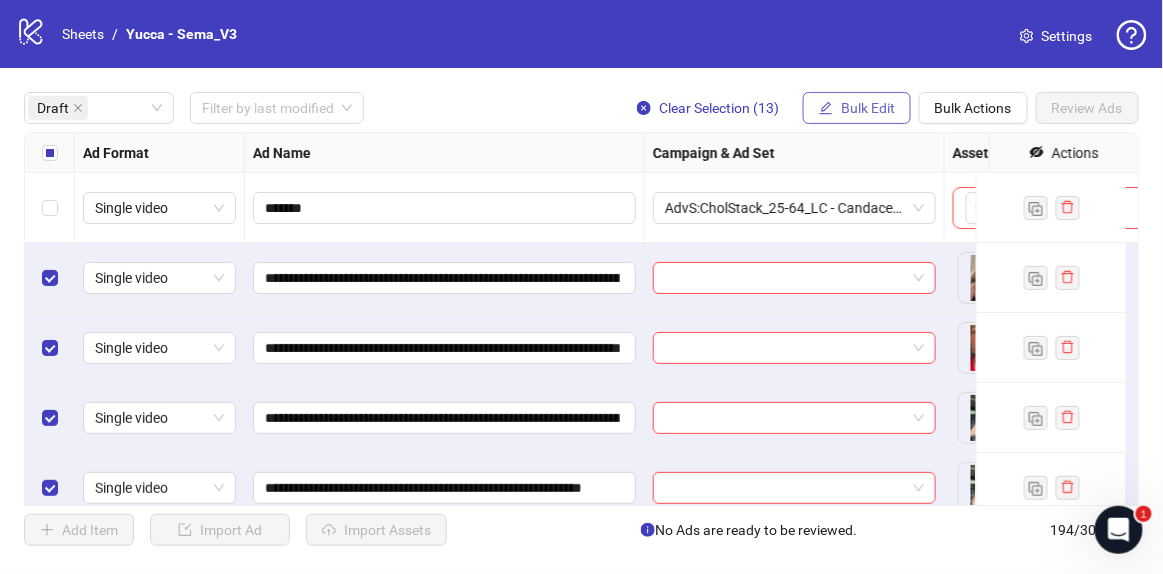 click on "Bulk Edit" at bounding box center [868, 108] 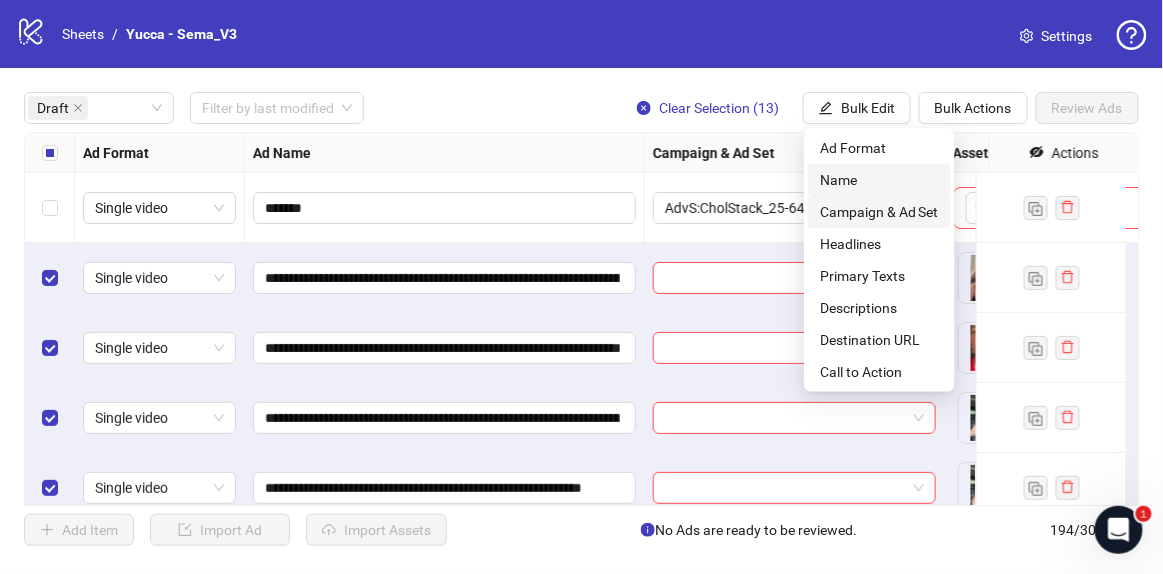 click on "Campaign & Ad Set" at bounding box center (879, 212) 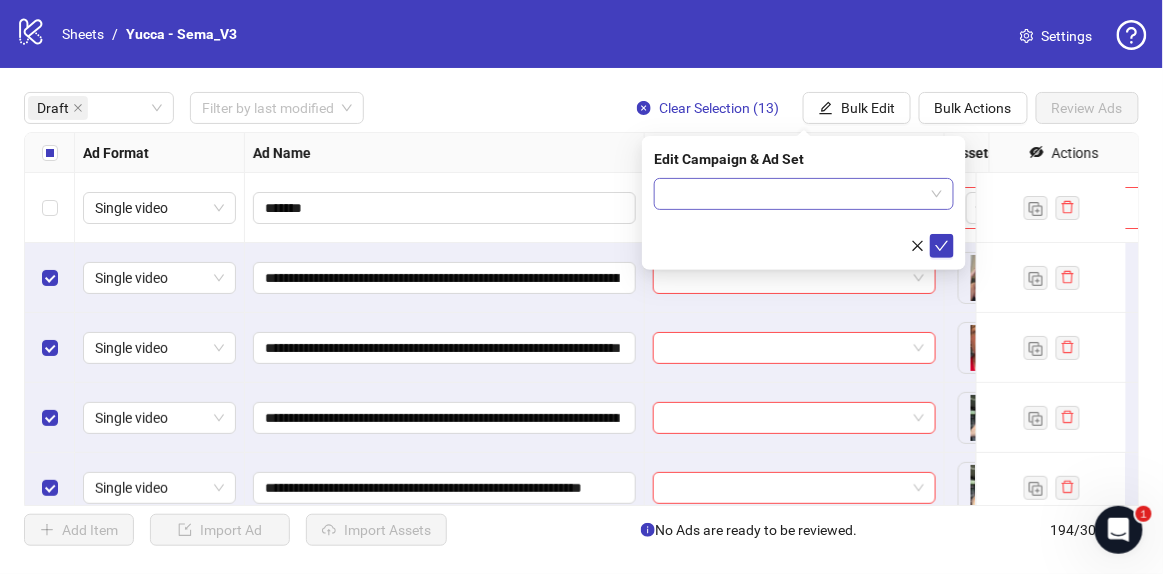 click at bounding box center [795, 194] 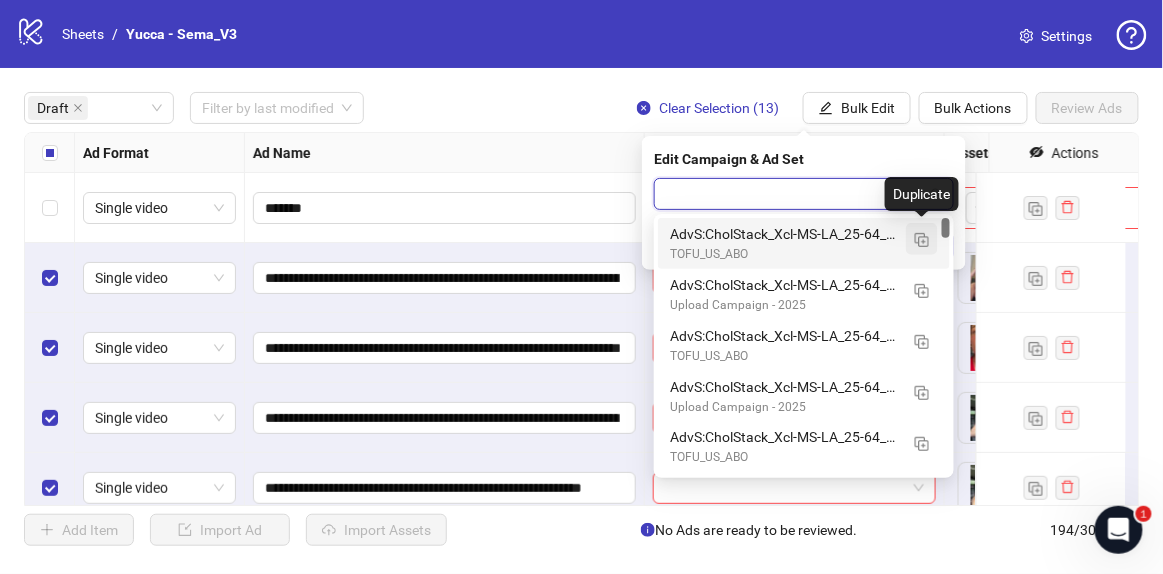 click at bounding box center (922, 239) 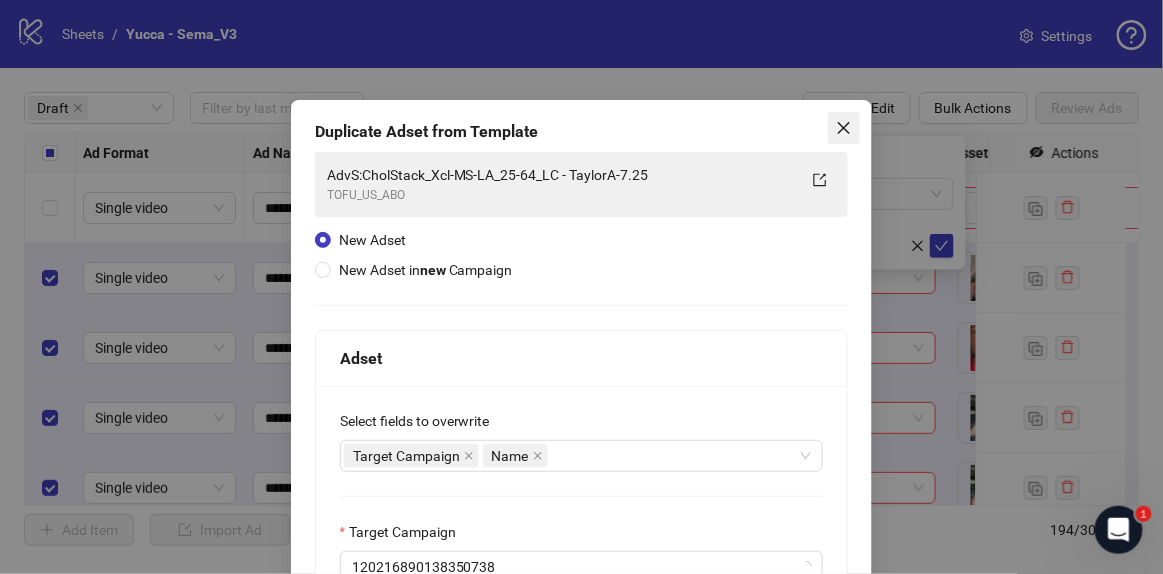 click 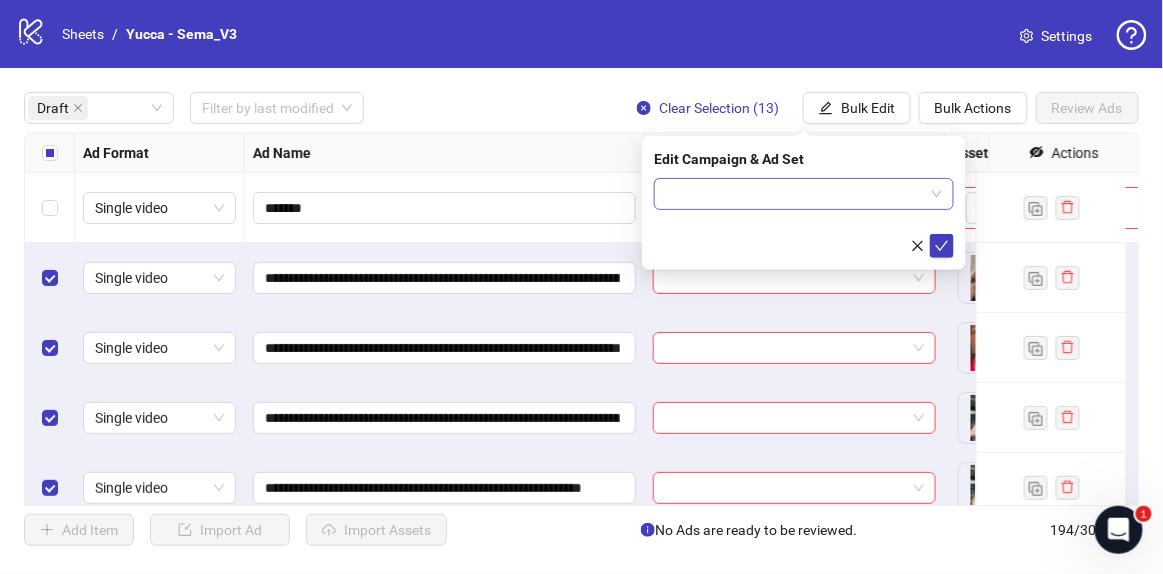 click at bounding box center [795, 194] 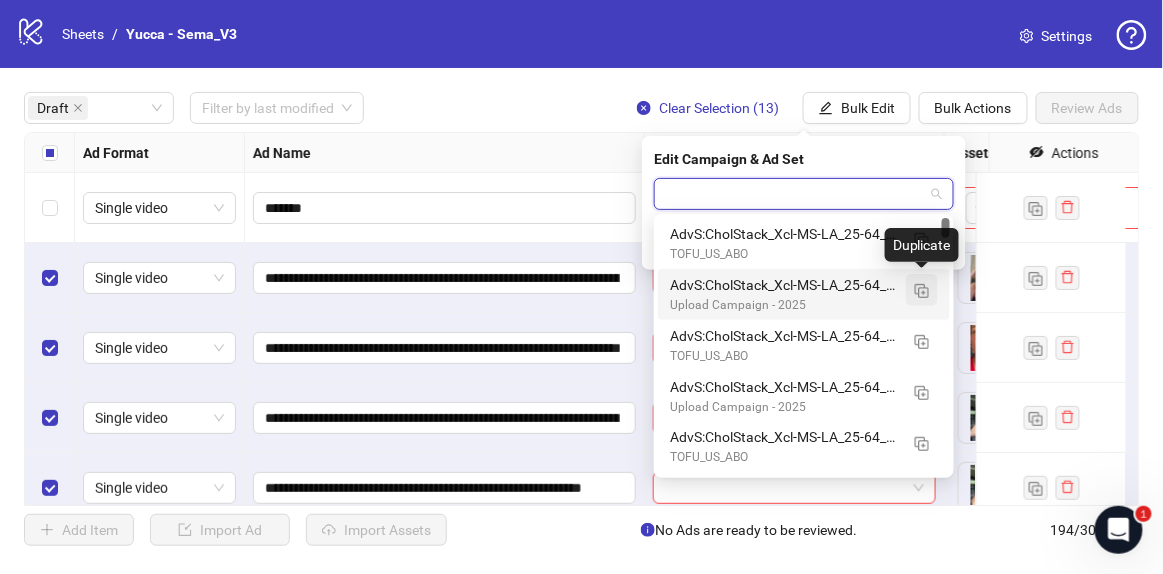click at bounding box center (922, 291) 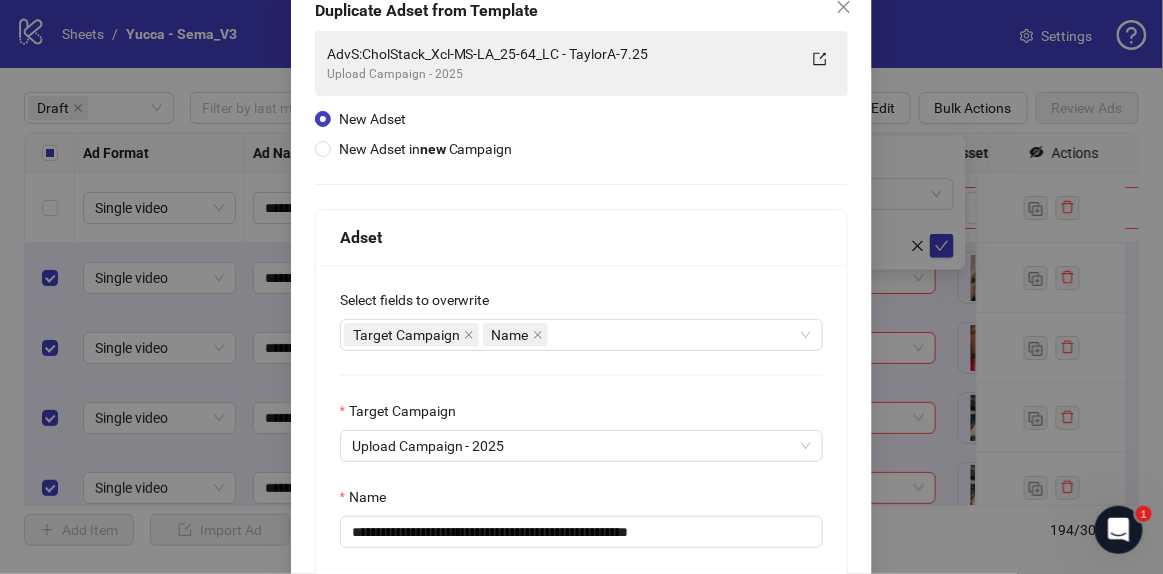 scroll, scrollTop: 321, scrollLeft: 0, axis: vertical 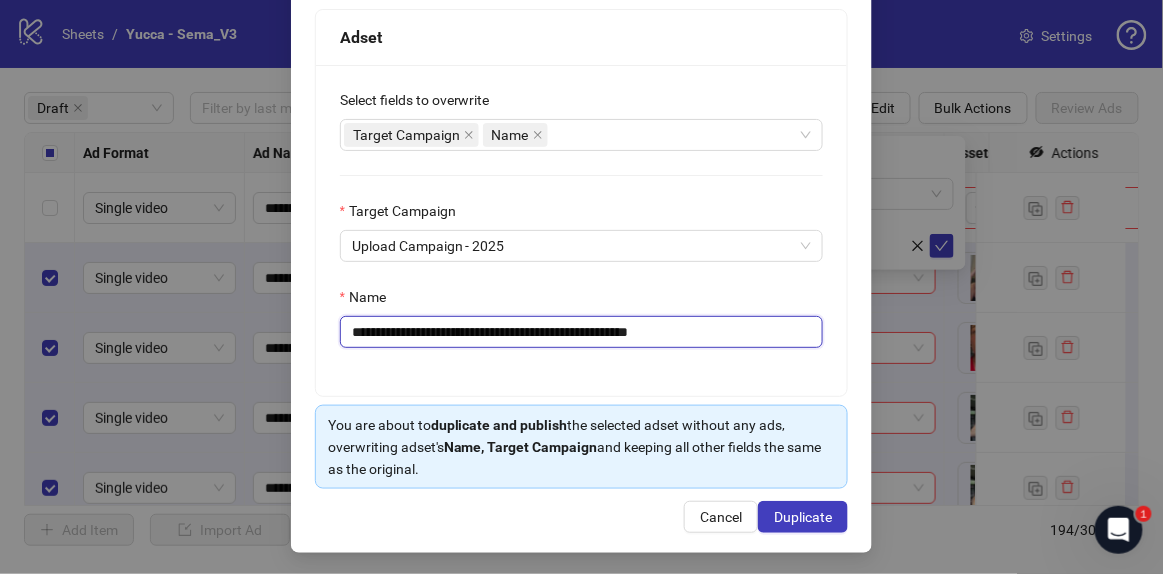 drag, startPoint x: 595, startPoint y: 326, endPoint x: 923, endPoint y: 350, distance: 328.87686 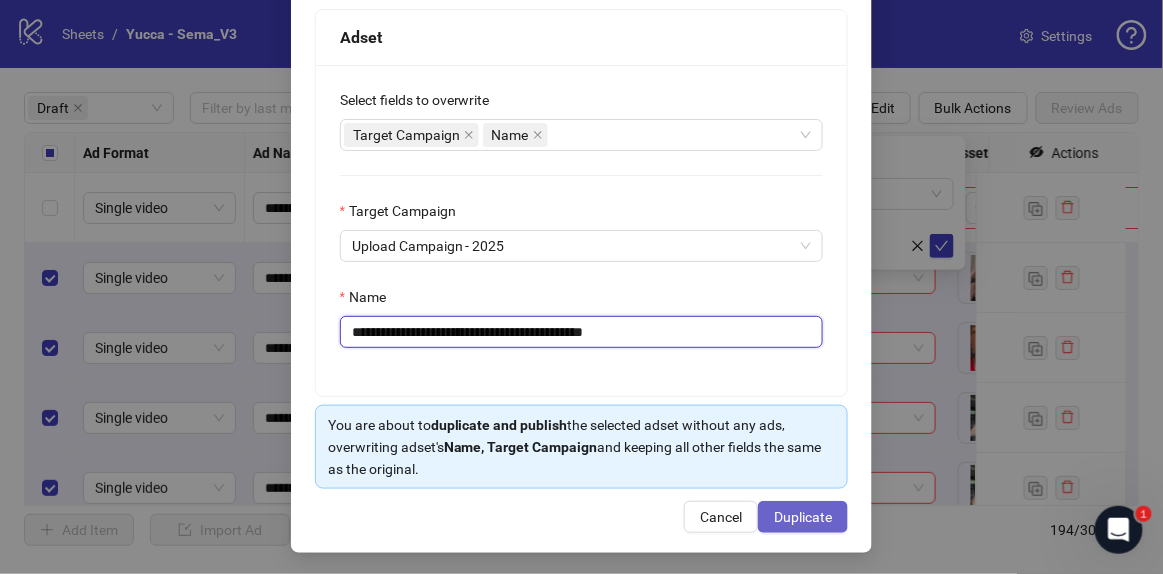 type on "**********" 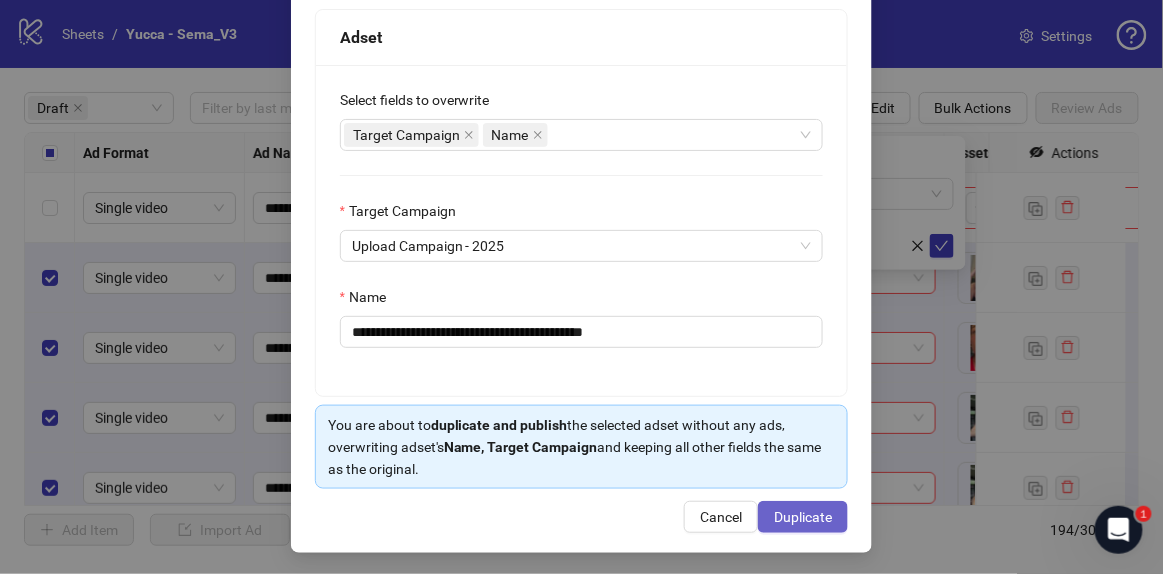 click on "Duplicate" at bounding box center [803, 517] 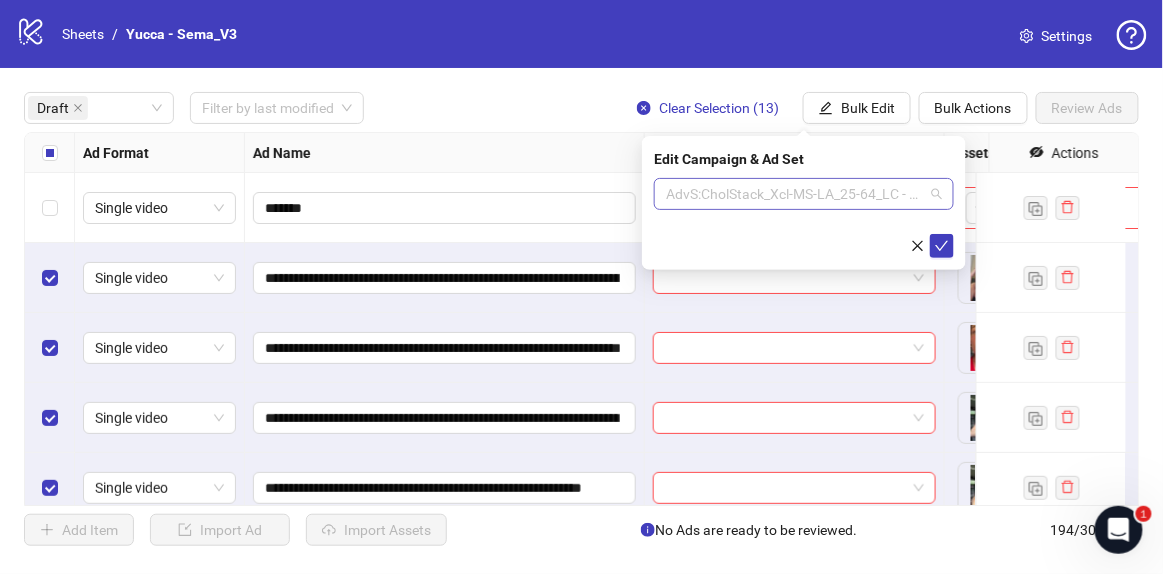 click on "AdvS:CholStack_Xcl-MS-LA_25-64_LC - AndyA-7.28" at bounding box center (804, 194) 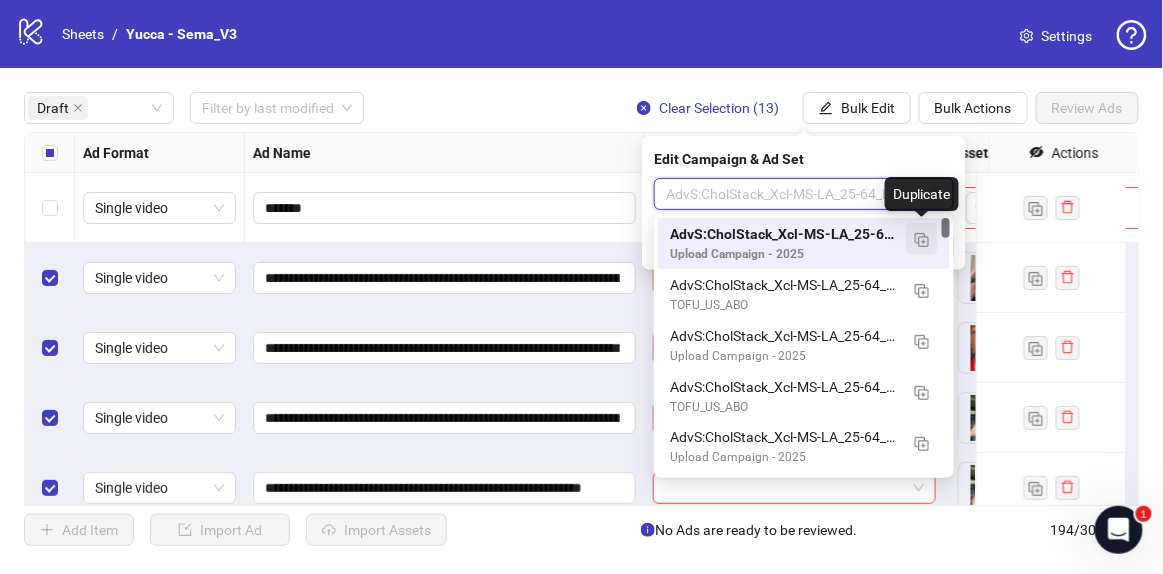 click at bounding box center (922, 240) 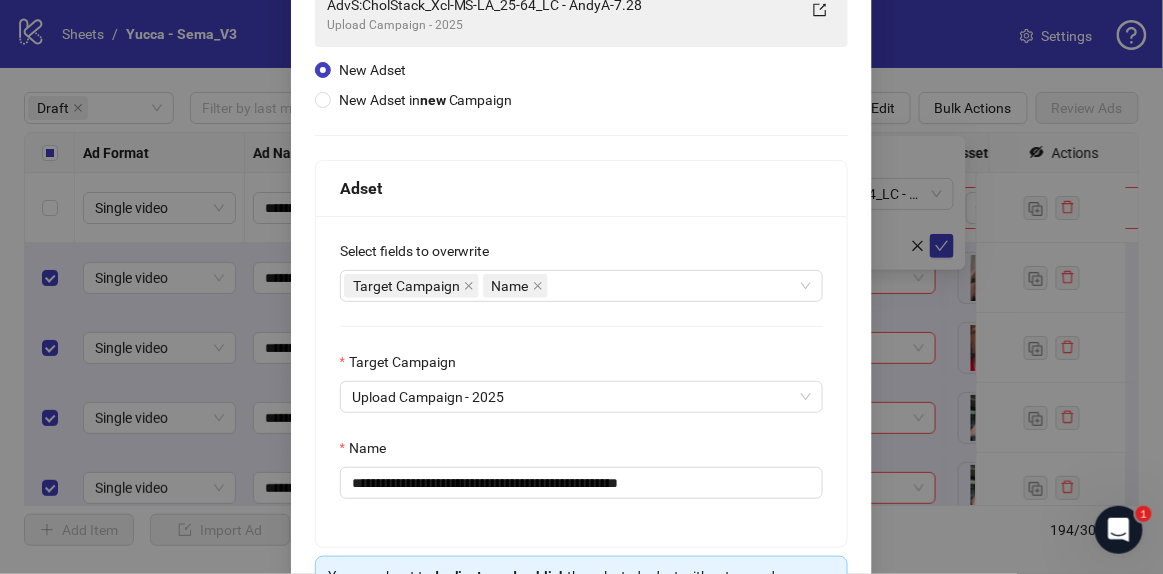 scroll, scrollTop: 272, scrollLeft: 0, axis: vertical 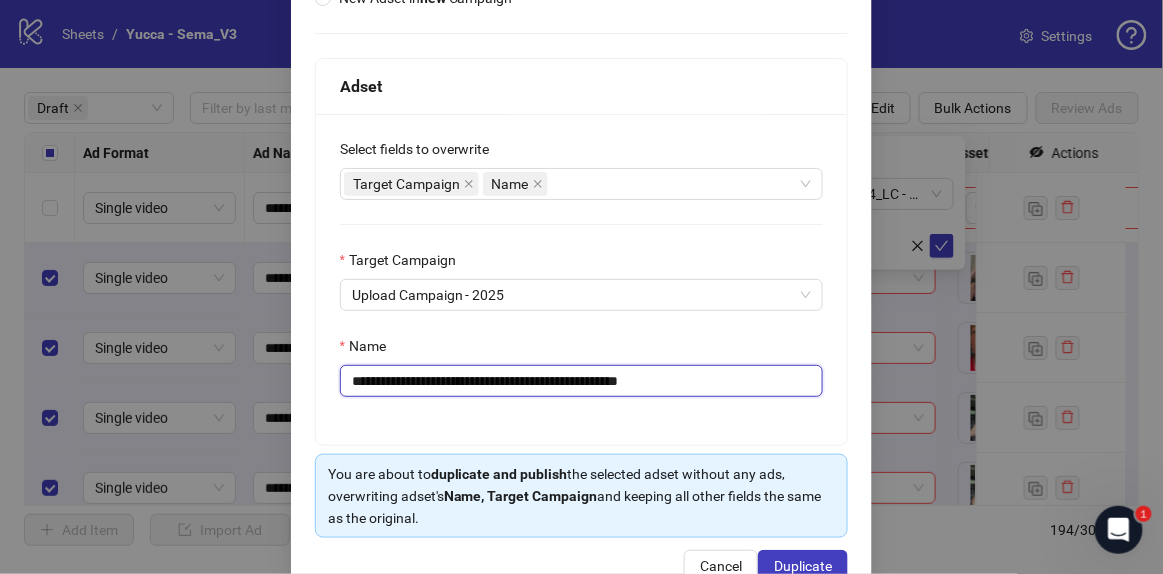 drag, startPoint x: 593, startPoint y: 381, endPoint x: 935, endPoint y: 381, distance: 342 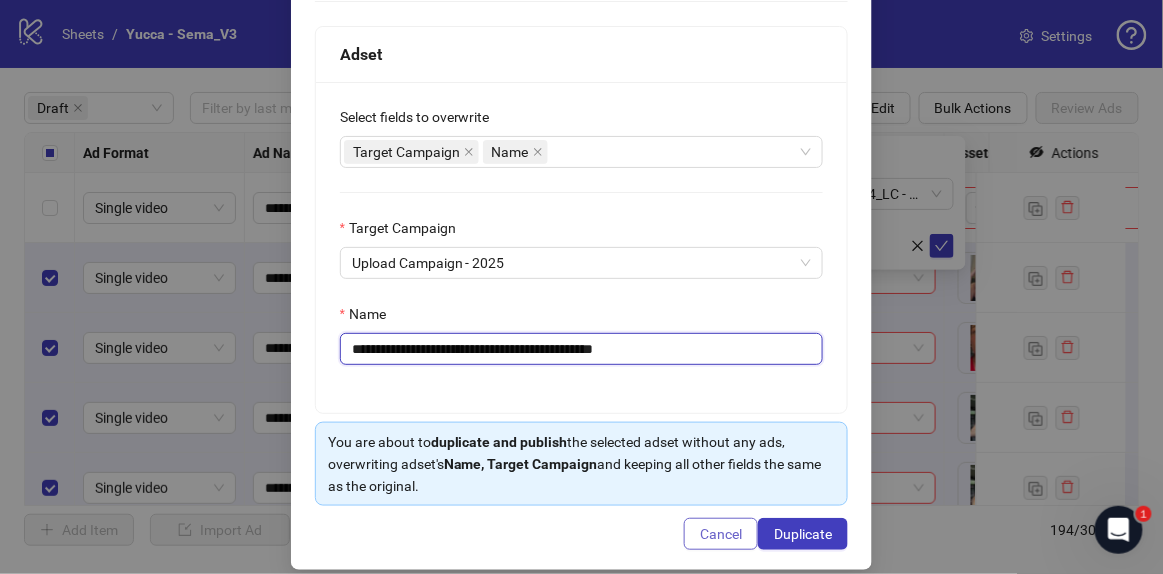 scroll, scrollTop: 321, scrollLeft: 0, axis: vertical 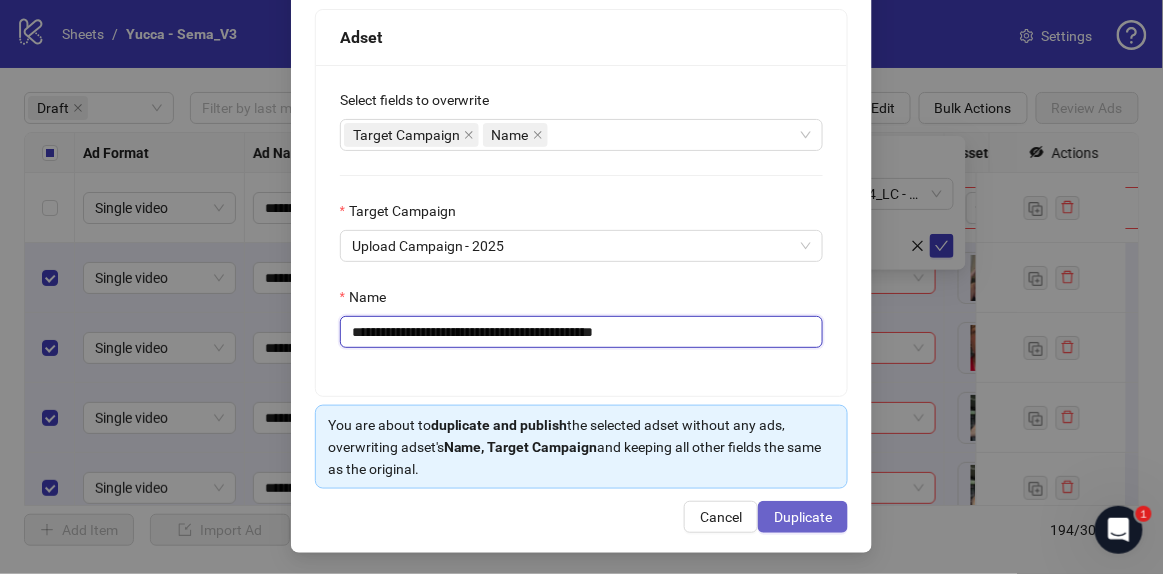 type on "**********" 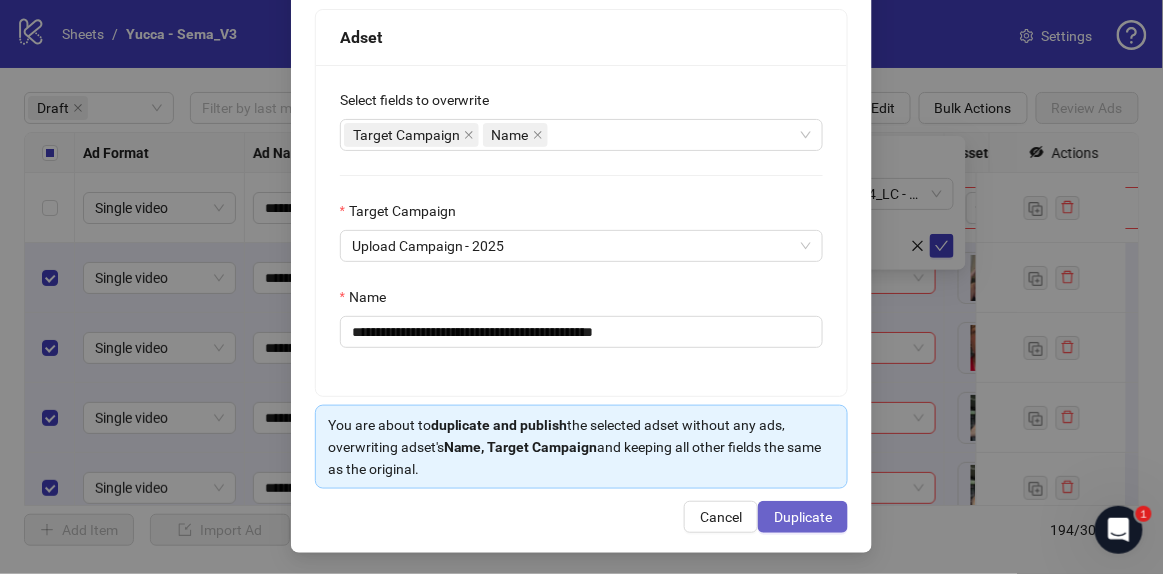 click on "Duplicate" at bounding box center [803, 517] 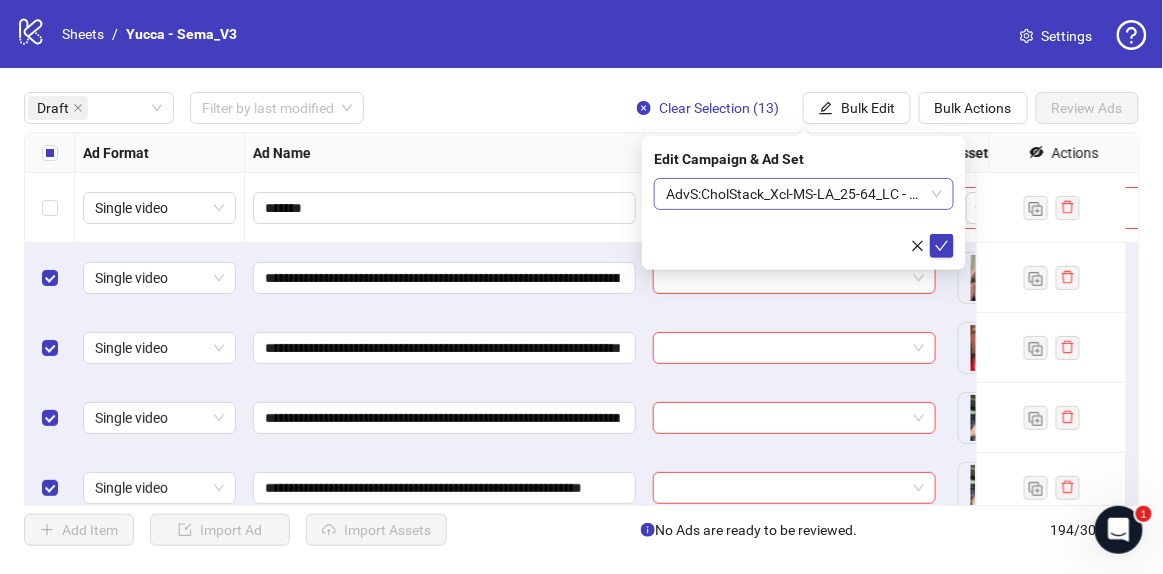 click on "AdvS:CholStack_Xcl-MS-LA_25-64_LC - AubreyS-7.28" at bounding box center [804, 194] 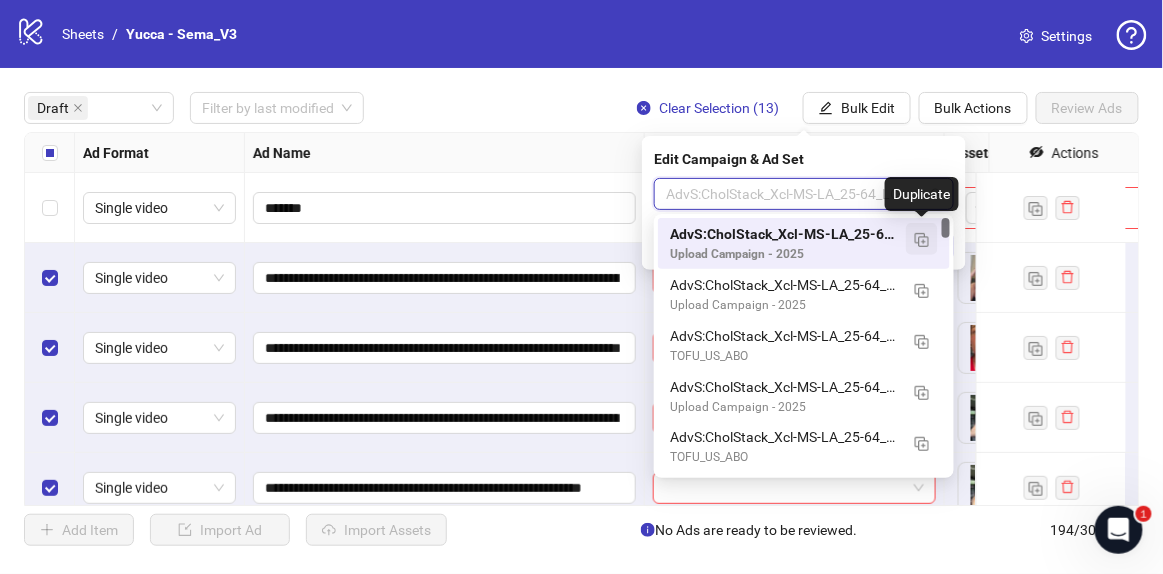 click at bounding box center [922, 239] 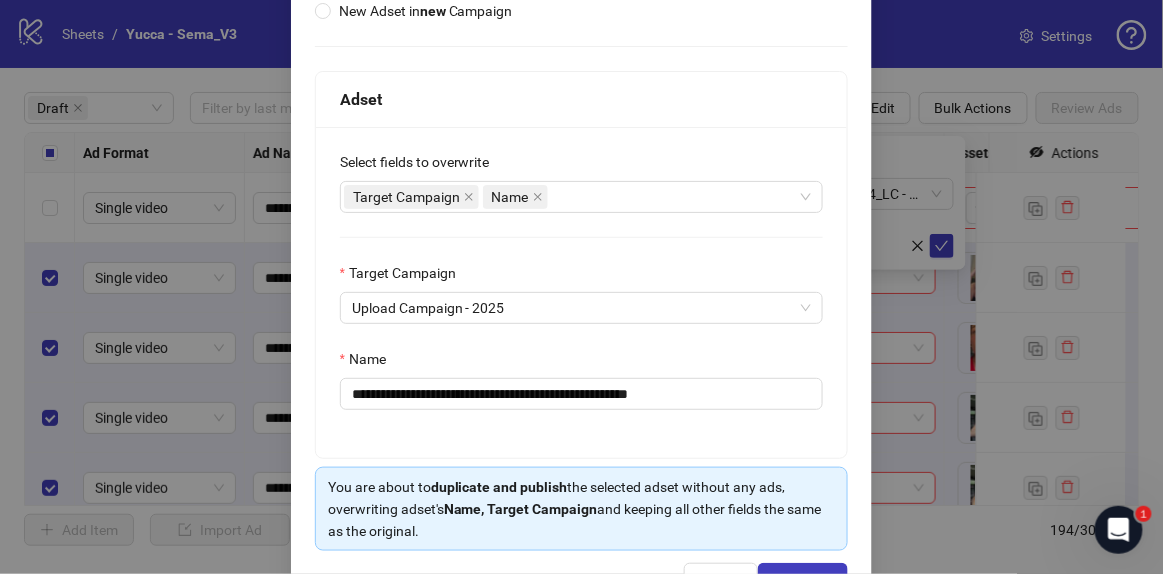 scroll, scrollTop: 272, scrollLeft: 0, axis: vertical 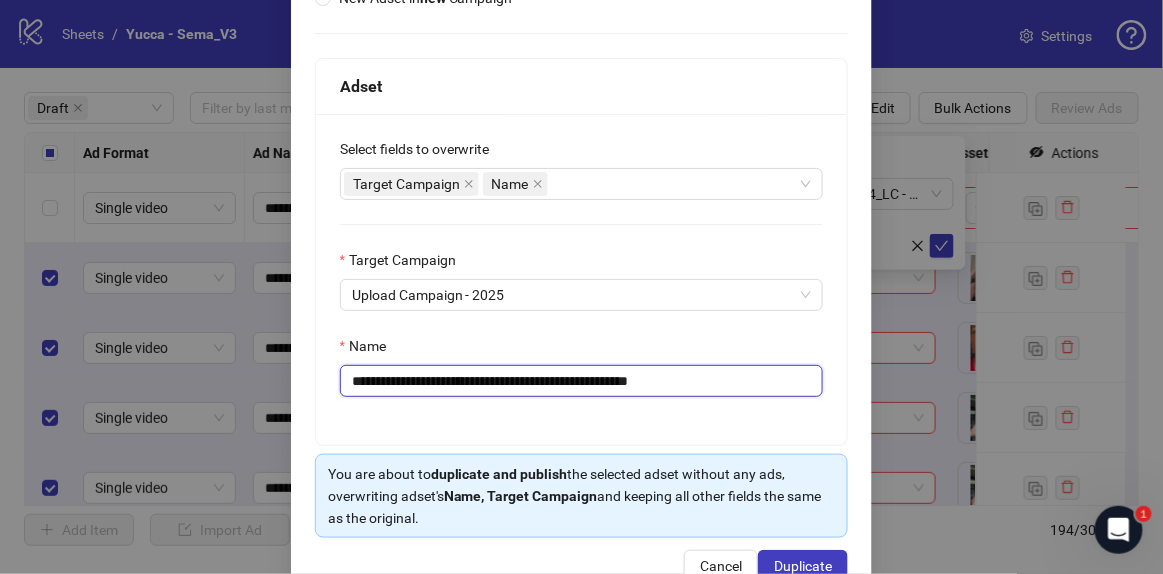drag, startPoint x: 595, startPoint y: 379, endPoint x: 983, endPoint y: 394, distance: 388.28983 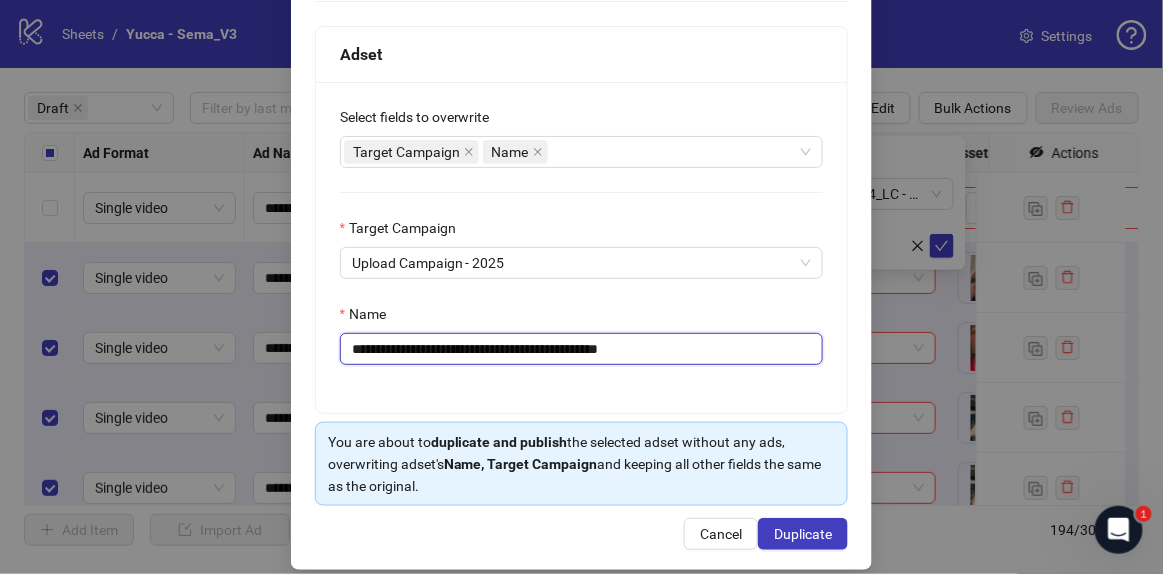 scroll, scrollTop: 321, scrollLeft: 0, axis: vertical 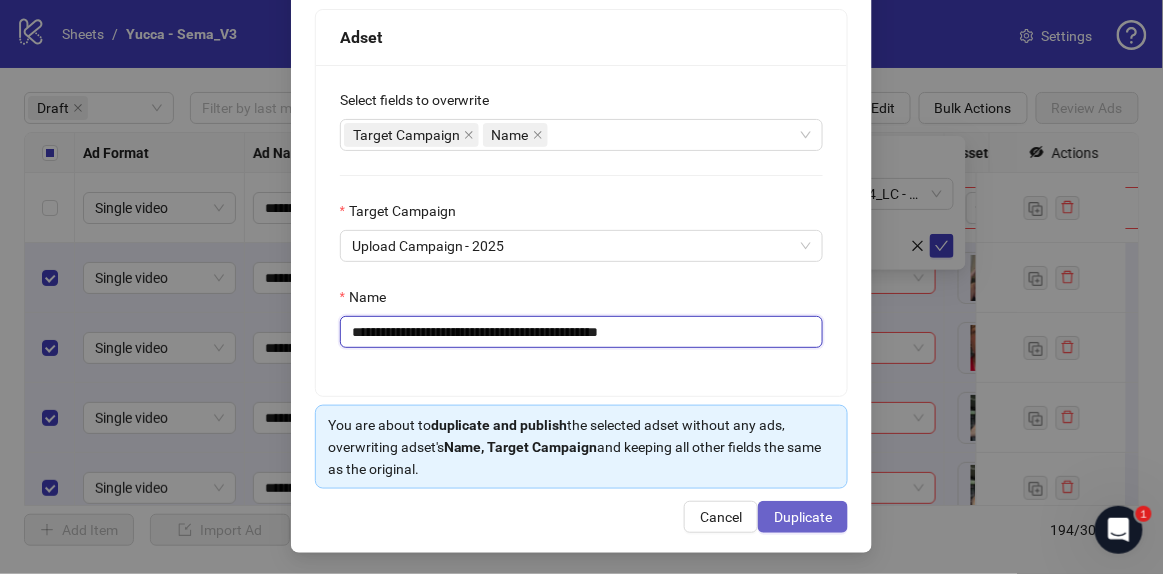 type on "**********" 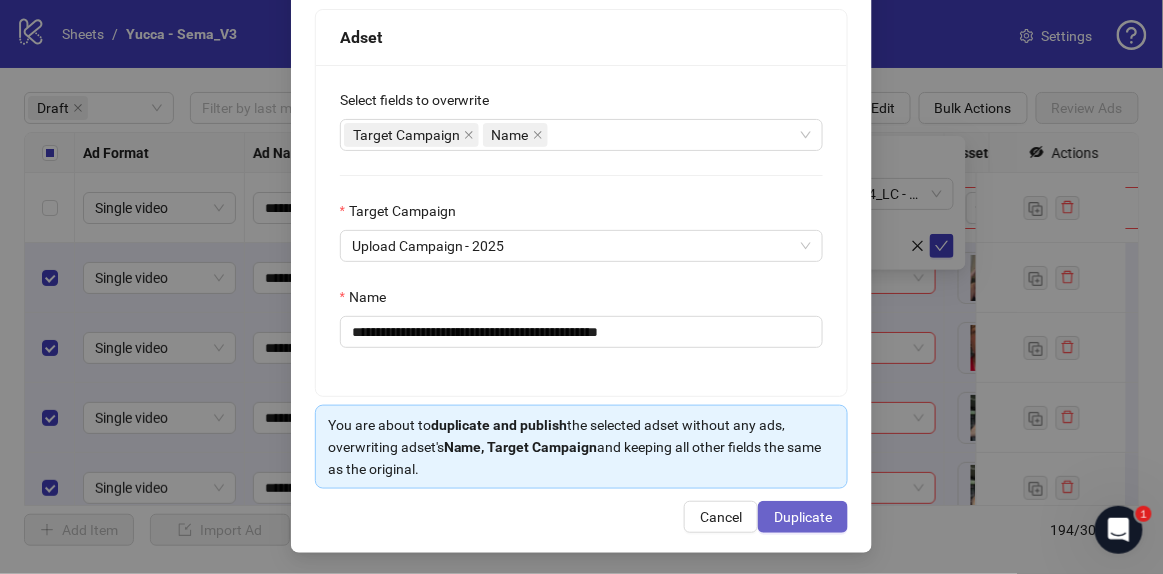 click on "Duplicate" at bounding box center (803, 517) 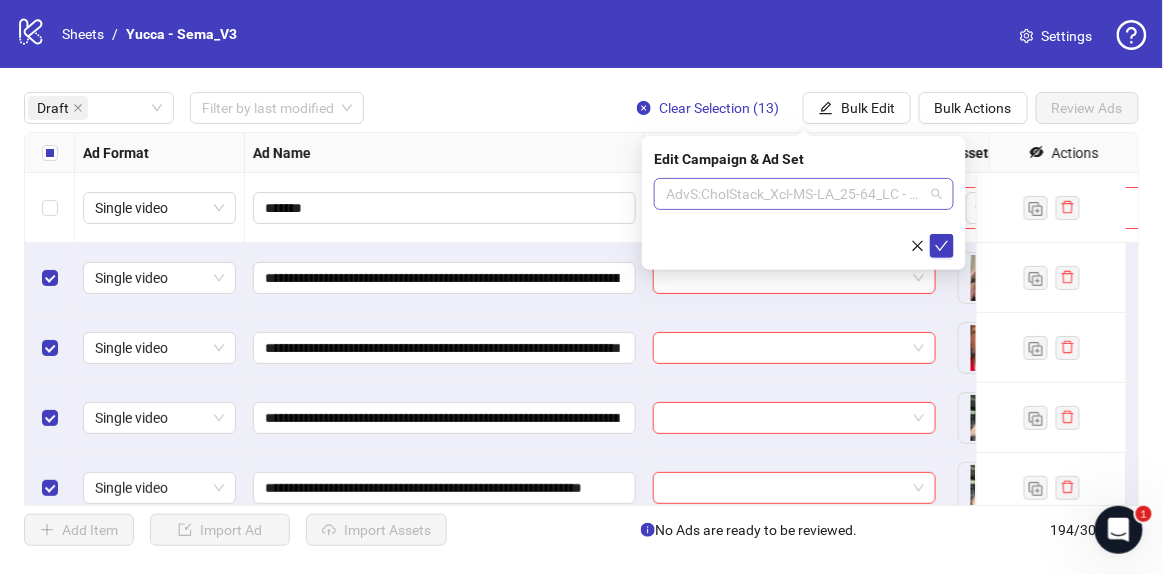 click on "AdvS:CholStack_Xcl-MS-LA_25-64_LC - CandaceG-7.28" at bounding box center [804, 194] 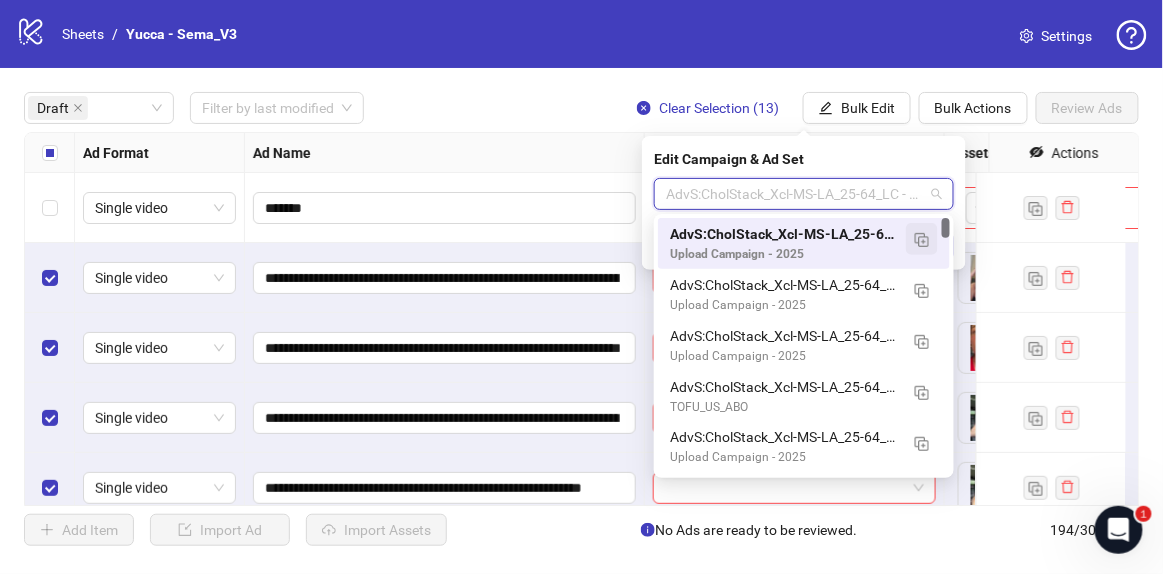 click at bounding box center (922, 239) 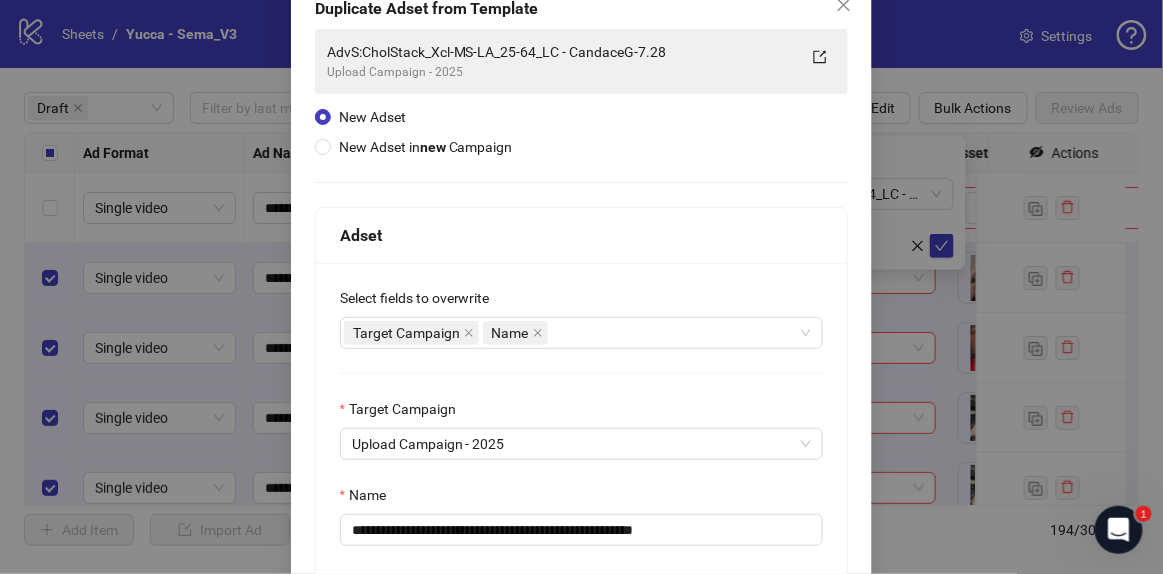 scroll, scrollTop: 321, scrollLeft: 0, axis: vertical 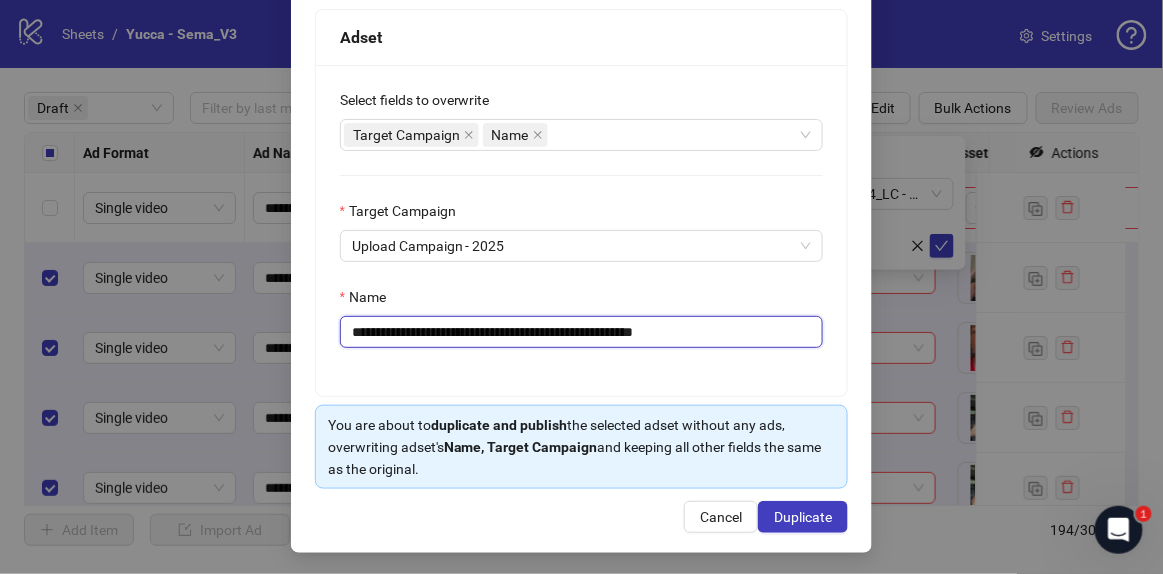drag, startPoint x: 598, startPoint y: 331, endPoint x: 1007, endPoint y: 336, distance: 409.03055 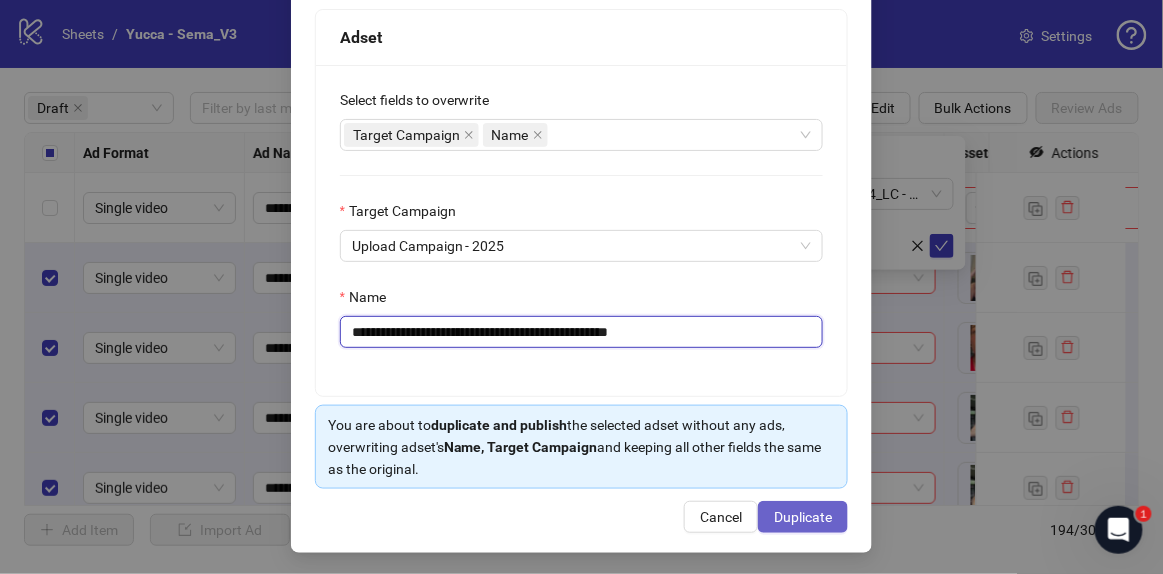 type on "**********" 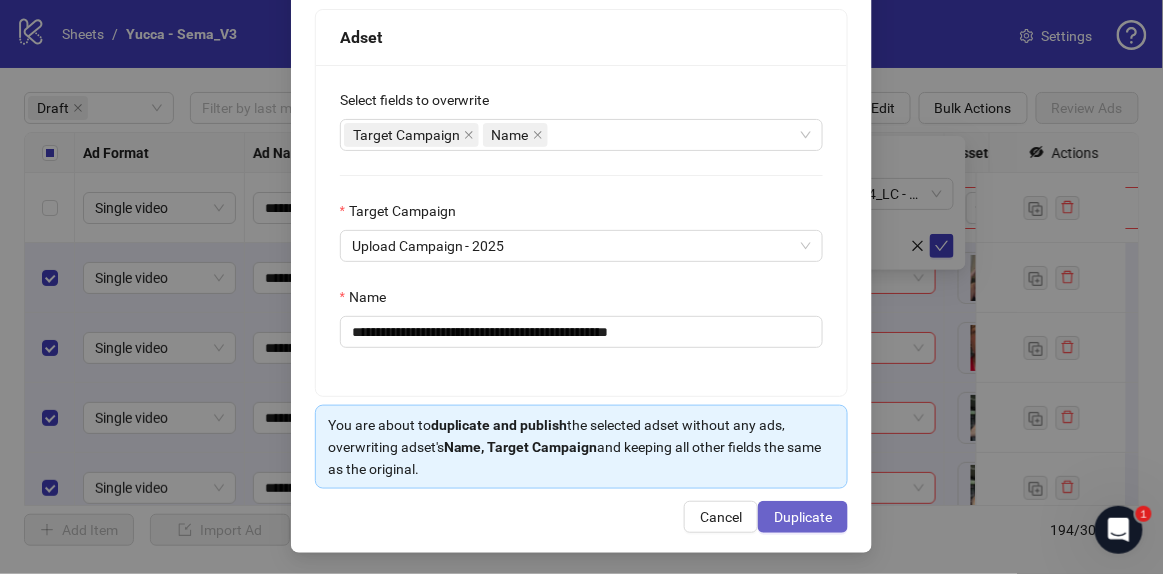click on "Duplicate" at bounding box center [803, 517] 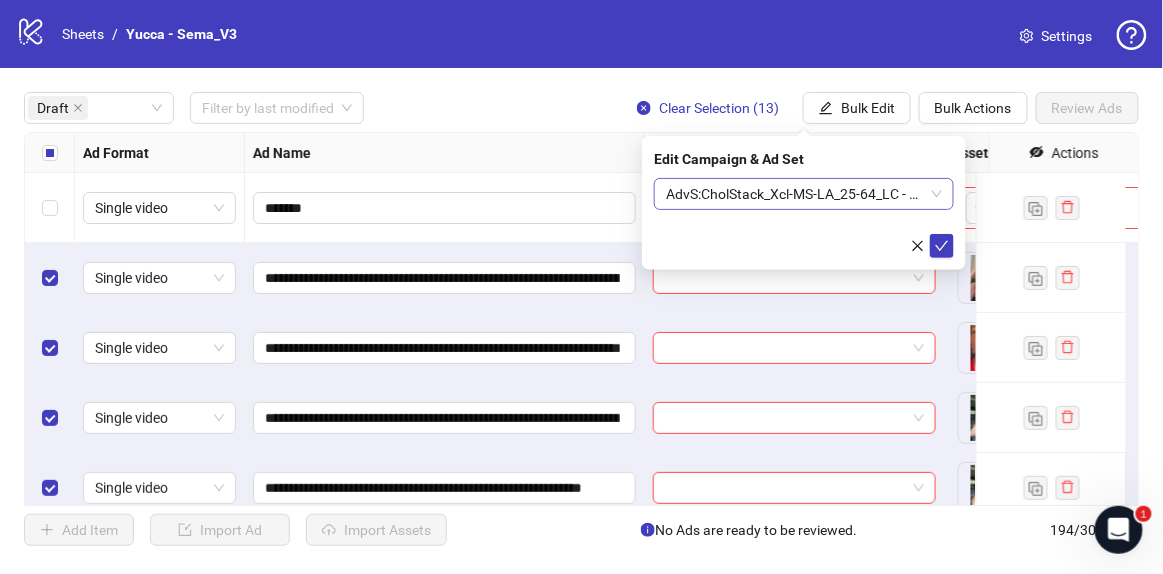 click on "AdvS:CholStack_Xcl-MS-LA_25-64_LC - BrittanieT-7.28" at bounding box center (804, 194) 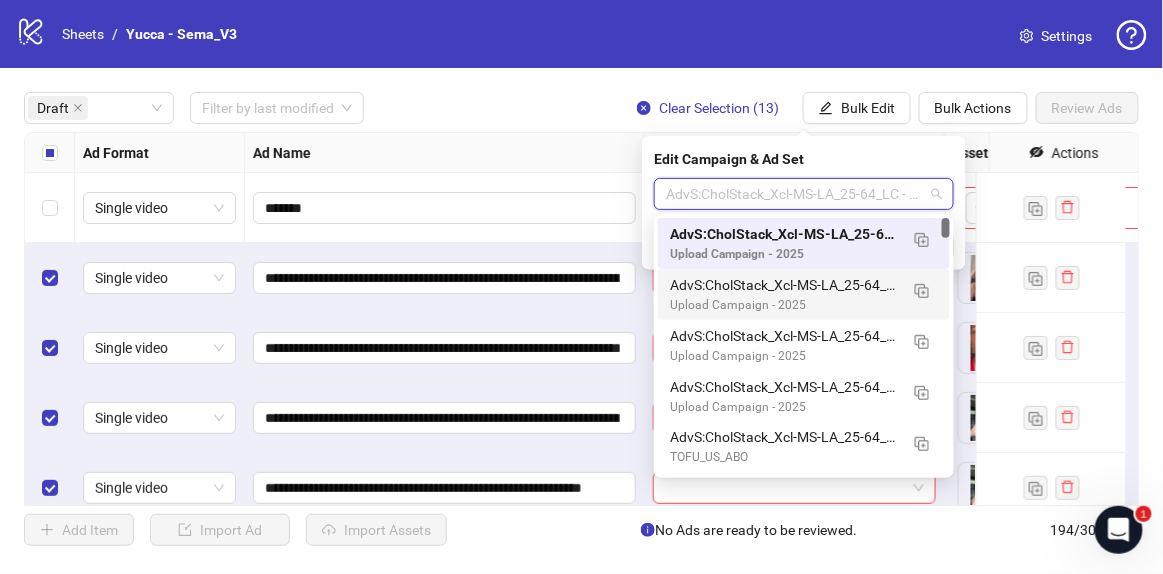 click at bounding box center [50, 153] 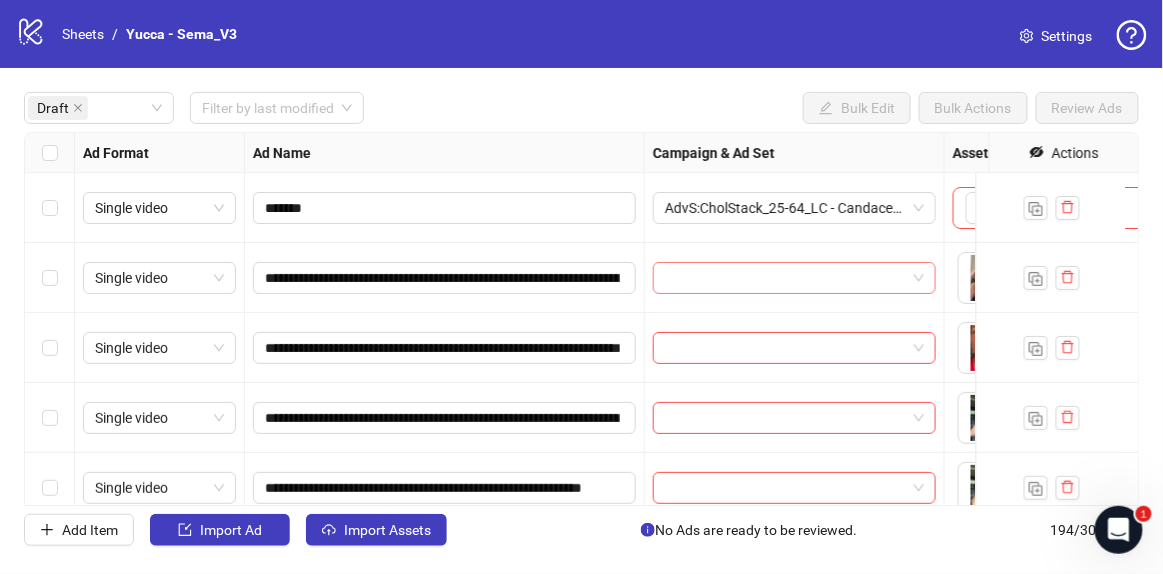 click at bounding box center (785, 278) 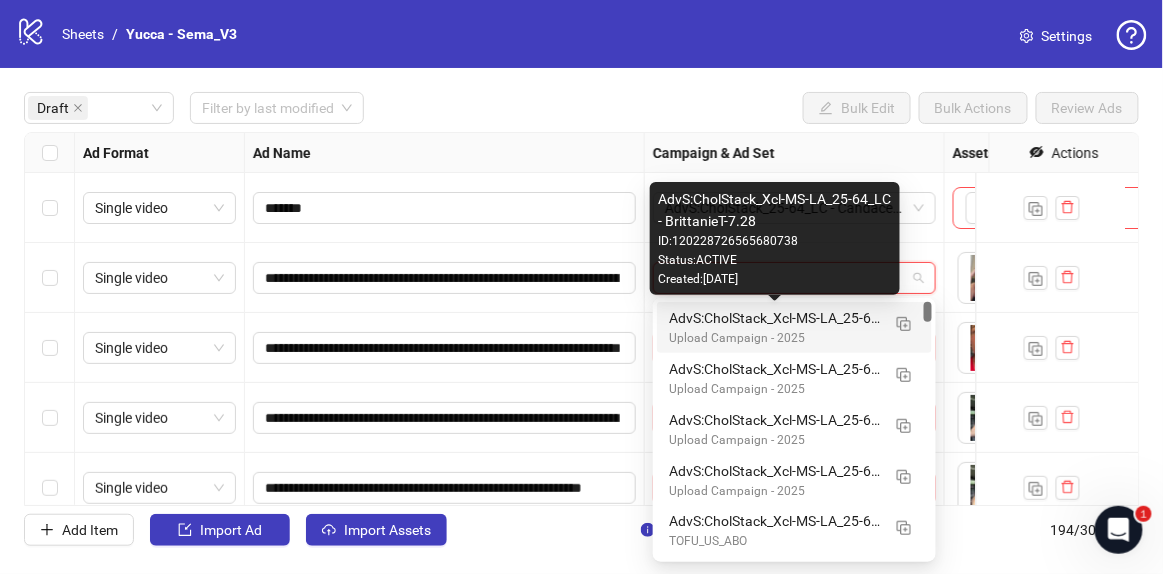 drag, startPoint x: 843, startPoint y: 325, endPoint x: 821, endPoint y: 339, distance: 26.076809 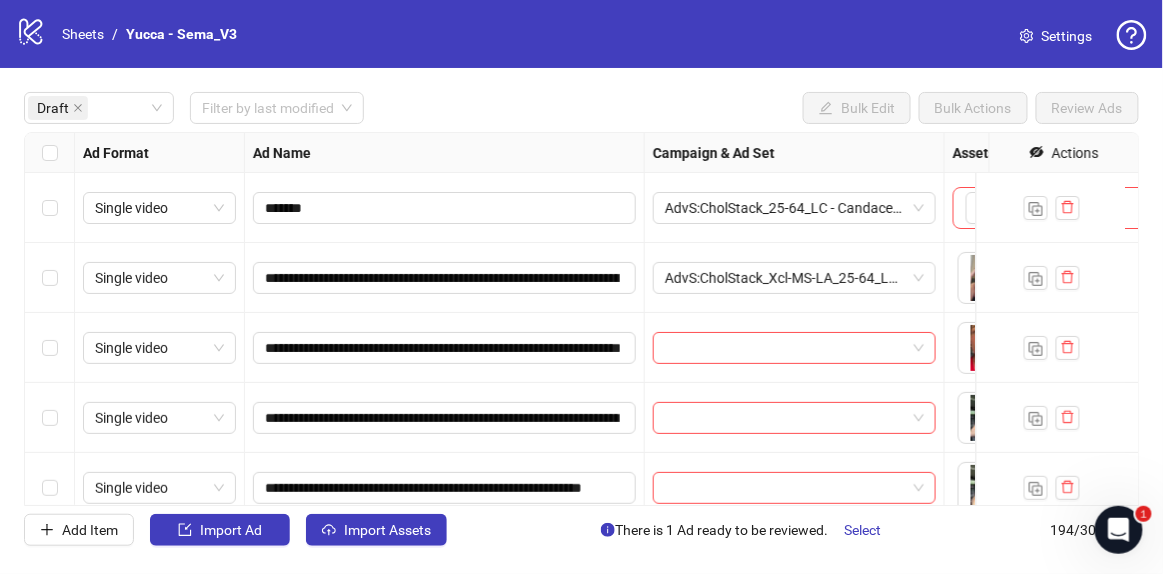 click at bounding box center [50, 348] 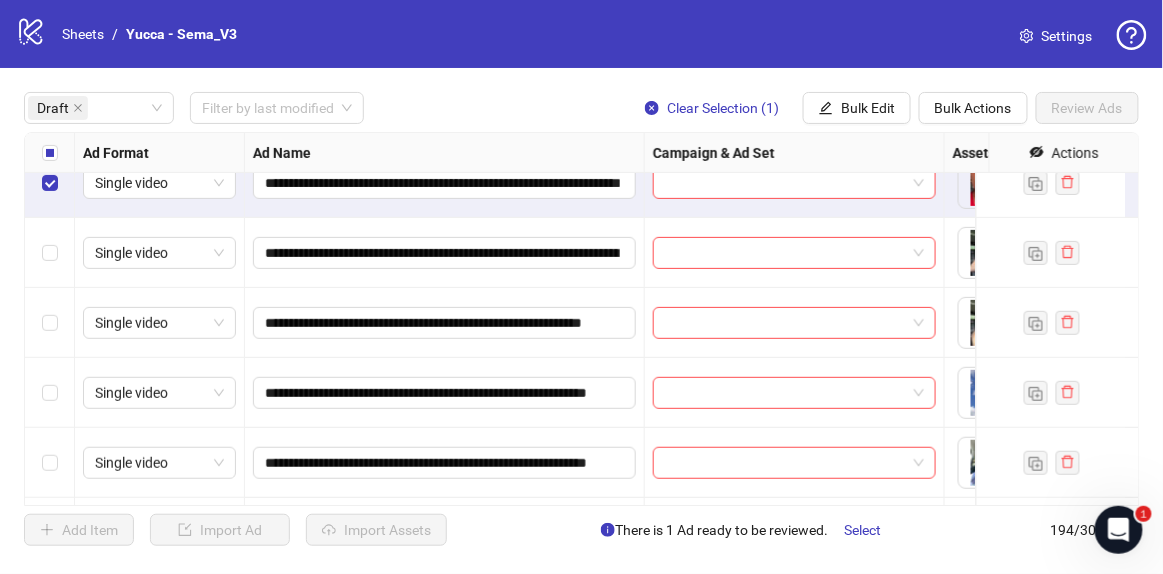 scroll, scrollTop: 181, scrollLeft: 0, axis: vertical 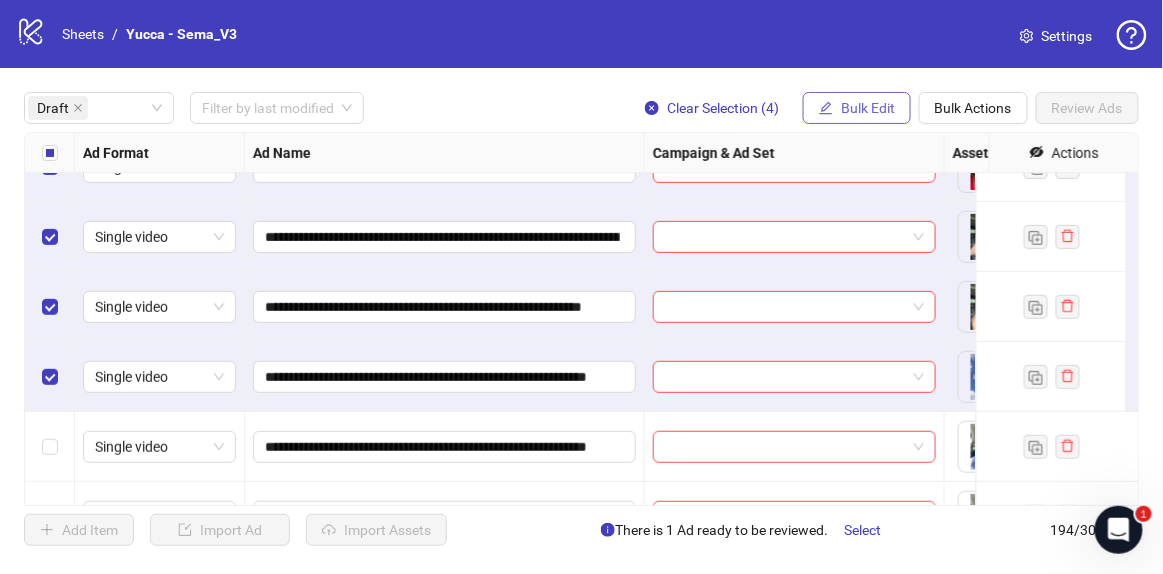click on "Bulk Edit" at bounding box center [857, 108] 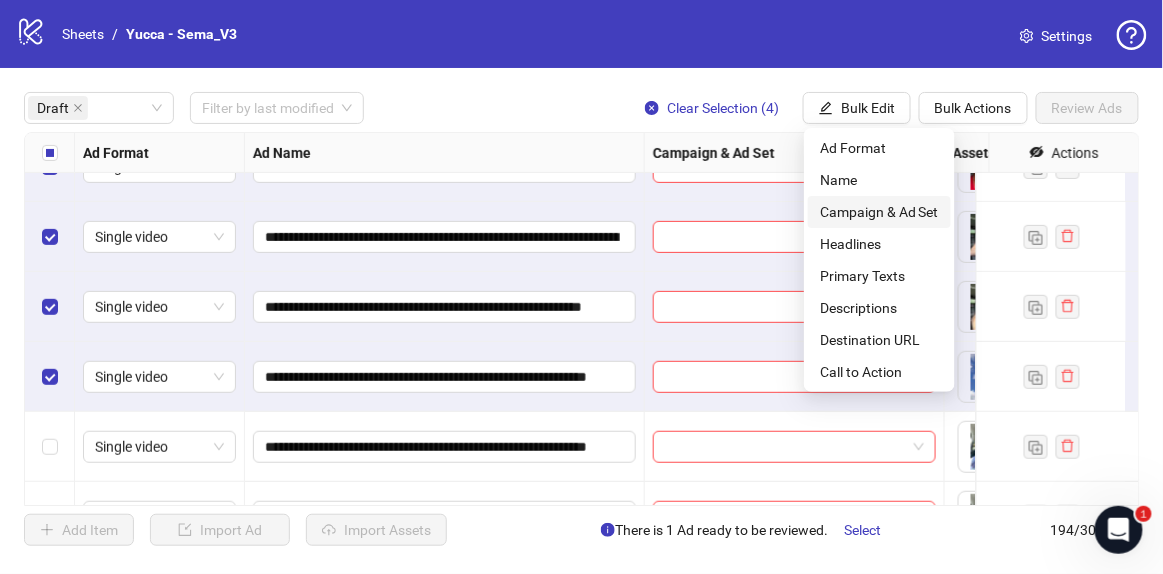 click on "Campaign & Ad Set" at bounding box center (879, 212) 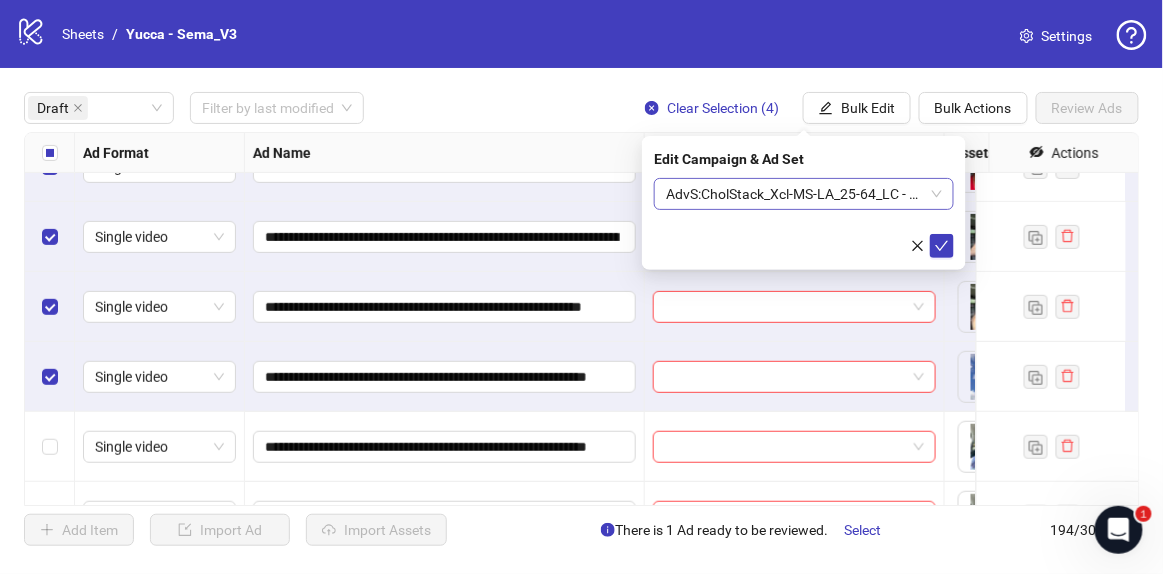 click on "AdvS:CholStack_Xcl-MS-LA_25-64_LC - BrittanieT-7.28" at bounding box center (804, 194) 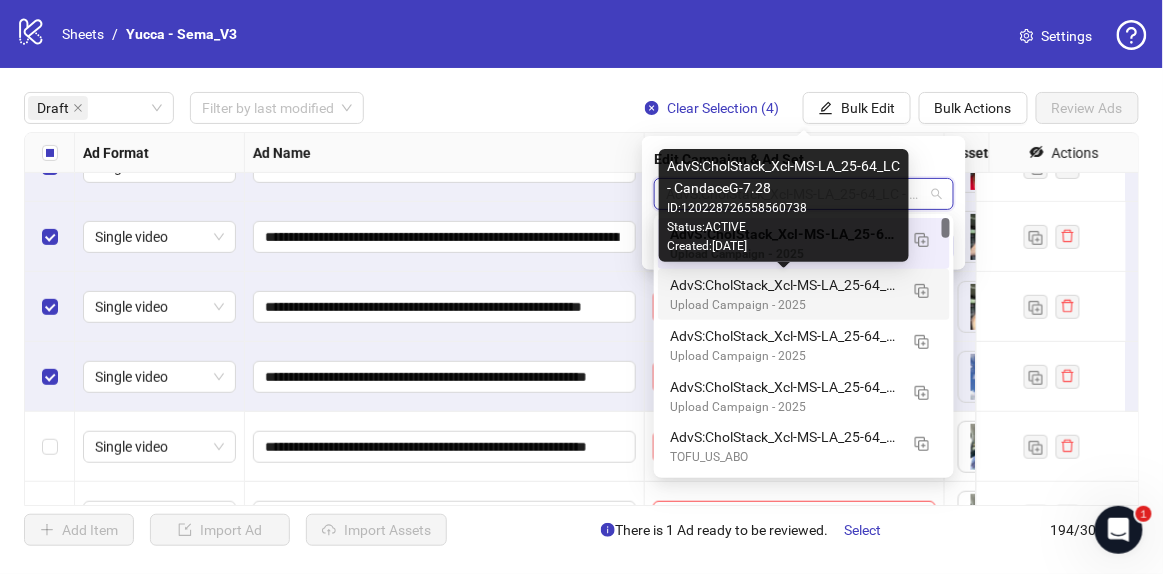 click on "AdvS:CholStack_Xcl-MS-LA_25-64_LC - CandaceG-7.28" at bounding box center [784, 285] 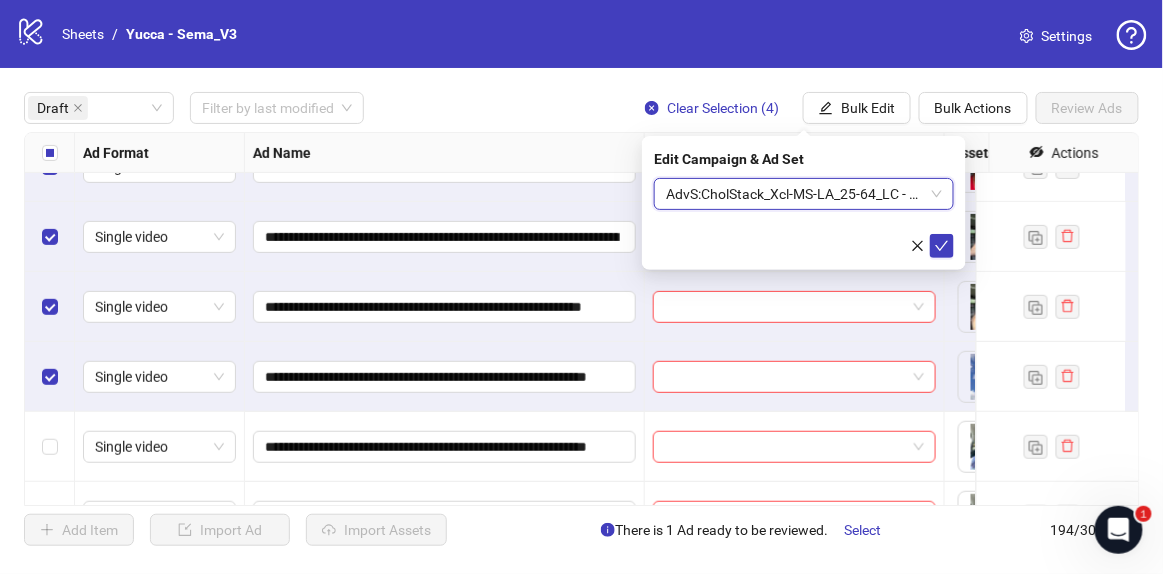 click at bounding box center (50, 153) 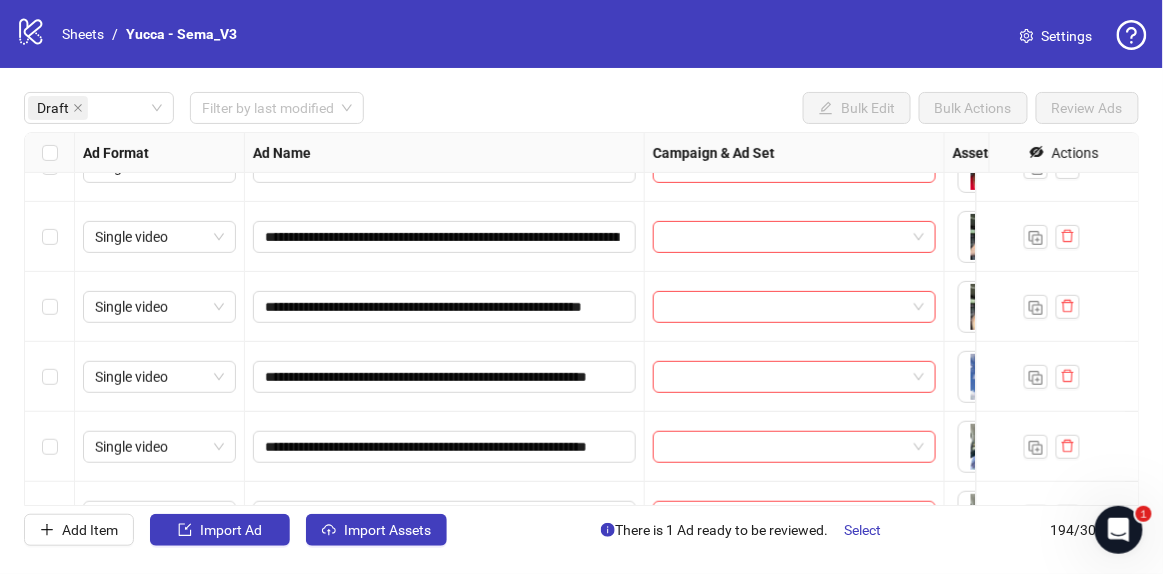 click at bounding box center (50, 447) 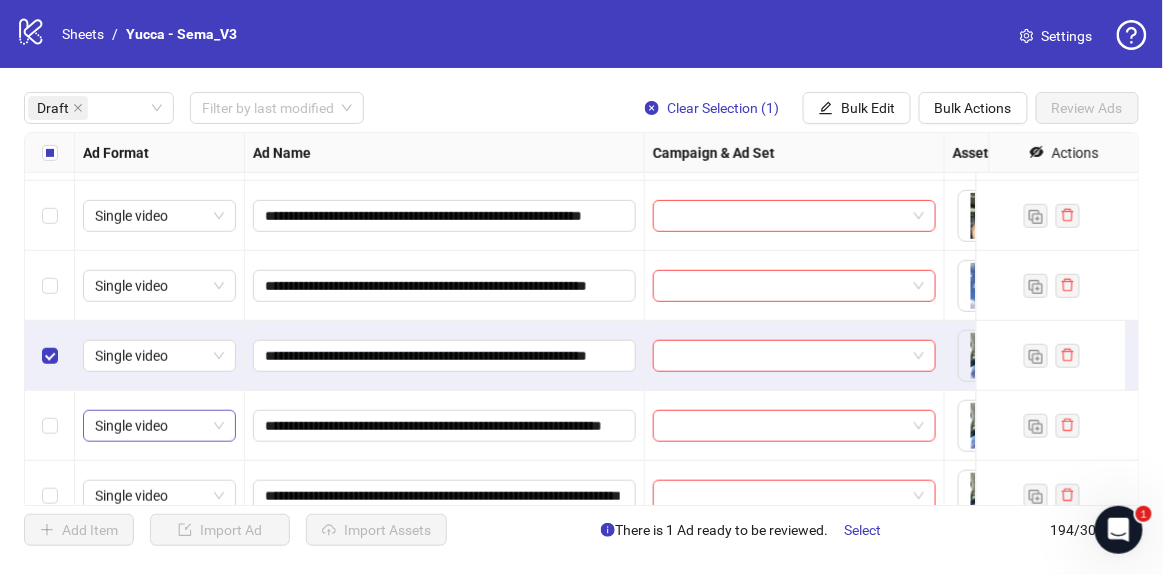 scroll, scrollTop: 363, scrollLeft: 0, axis: vertical 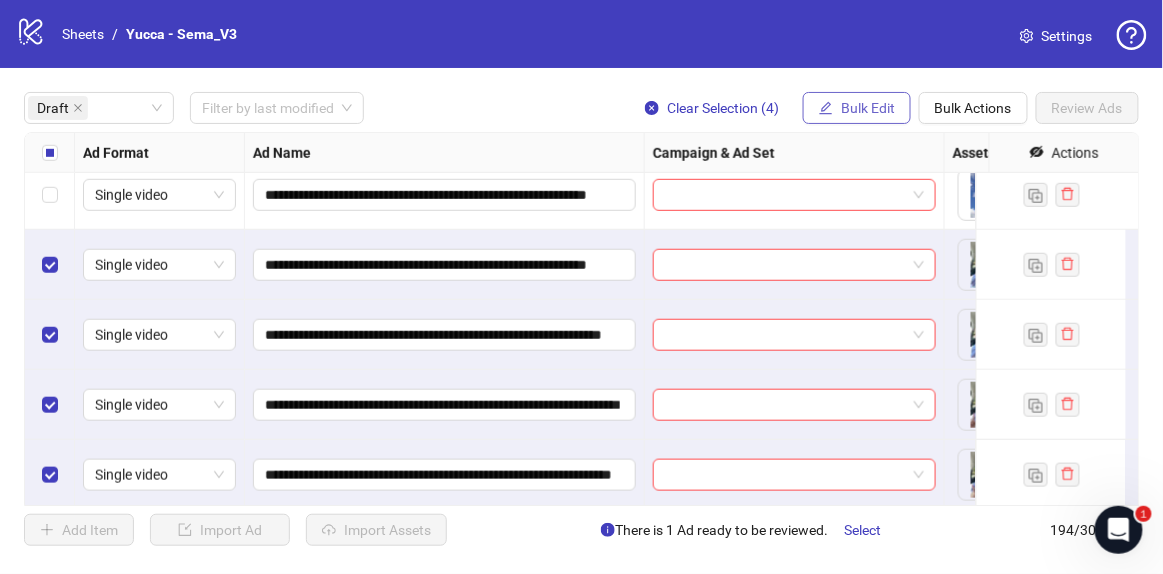 click on "Bulk Edit" at bounding box center (857, 108) 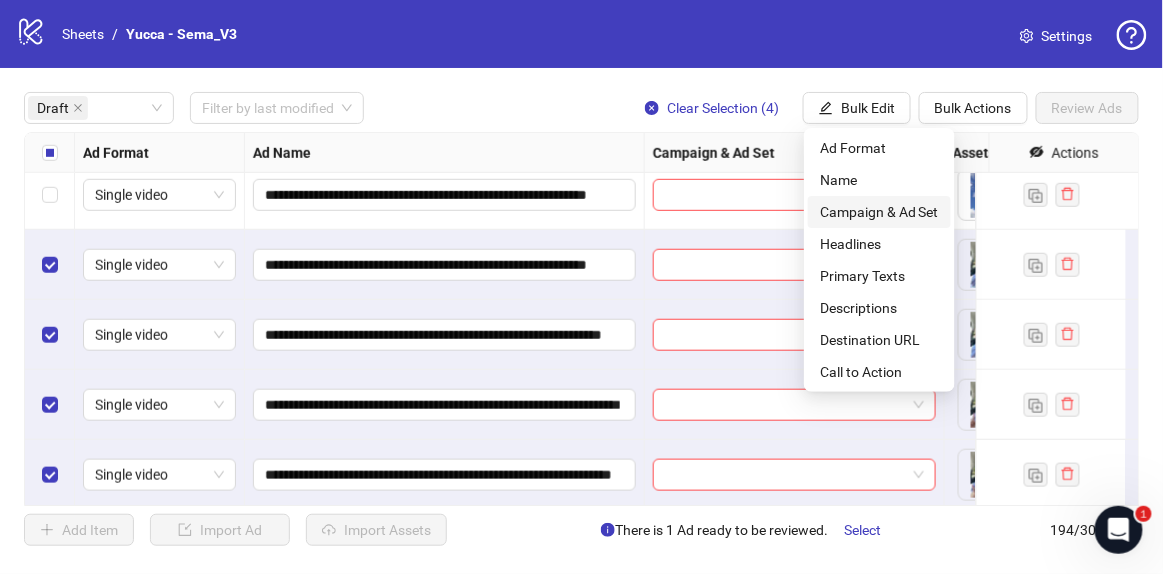 click on "Campaign & Ad Set" at bounding box center (879, 212) 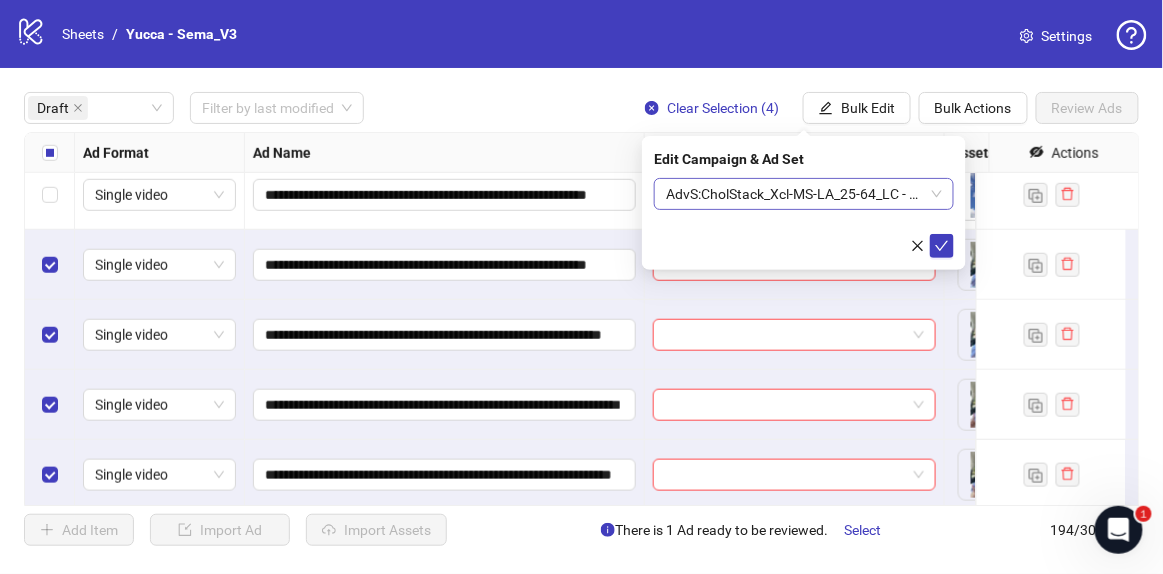 click on "AdvS:CholStack_Xcl-MS-LA_25-64_LC - CandaceG-7.28" at bounding box center (804, 194) 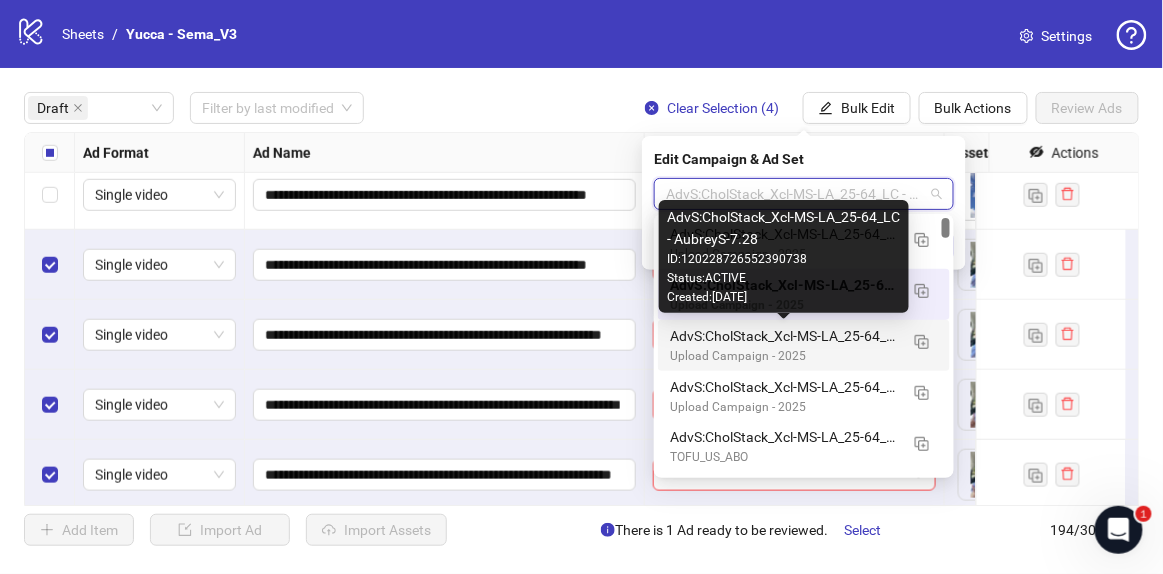 click on "AdvS:CholStack_Xcl-MS-LA_25-64_LC - AubreyS-7.28" at bounding box center [784, 336] 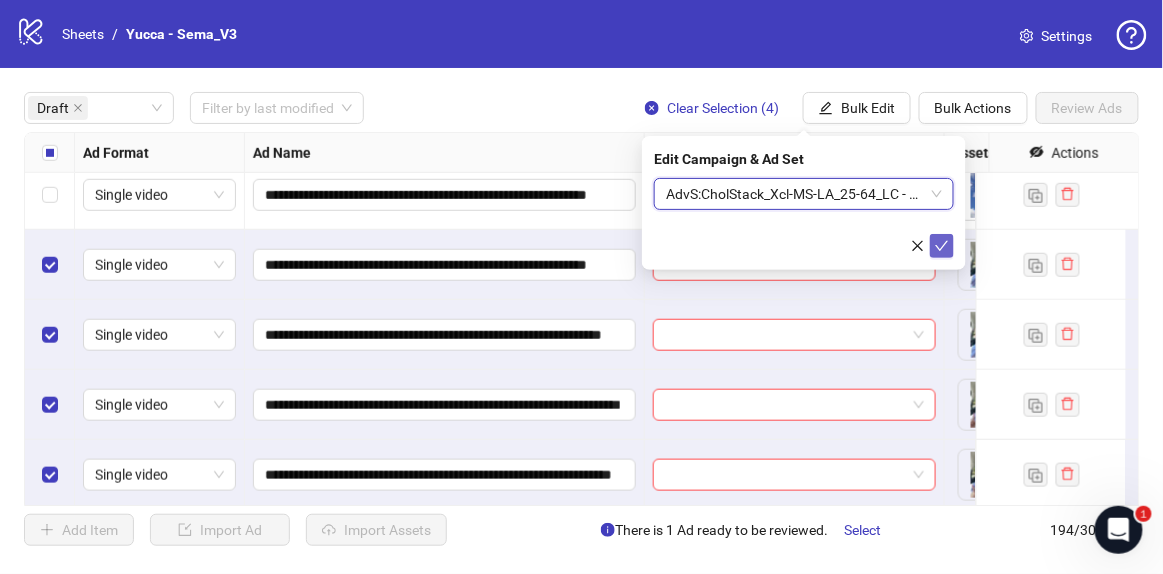 click 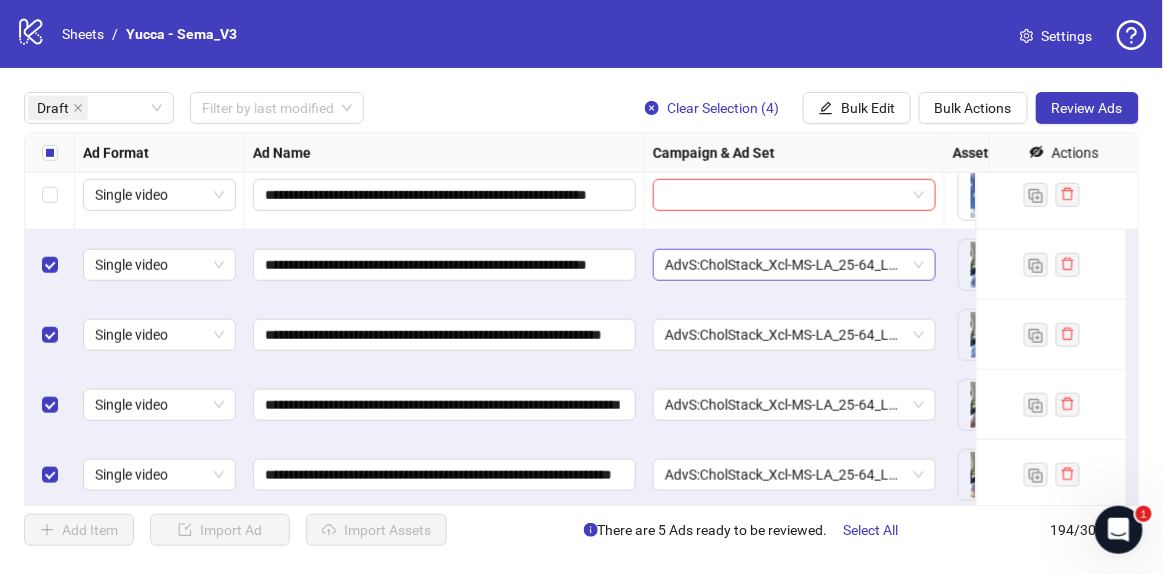 click on "AdvS:CholStack_Xcl-MS-LA_25-64_LC - AubreyS-7.28" at bounding box center (794, 265) 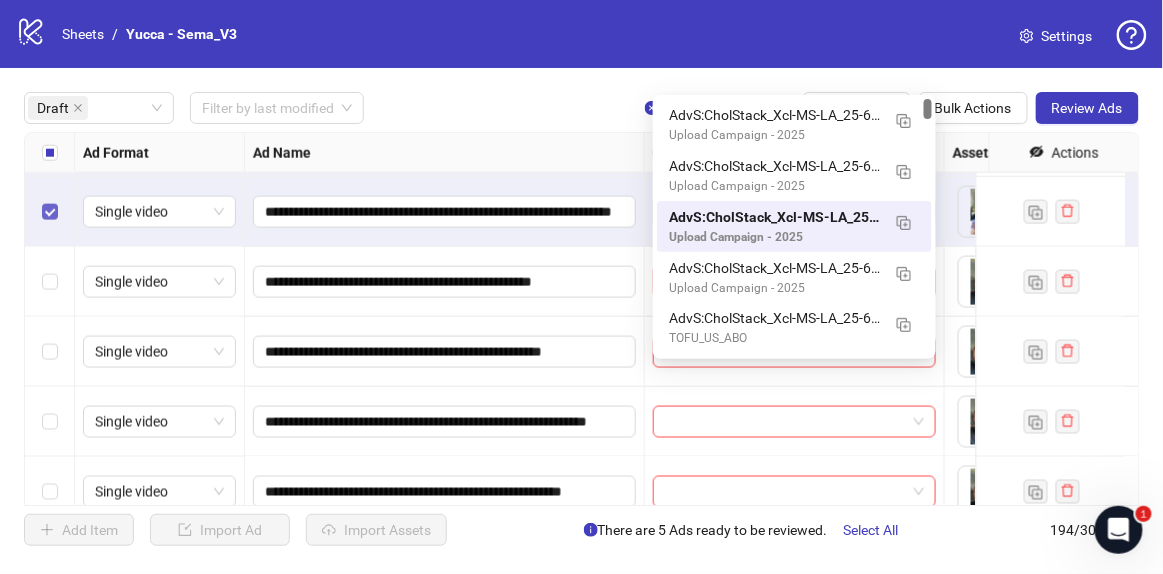 scroll, scrollTop: 636, scrollLeft: 0, axis: vertical 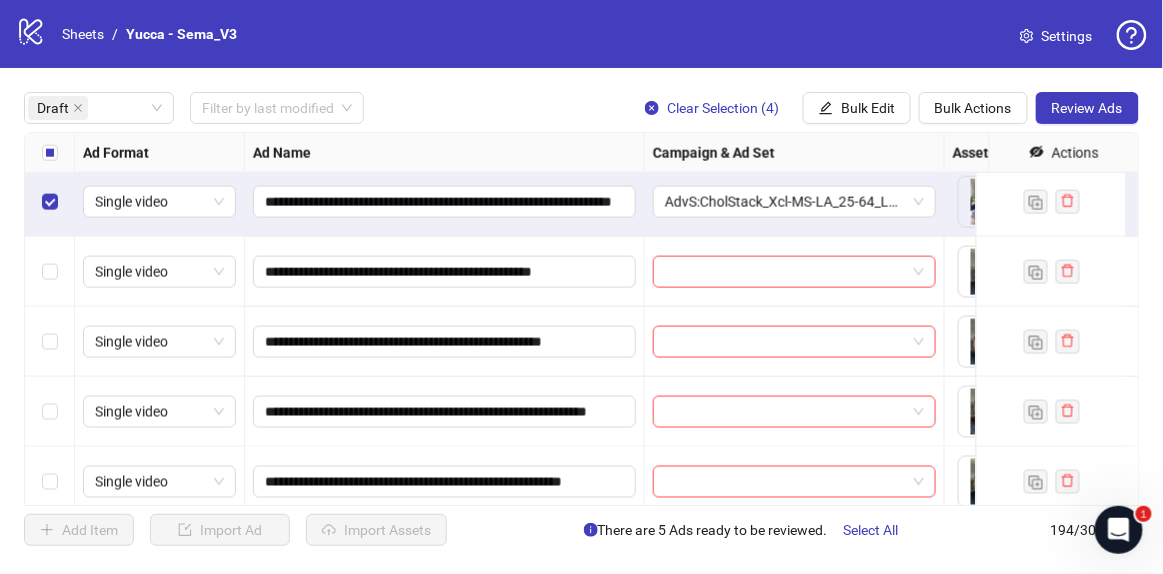 click at bounding box center [50, 153] 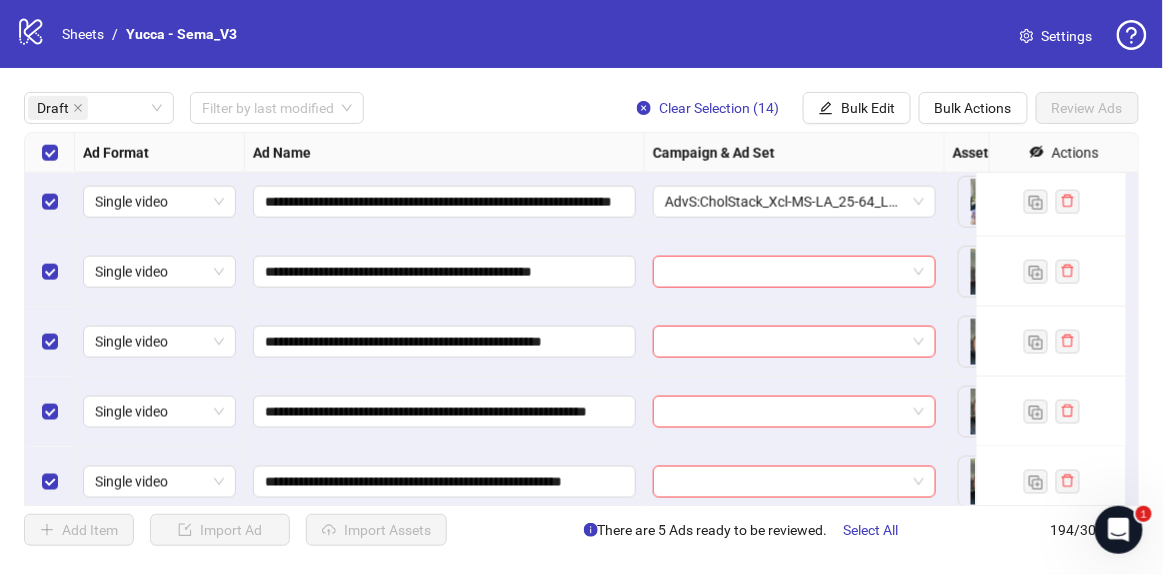 click at bounding box center (50, 153) 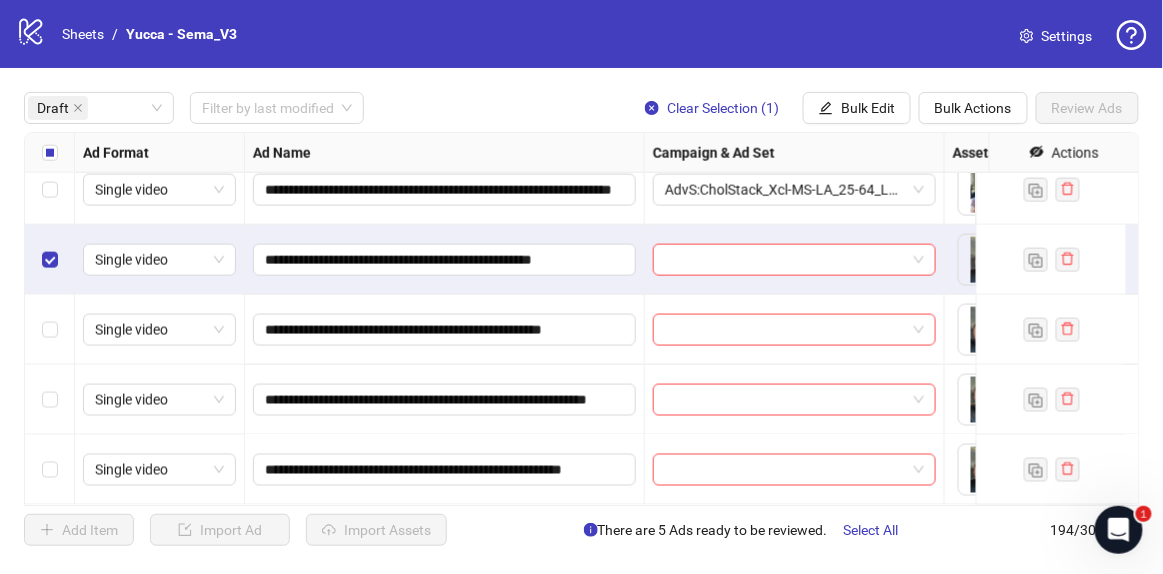 scroll, scrollTop: 661, scrollLeft: 0, axis: vertical 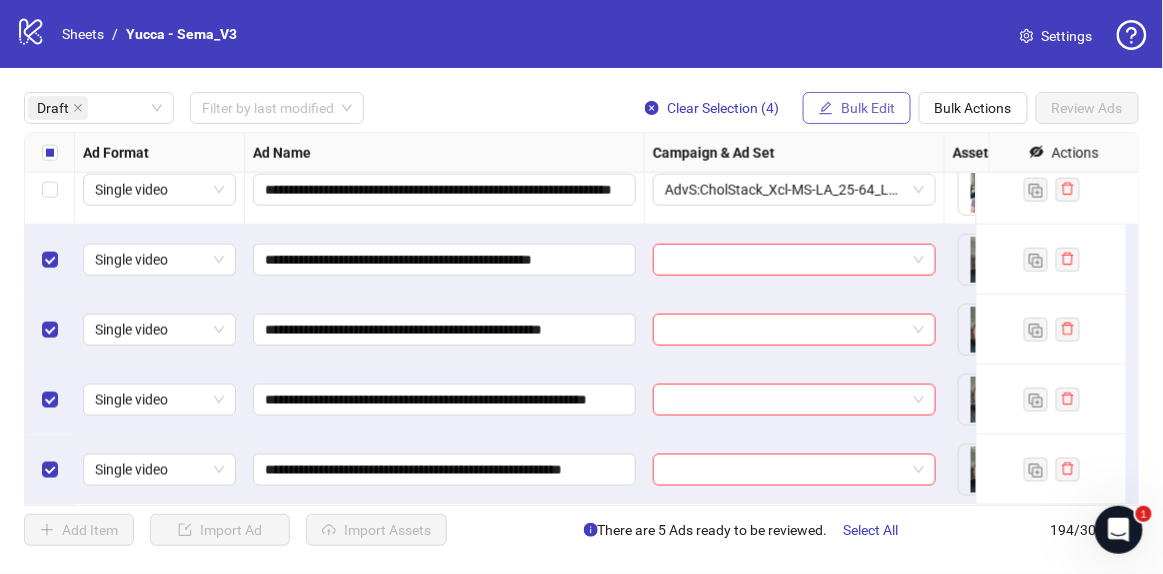 click on "Bulk Edit" at bounding box center [868, 108] 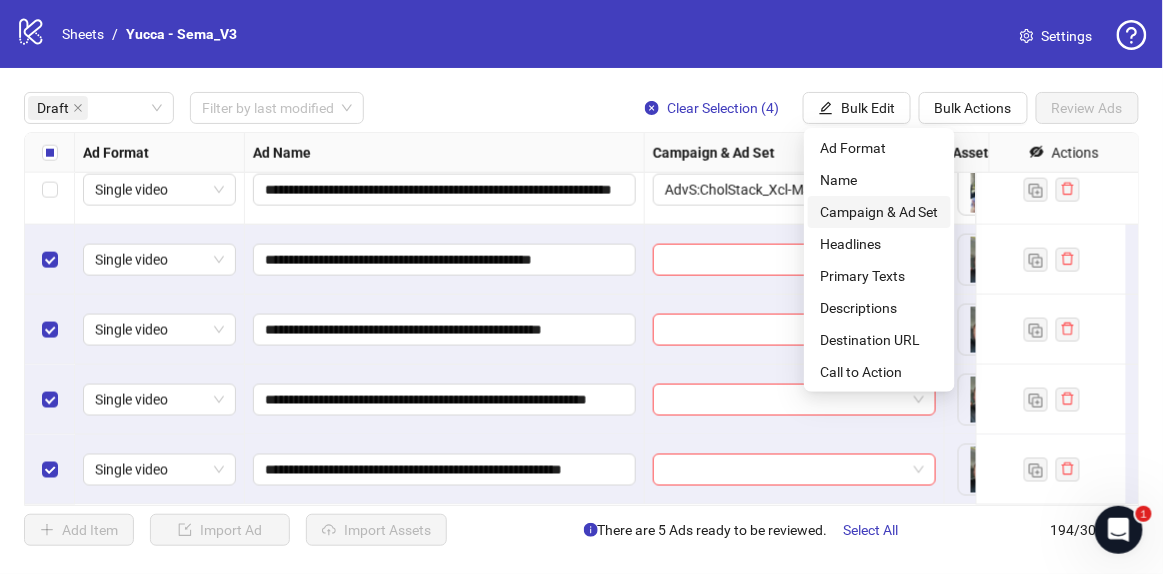 click on "Campaign & Ad Set" at bounding box center [879, 212] 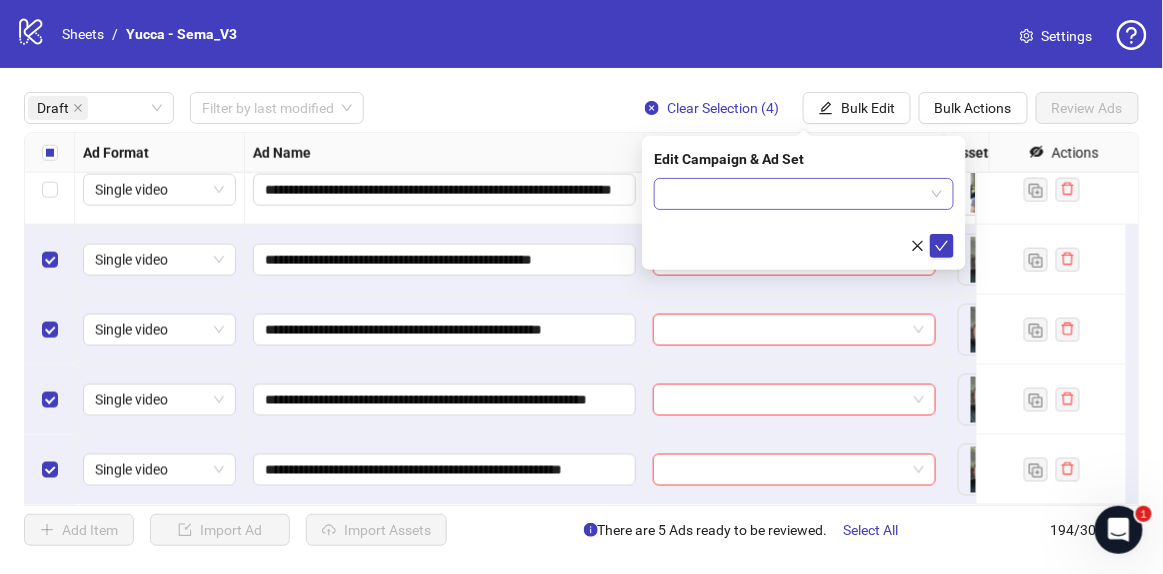 click at bounding box center (795, 194) 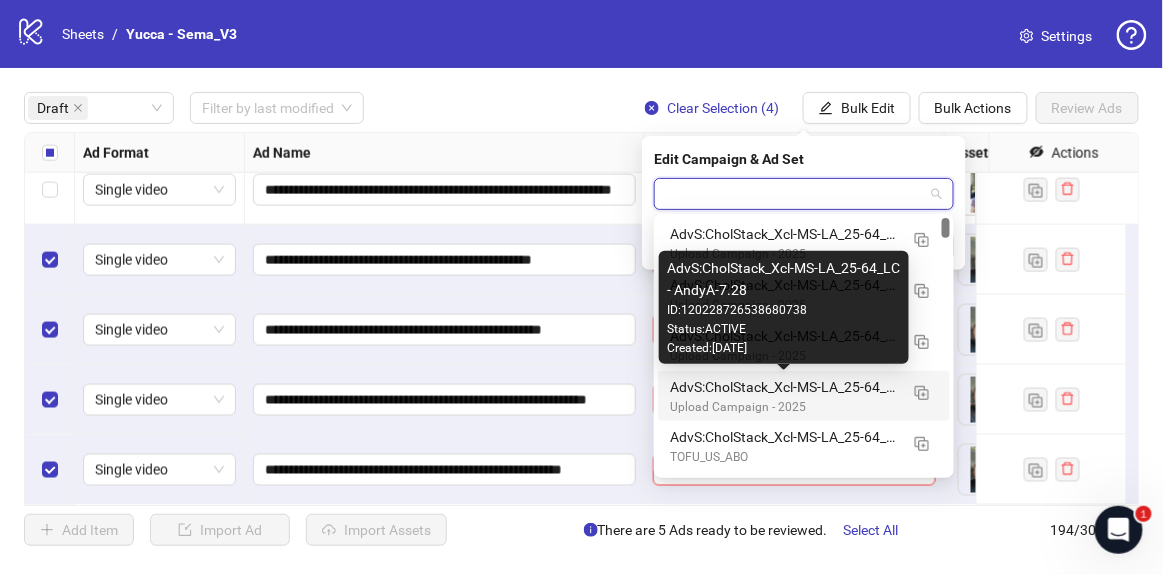 drag, startPoint x: 833, startPoint y: 385, endPoint x: 845, endPoint y: 385, distance: 12 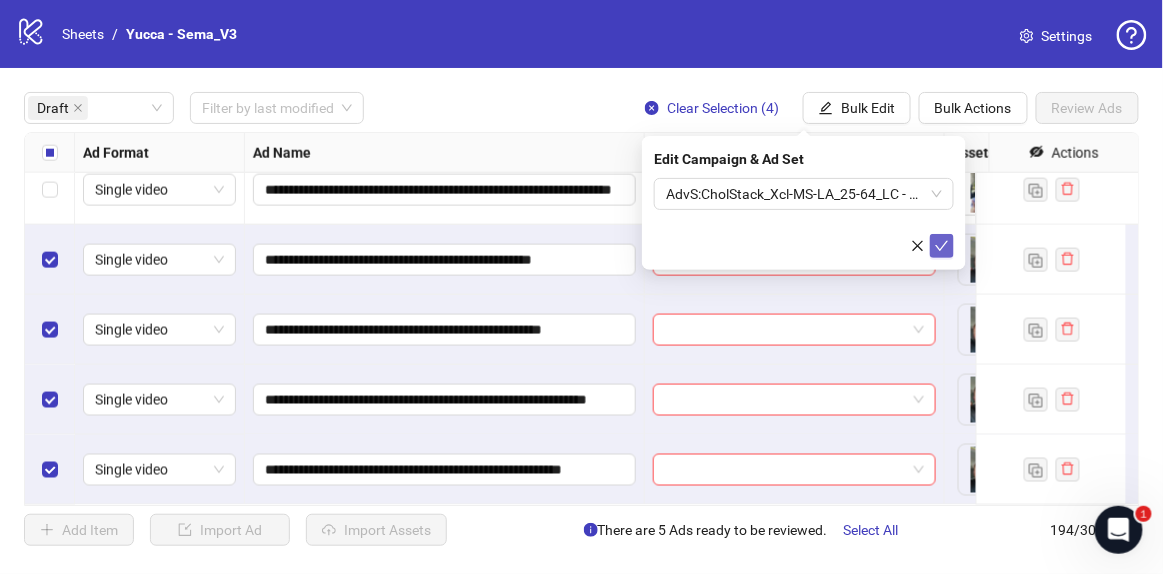 click 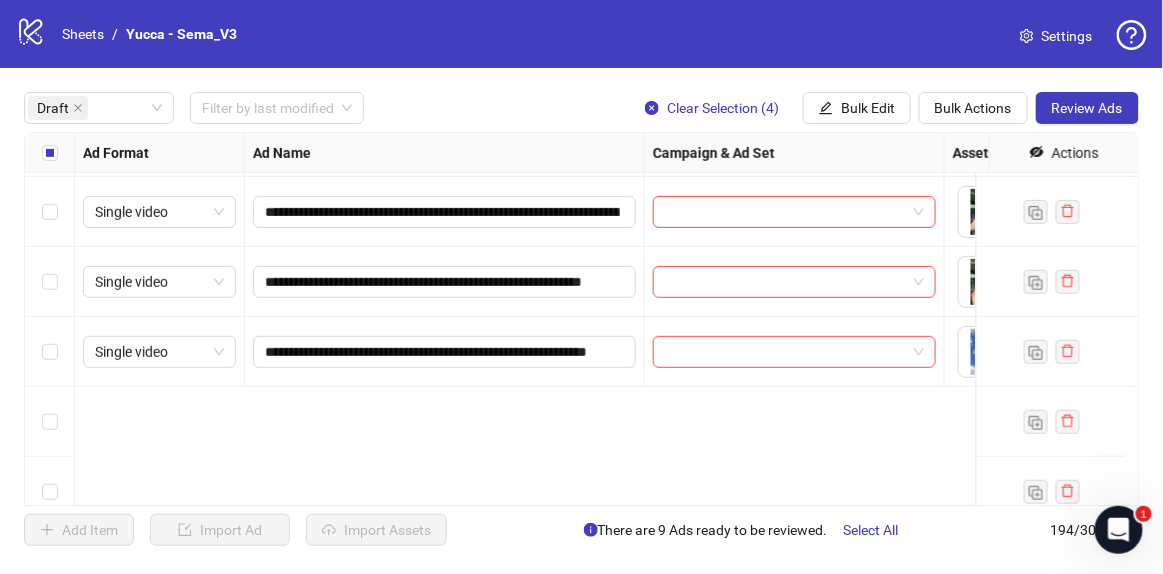 scroll, scrollTop: 0, scrollLeft: 0, axis: both 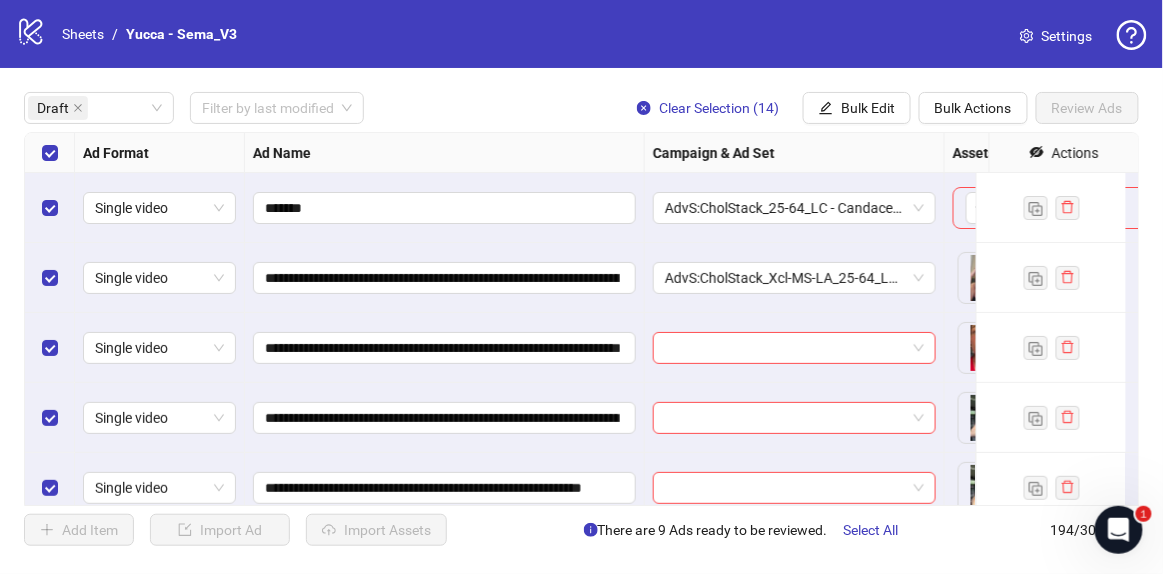 drag, startPoint x: 50, startPoint y: 229, endPoint x: 79, endPoint y: 242, distance: 31.780497 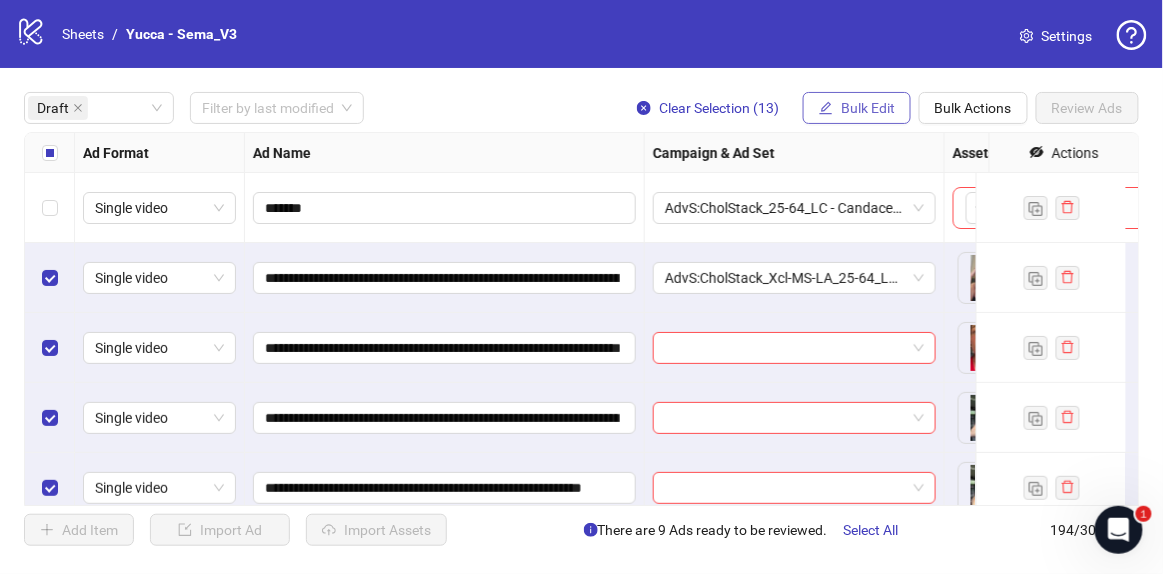 click on "Bulk Edit" at bounding box center (868, 108) 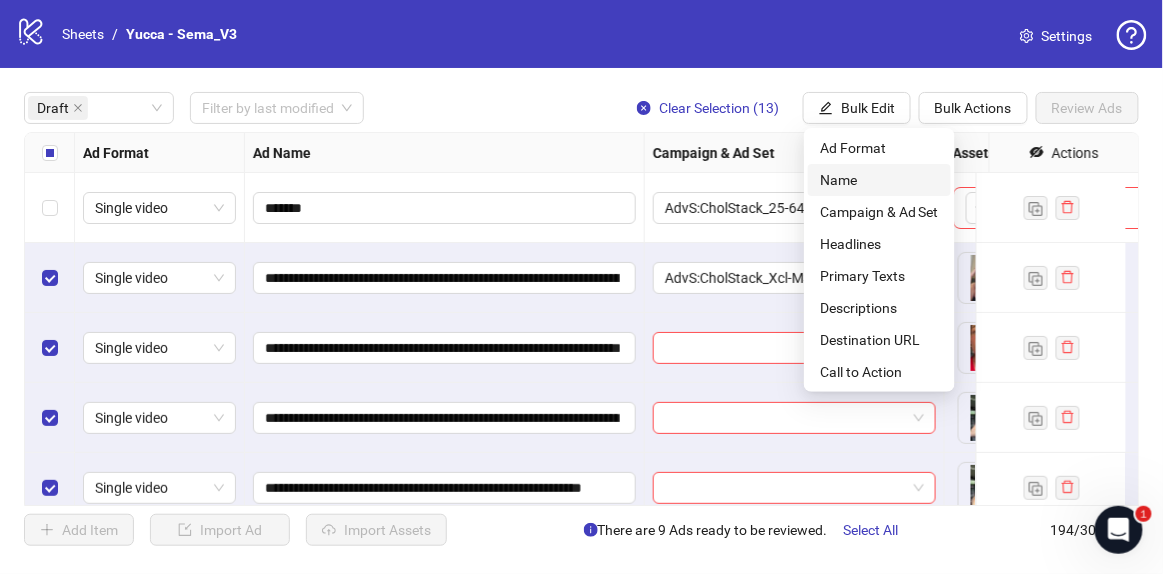 click on "Name" at bounding box center (879, 180) 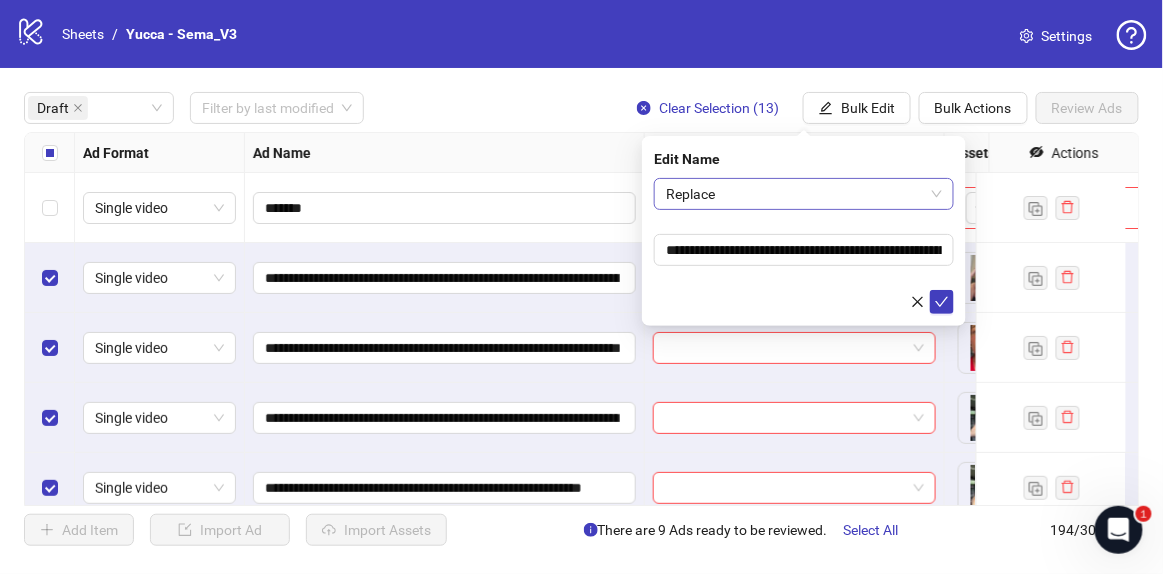 click on "Replace" at bounding box center [804, 194] 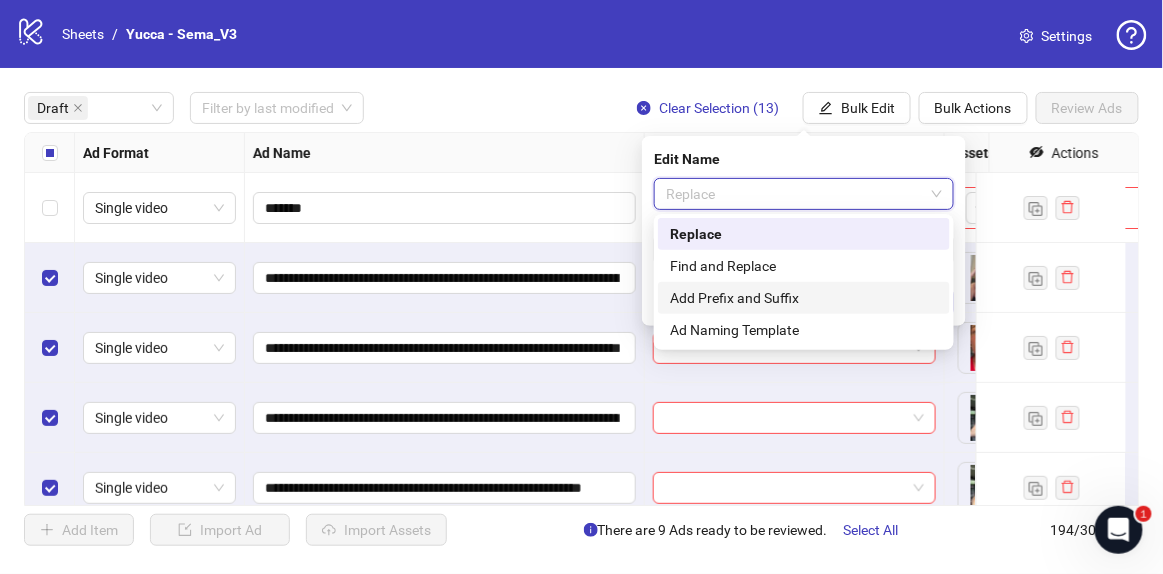 click on "Add Prefix and Suffix" at bounding box center (804, 298) 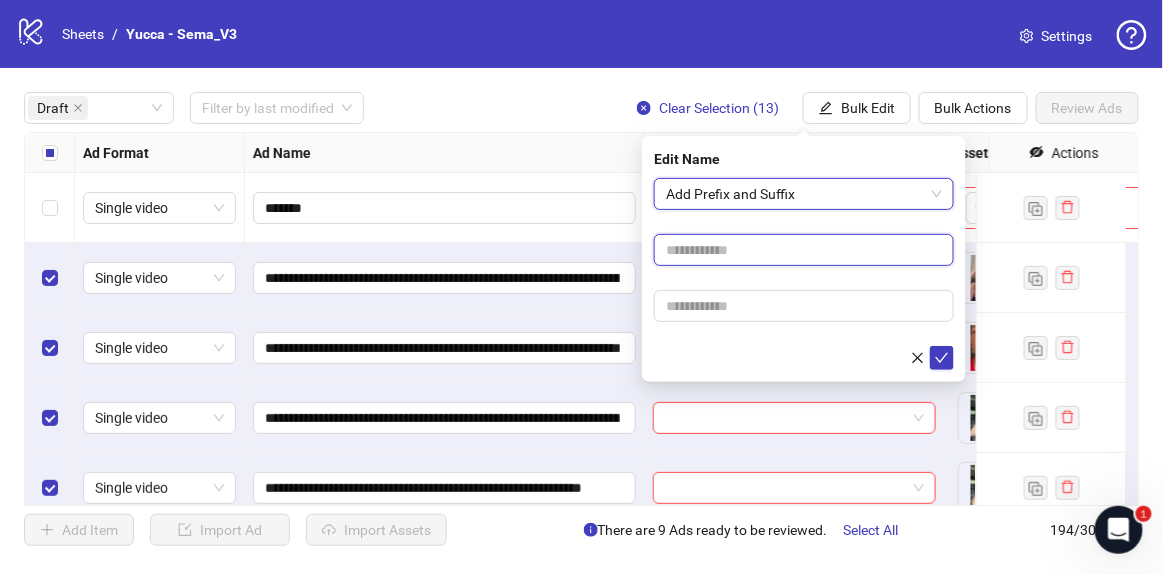 click at bounding box center (804, 250) 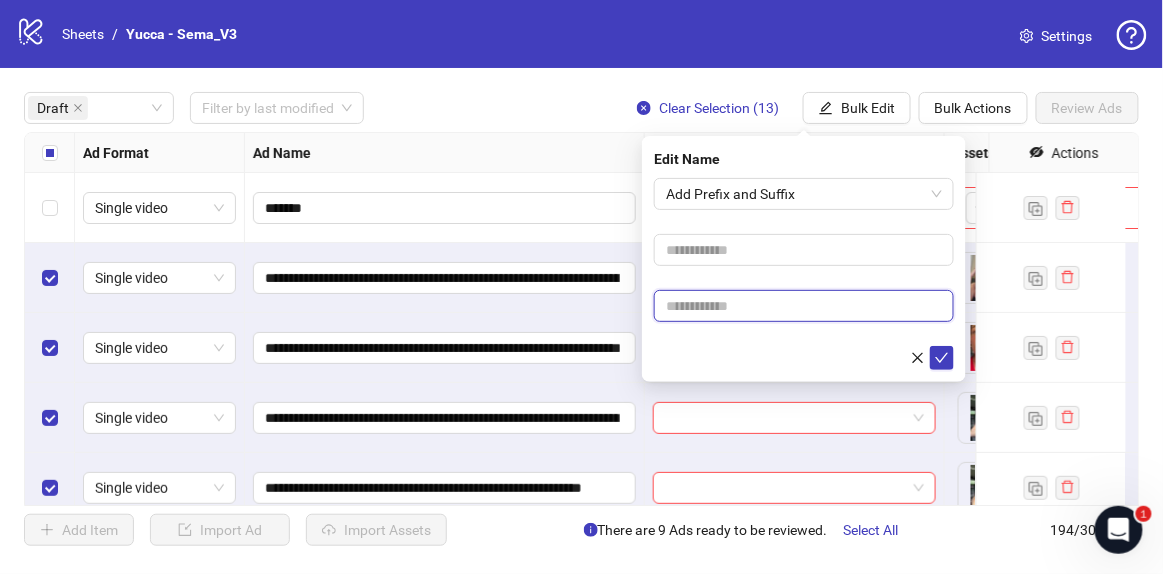 click at bounding box center (804, 306) 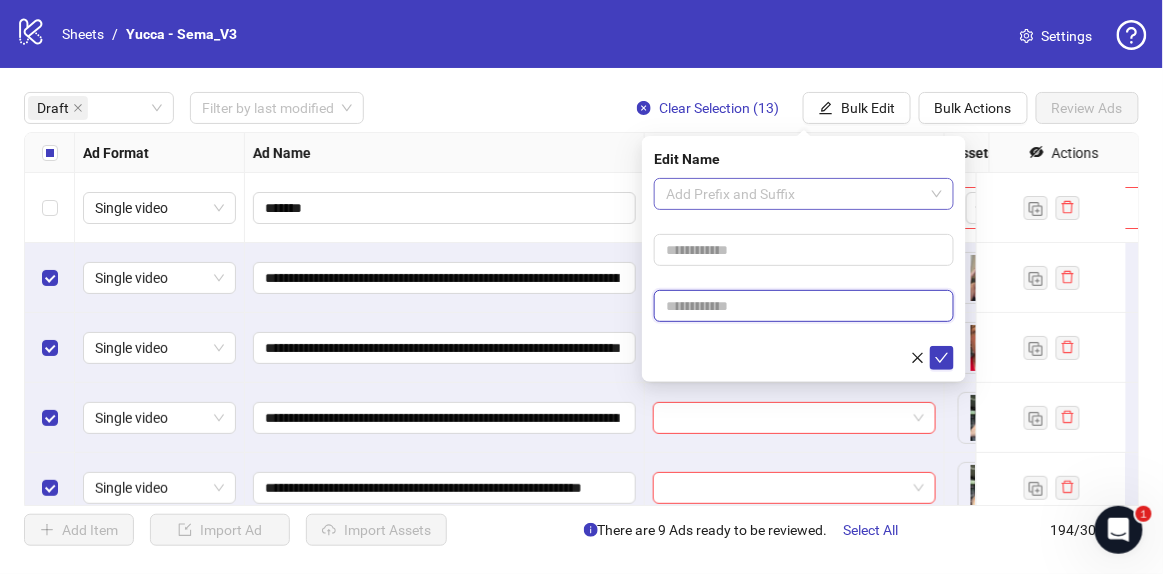 click on "Add Prefix and Suffix" at bounding box center [804, 194] 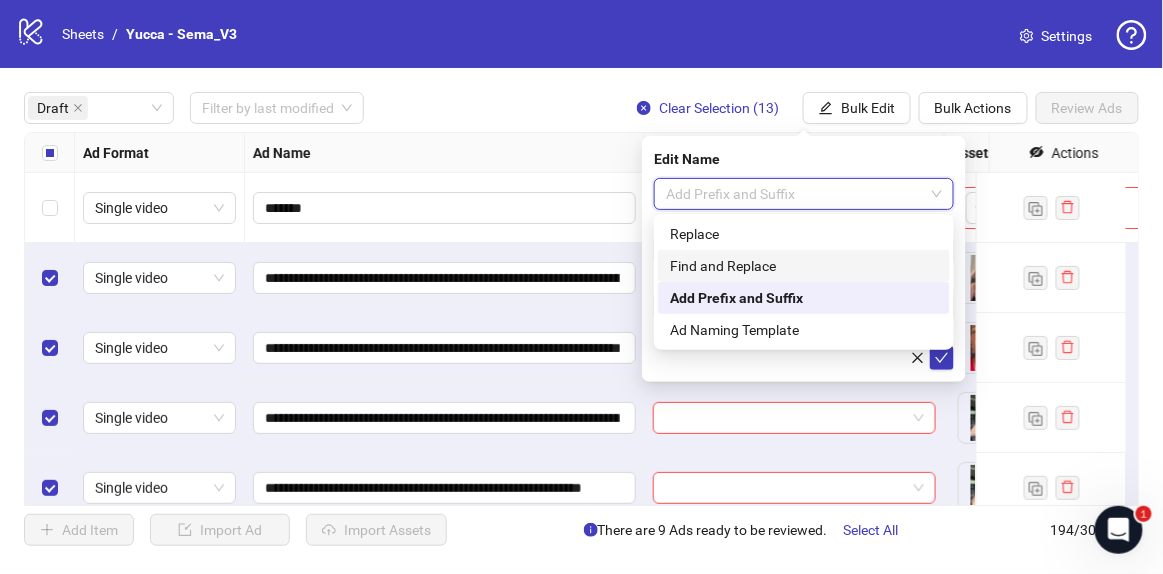click on "Find and Replace" at bounding box center (804, 266) 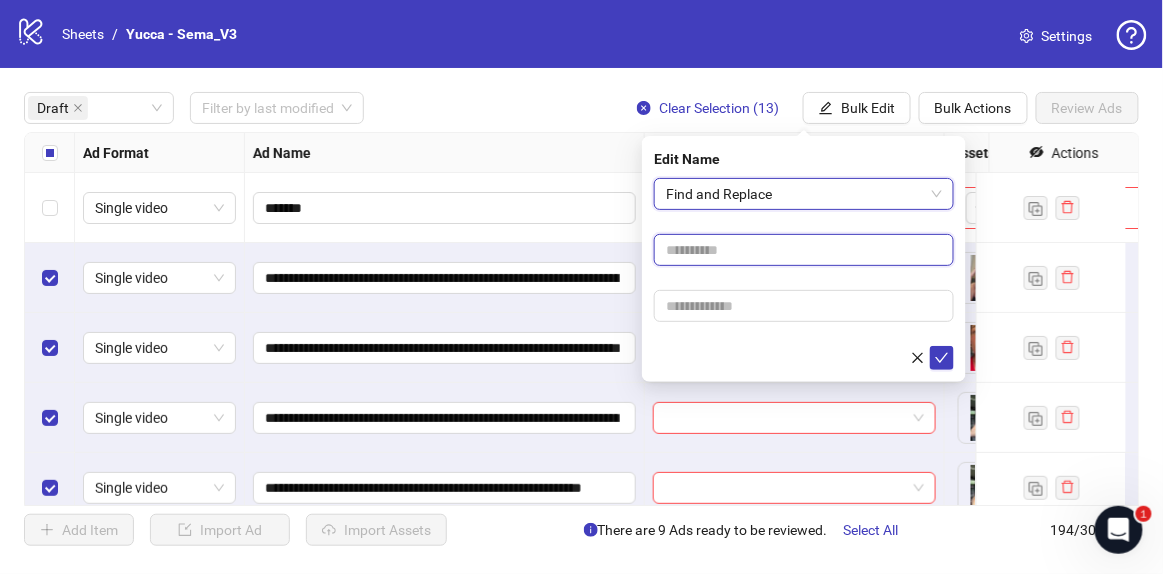 click at bounding box center (804, 250) 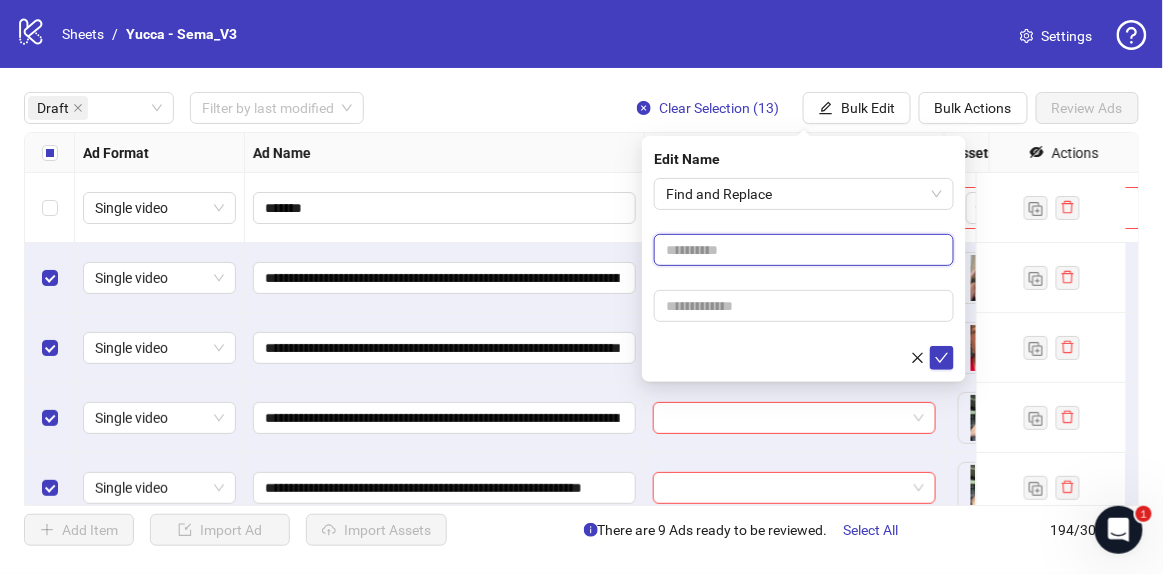 type on "****" 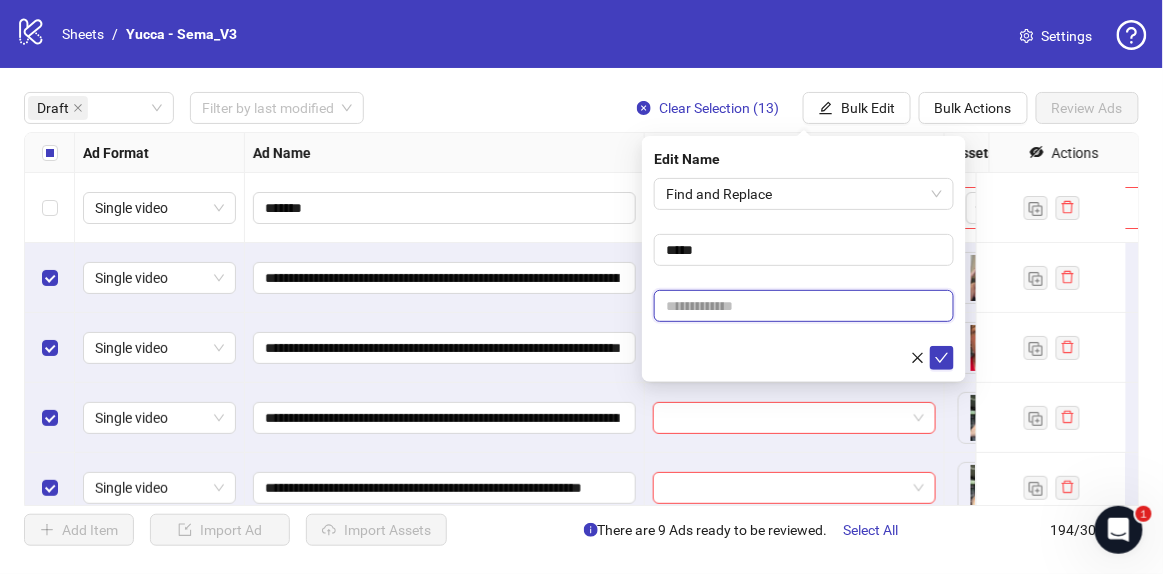 drag, startPoint x: 712, startPoint y: 321, endPoint x: 723, endPoint y: 316, distance: 12.083046 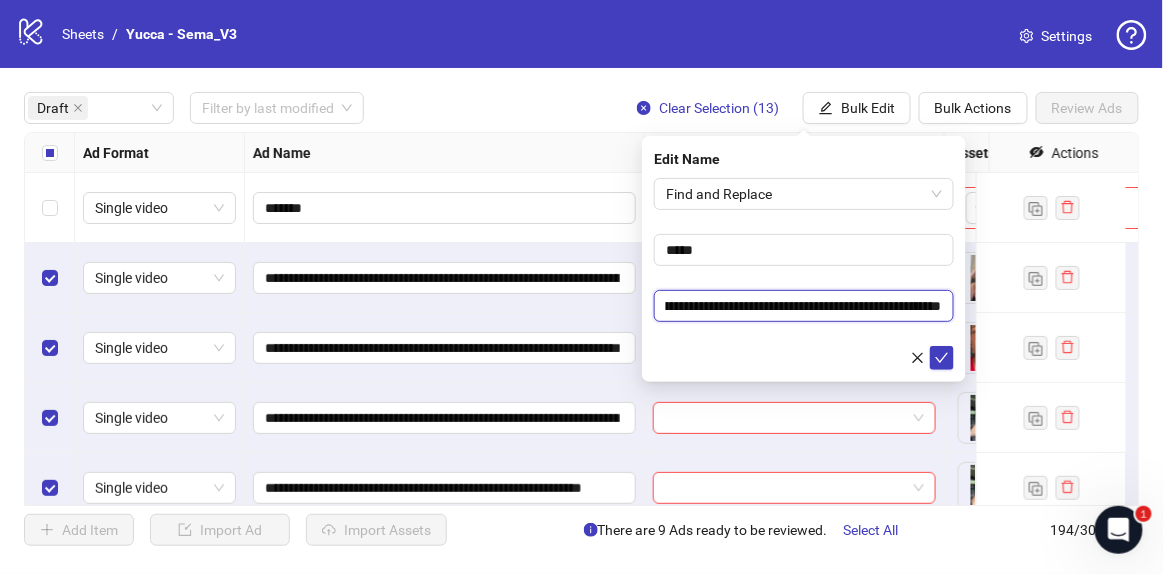 scroll, scrollTop: 0, scrollLeft: 0, axis: both 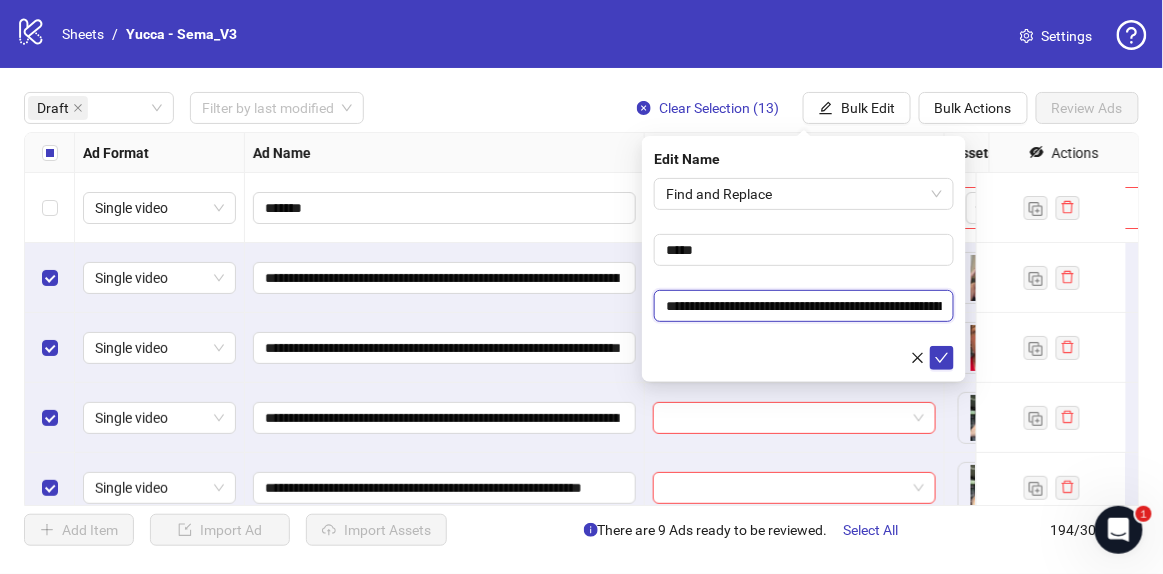 drag, startPoint x: 760, startPoint y: 303, endPoint x: 575, endPoint y: 308, distance: 185.06755 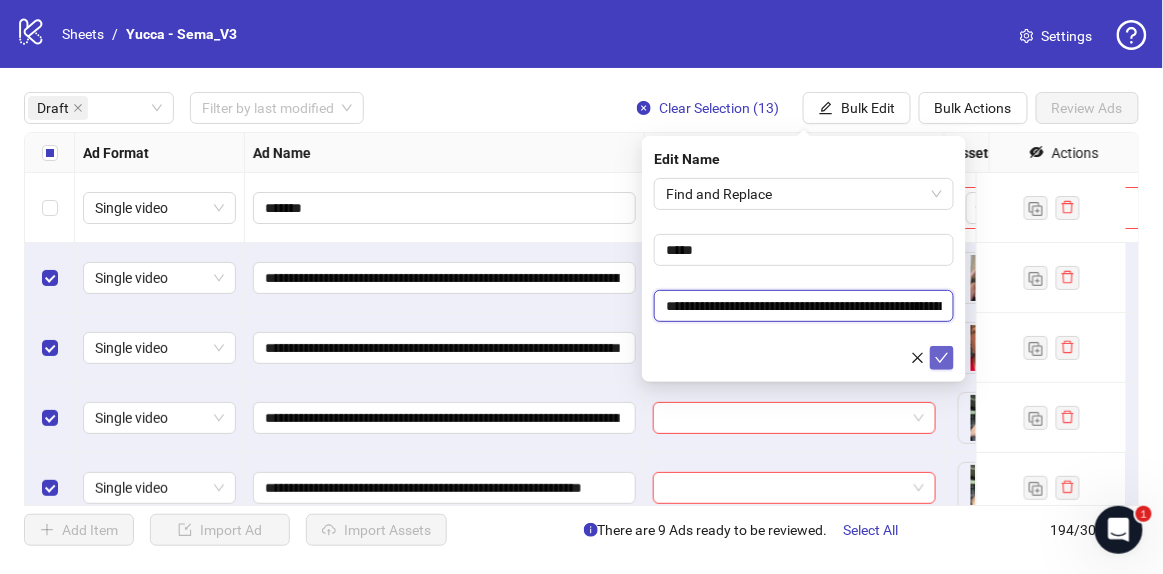type on "**********" 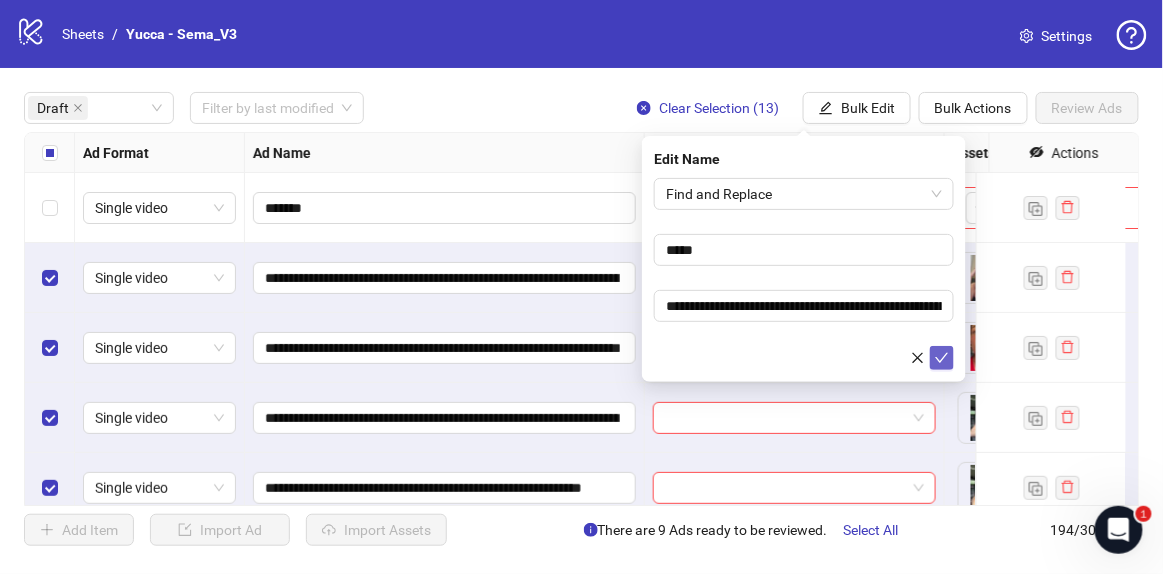click at bounding box center [942, 358] 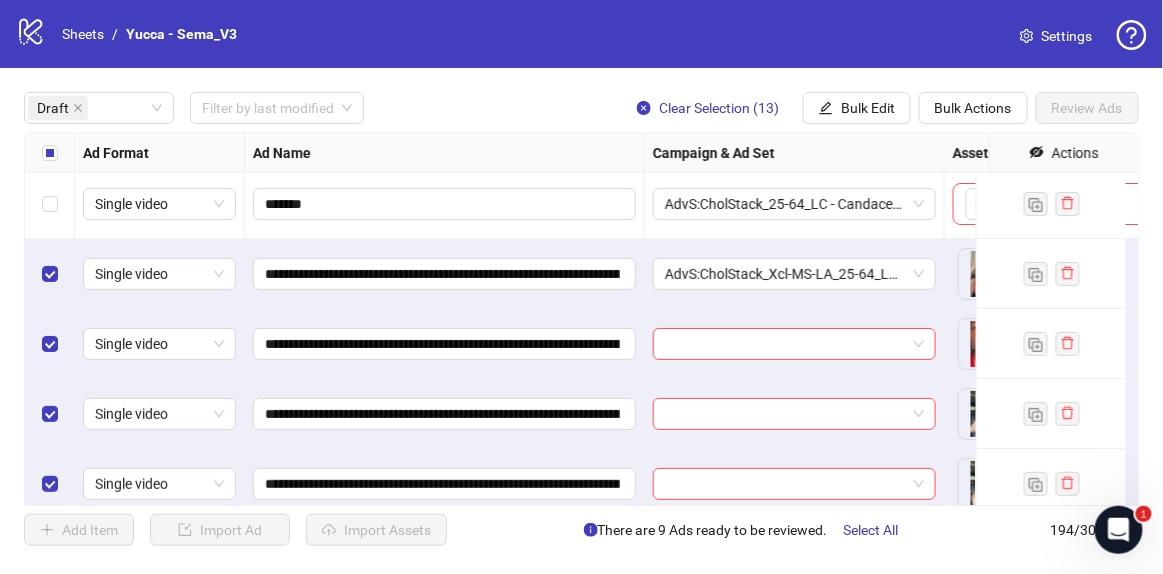 scroll, scrollTop: 0, scrollLeft: 0, axis: both 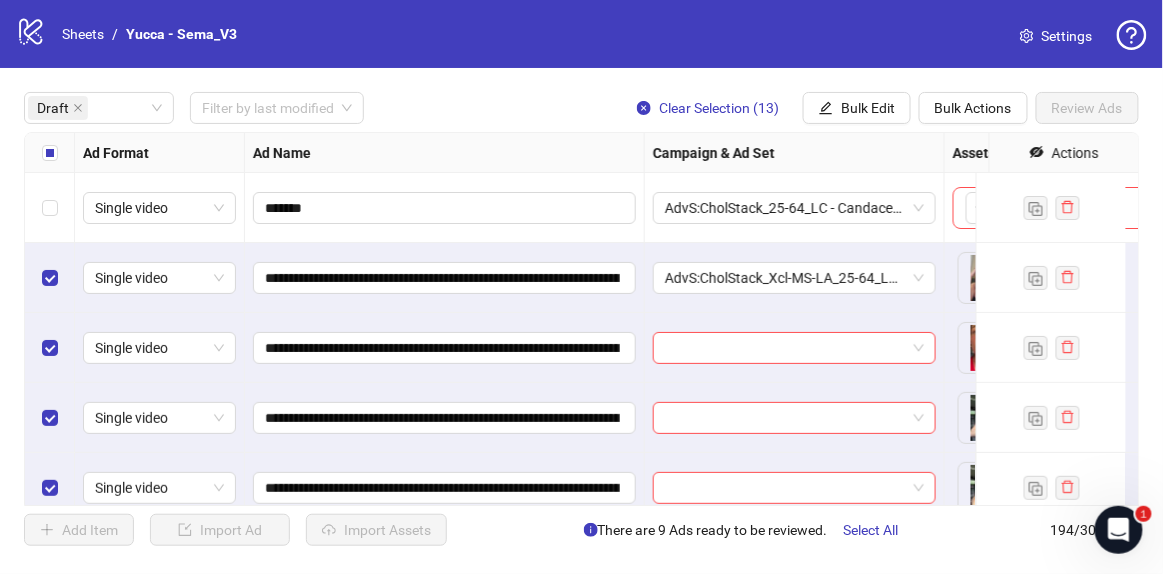 click at bounding box center [50, 153] 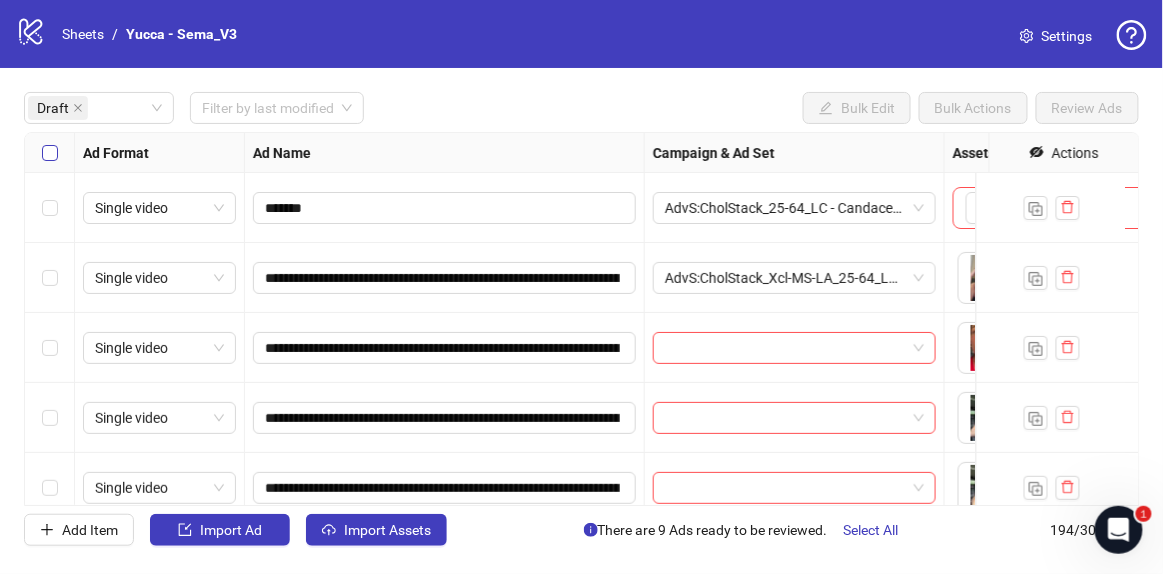 click at bounding box center (50, 153) 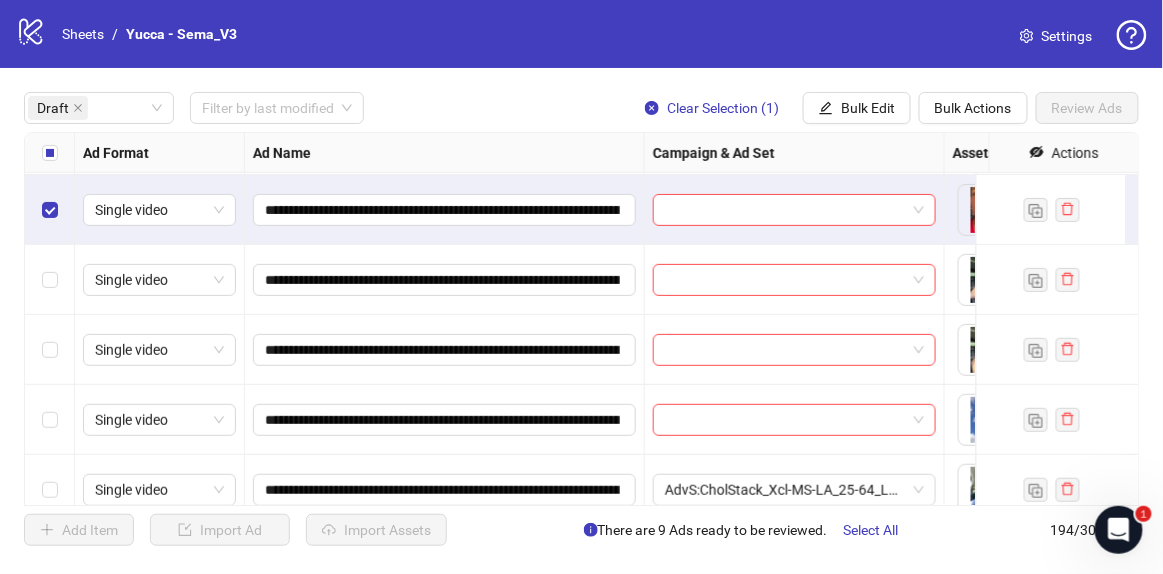 scroll, scrollTop: 181, scrollLeft: 0, axis: vertical 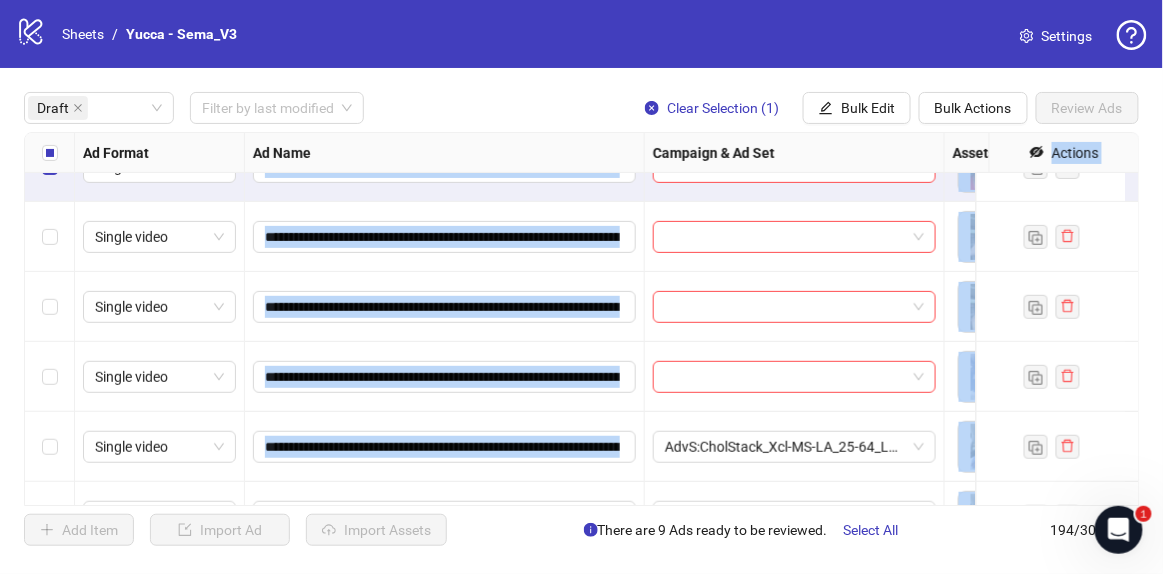 click at bounding box center [50, 377] 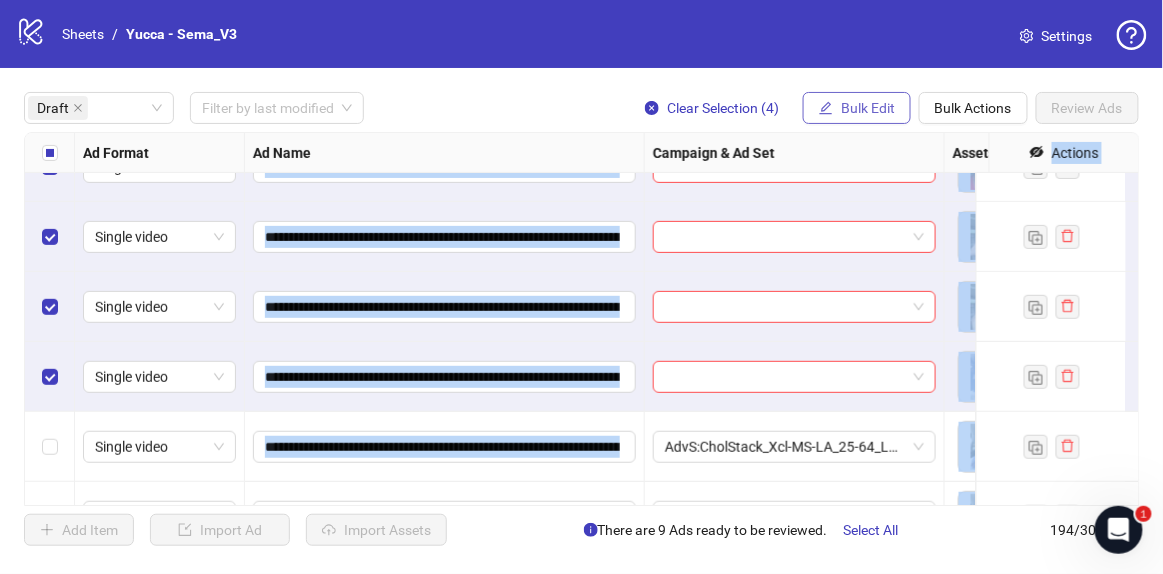 click on "Bulk Edit" at bounding box center (857, 108) 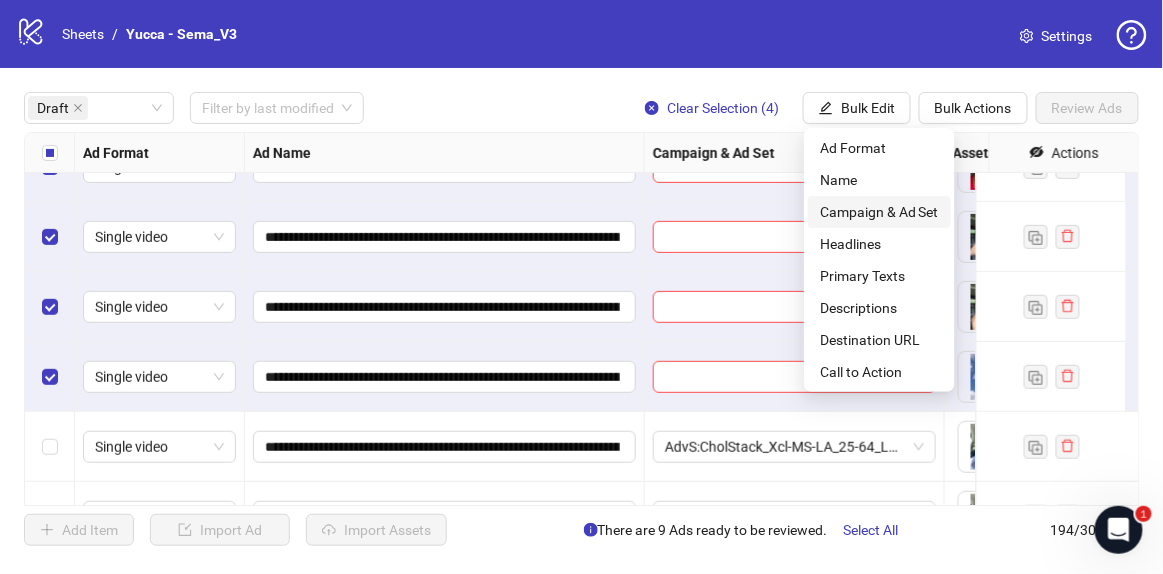 click on "Campaign & Ad Set" at bounding box center (879, 212) 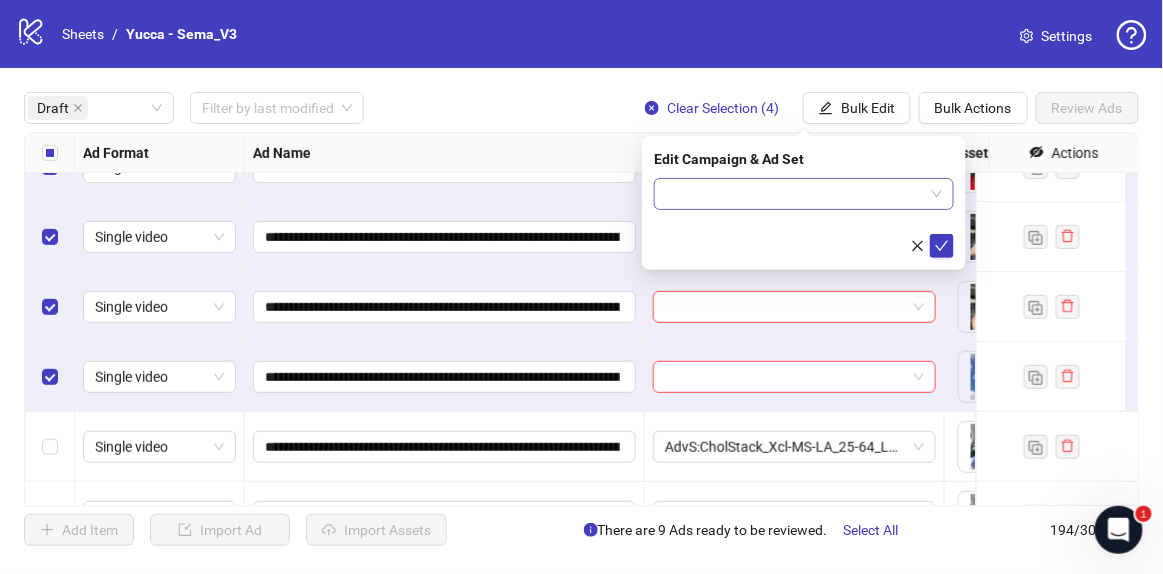 click at bounding box center [795, 194] 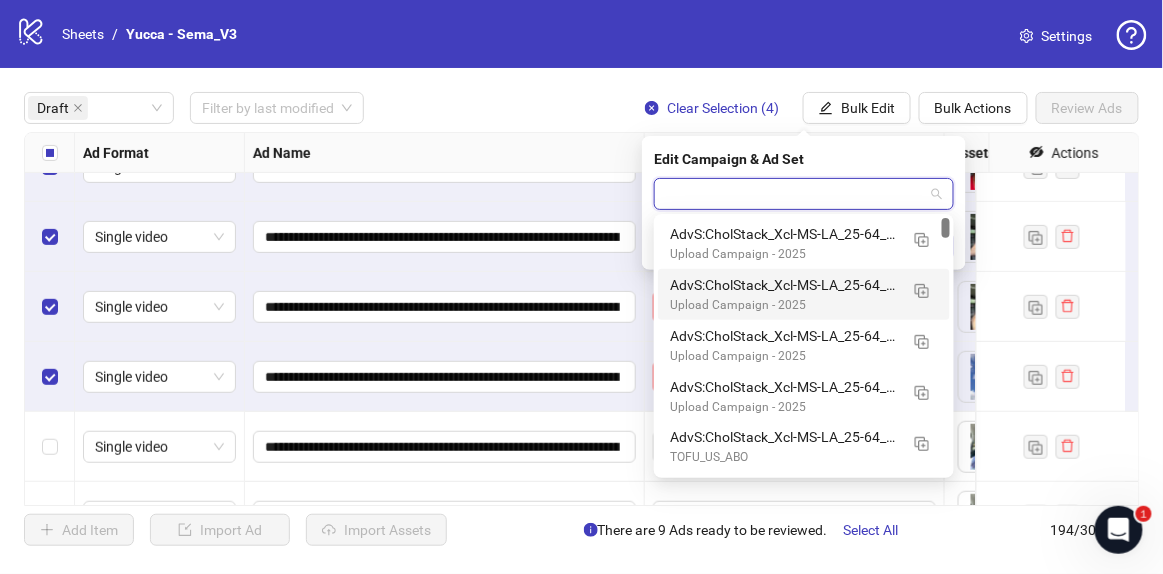 click on "AdvS:CholStack_Xcl-MS-LA_25-64_LC - CandaceG-7.28" at bounding box center (784, 285) 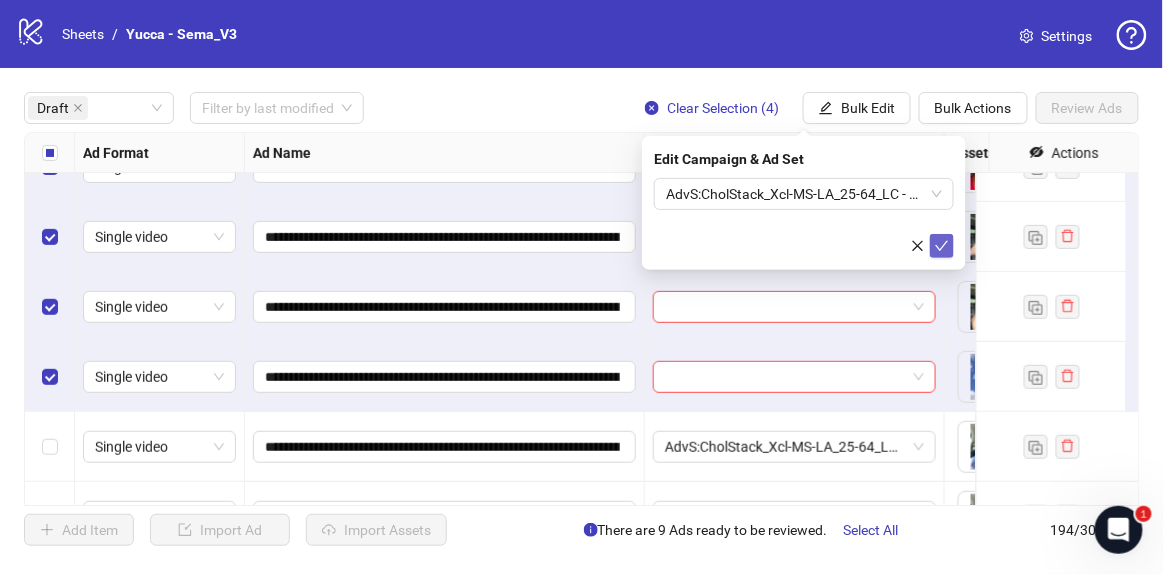 click 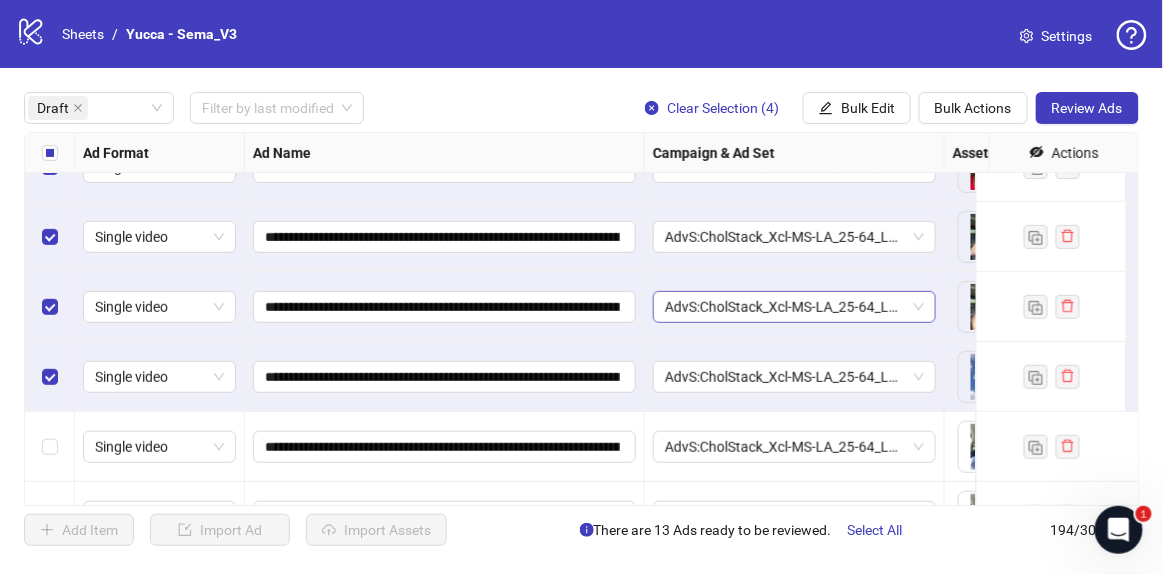 click on "AdvS:CholStack_Xcl-MS-LA_25-64_LC - CandaceG-7.28" at bounding box center [794, 307] 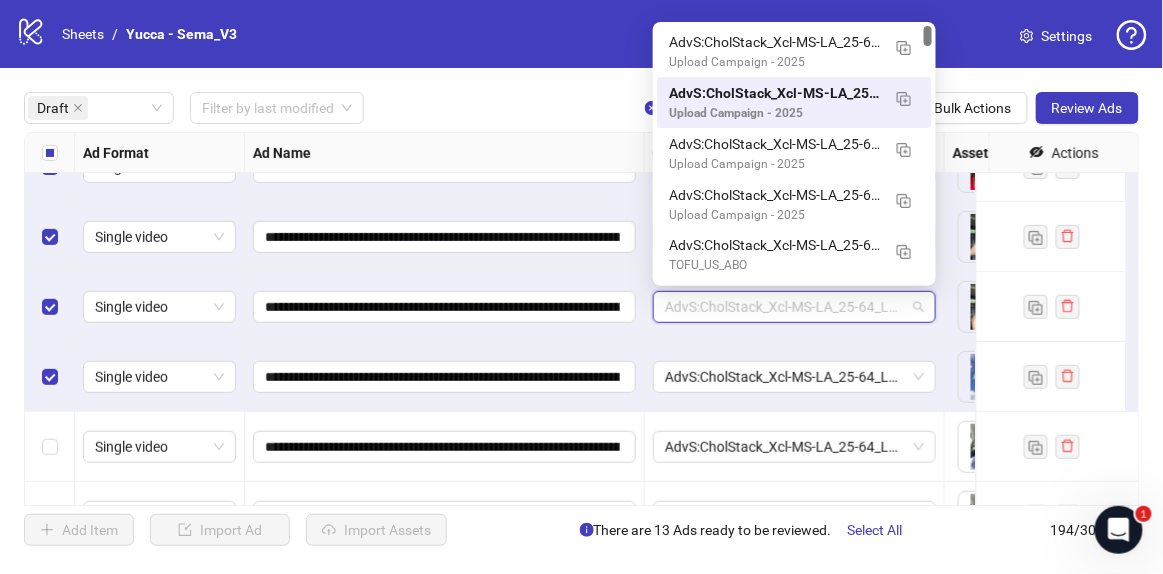 click on "AdvS:CholStack_Xcl-MS-LA_25-64_LC - CandaceG-7.28" at bounding box center (794, 307) 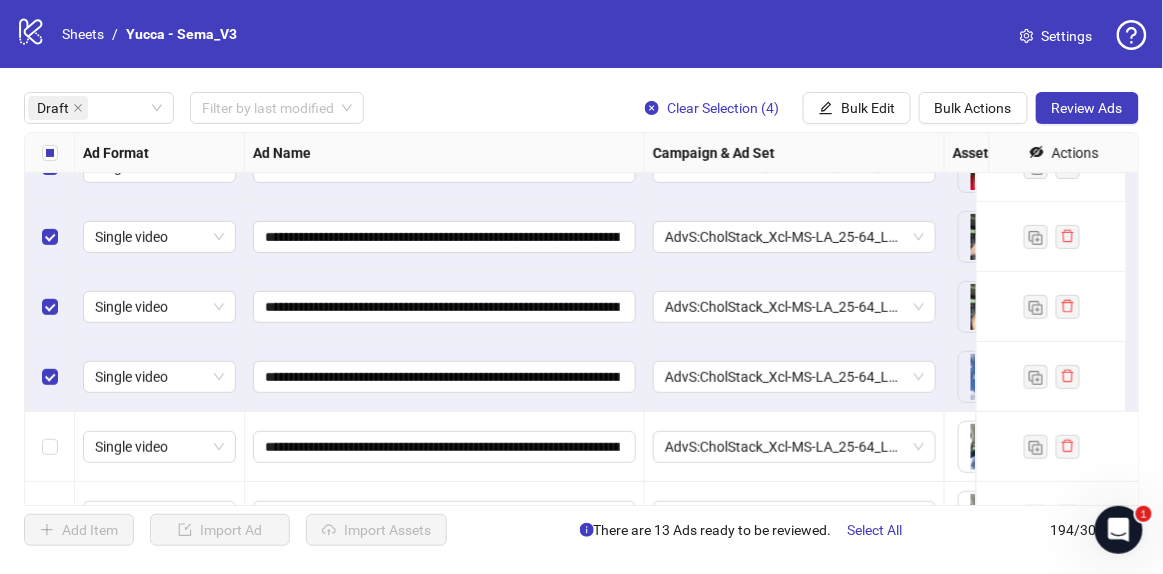 click at bounding box center [50, 153] 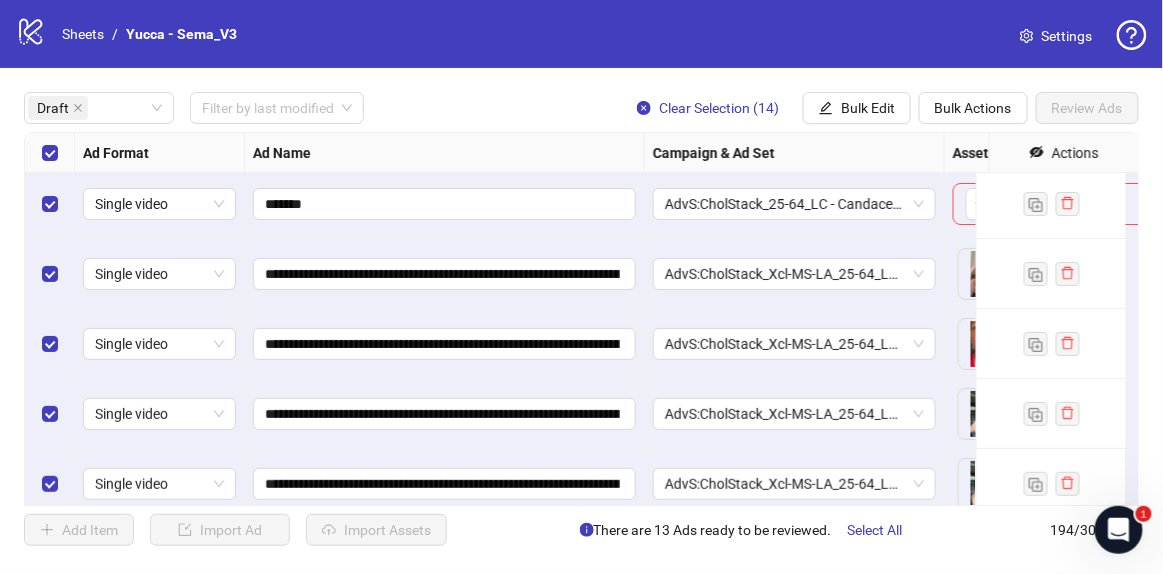 scroll, scrollTop: 0, scrollLeft: 0, axis: both 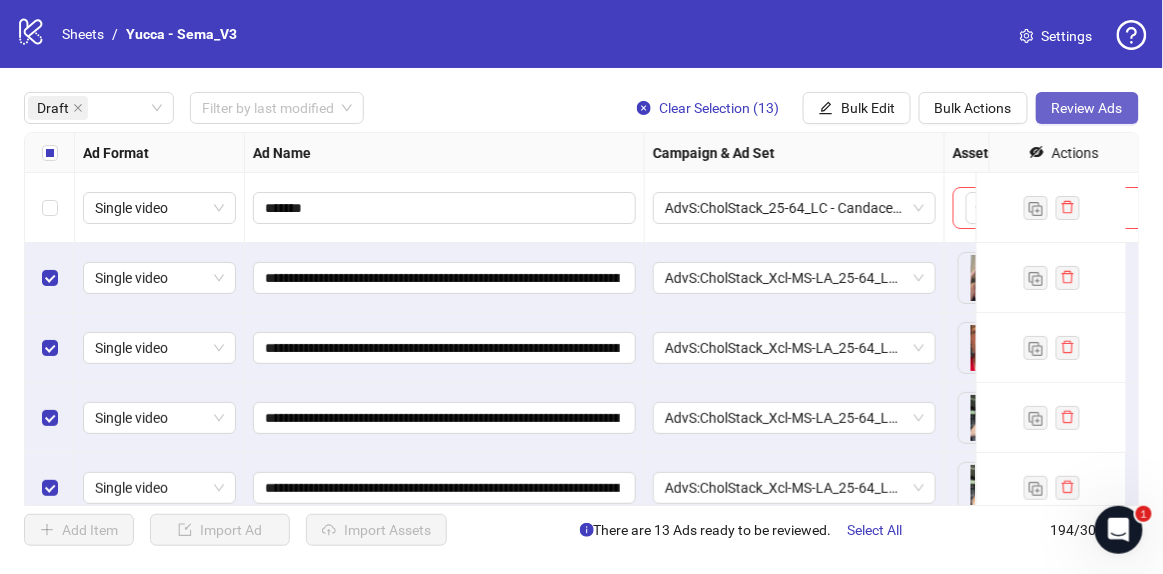 click on "Review Ads" at bounding box center [1087, 108] 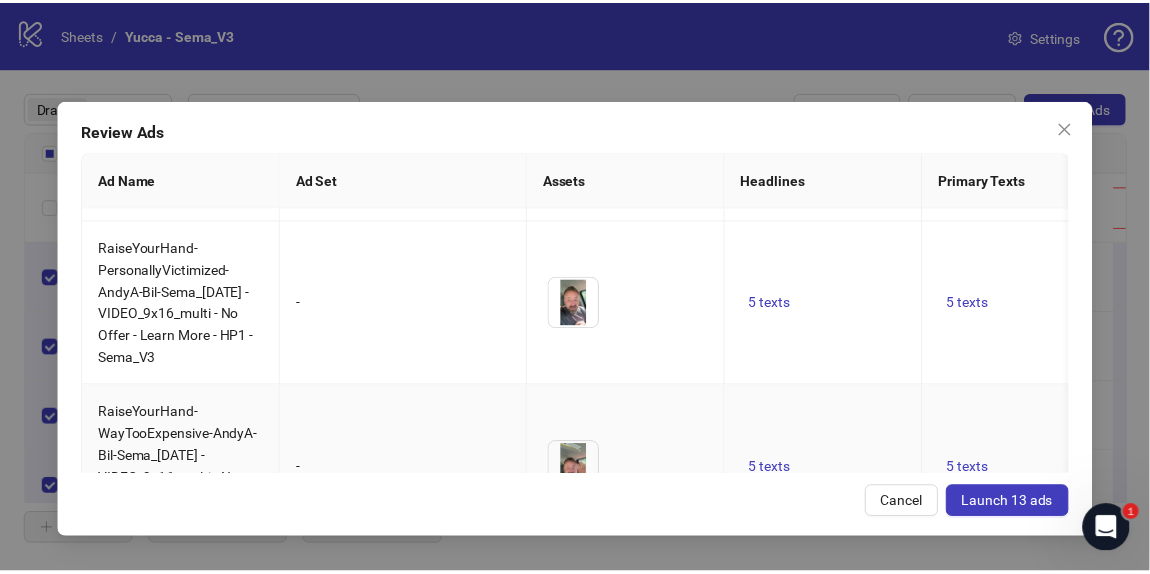 scroll, scrollTop: 1973, scrollLeft: 0, axis: vertical 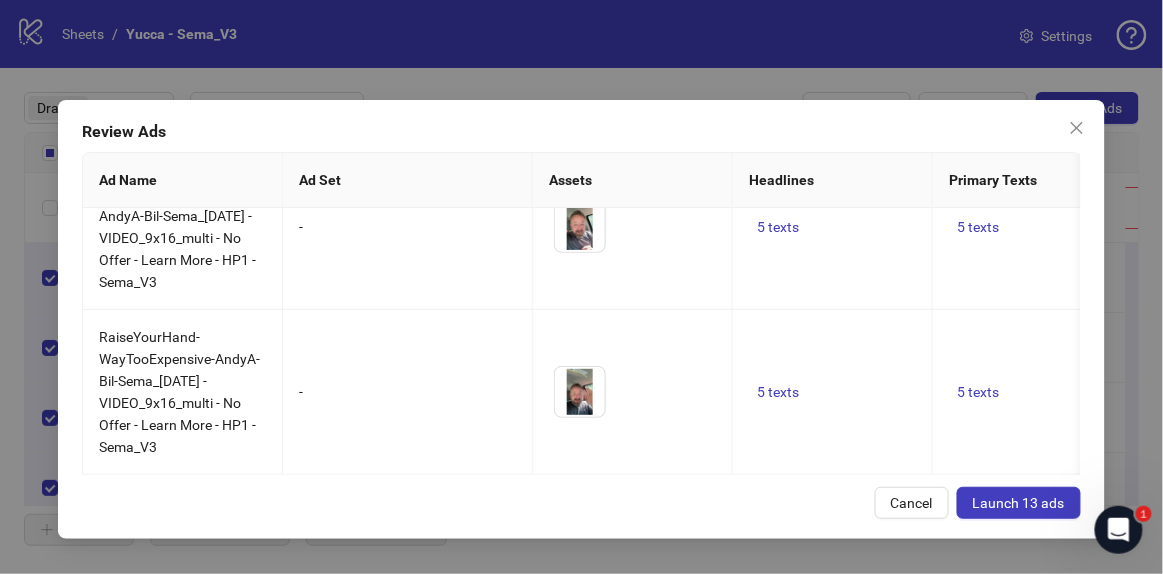 click on "Launch 13 ads" at bounding box center (1019, 503) 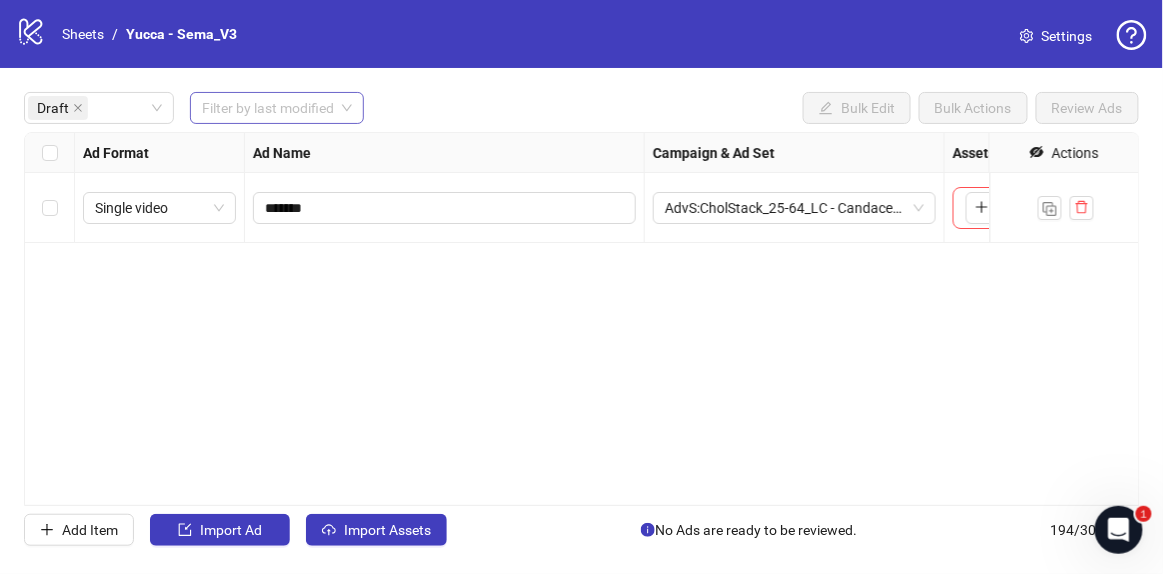 click at bounding box center [268, 108] 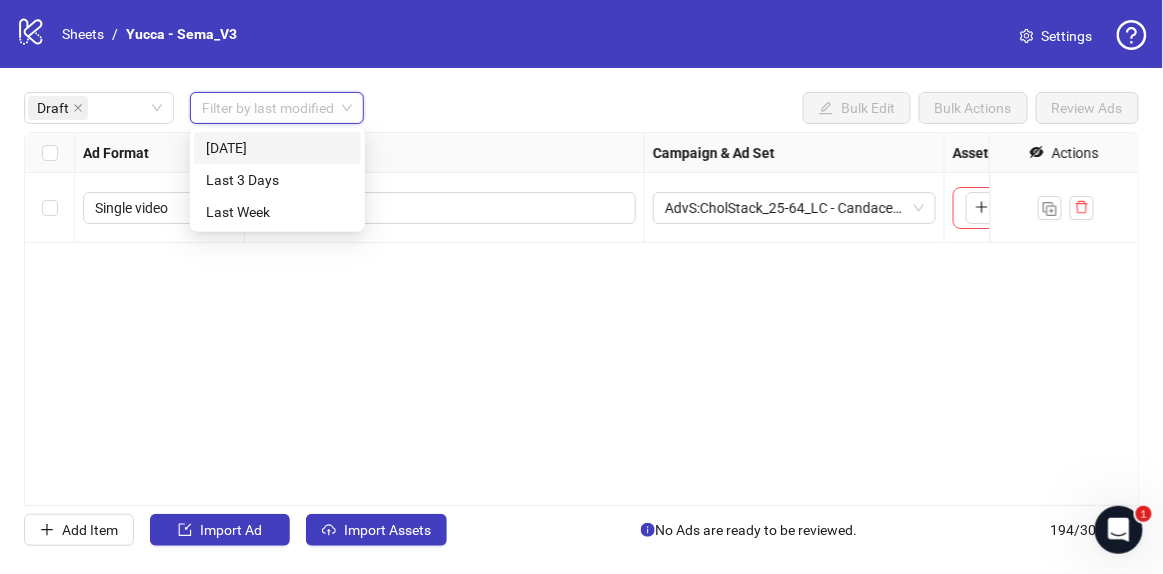 click on "[DATE]" at bounding box center [277, 148] 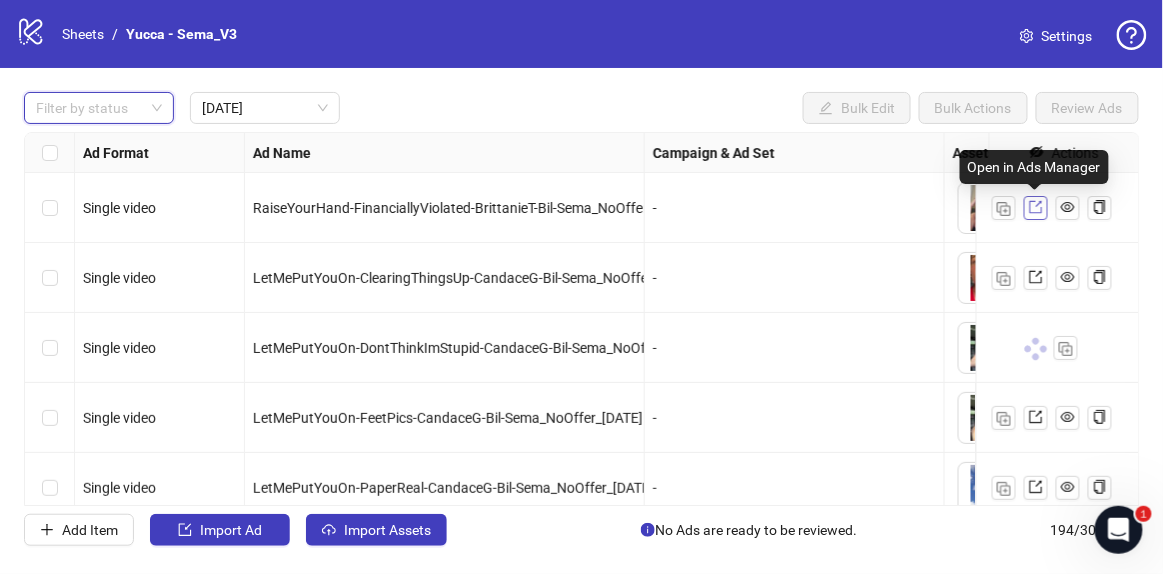 click at bounding box center [1036, 208] 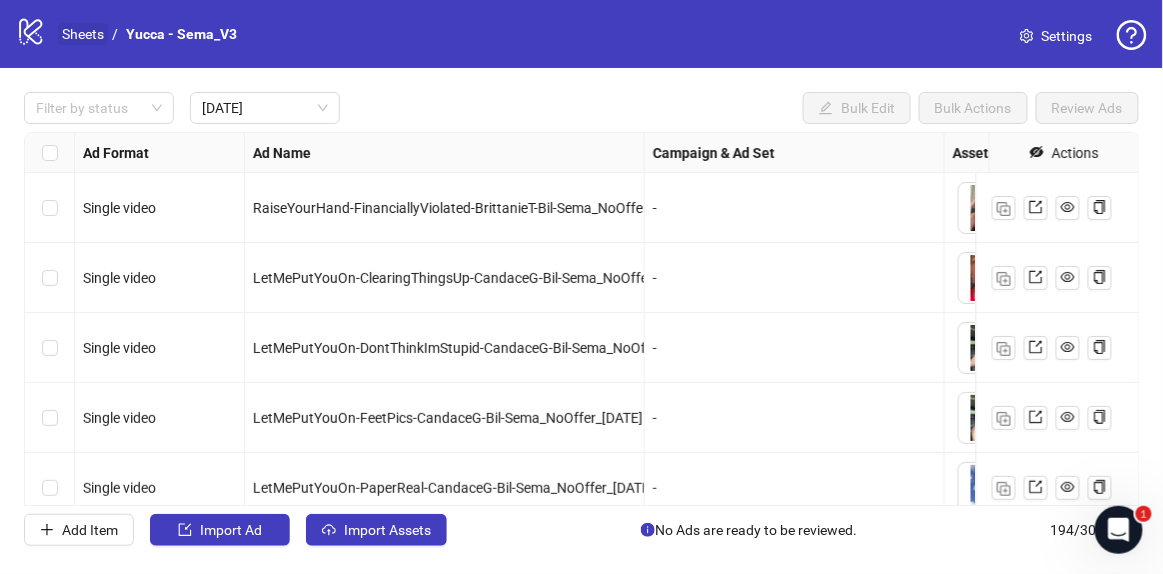 click on "Sheets" at bounding box center [83, 34] 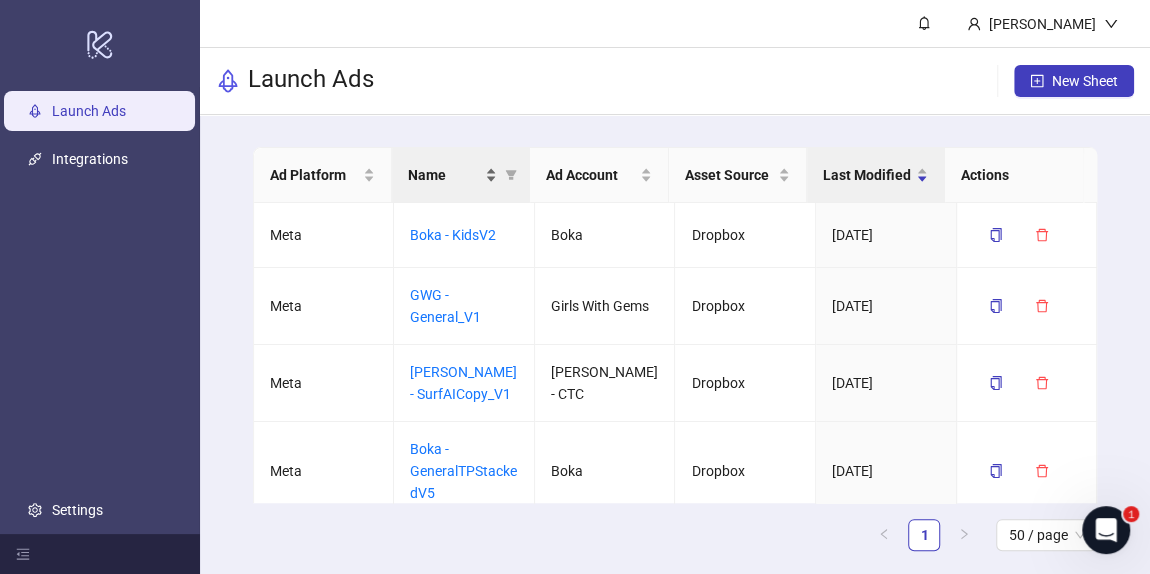 click on "Name" at bounding box center (444, 175) 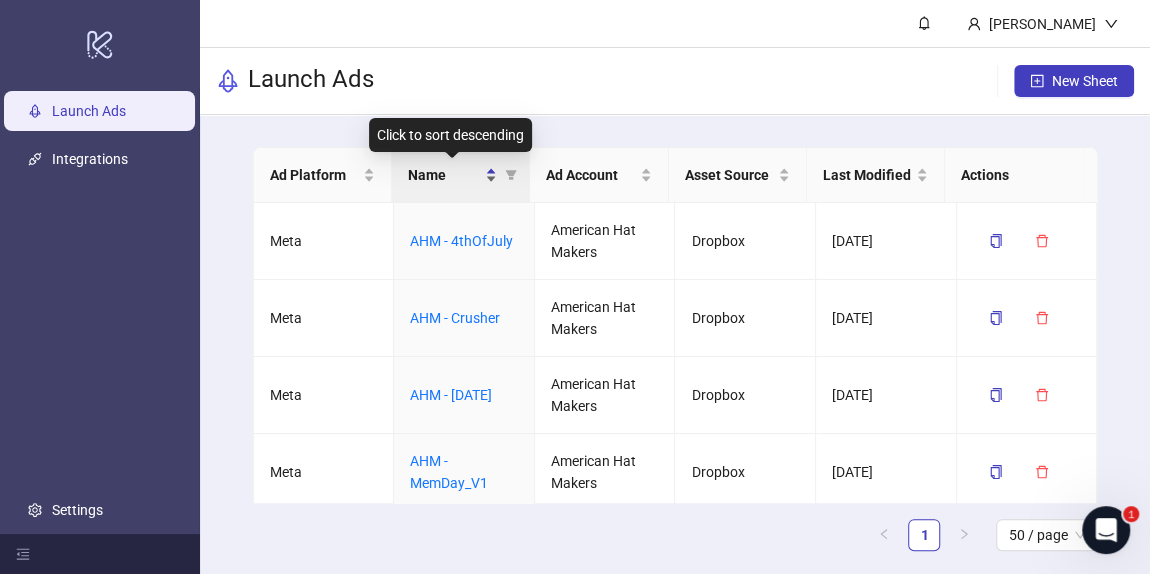 click on "Name" at bounding box center [444, 175] 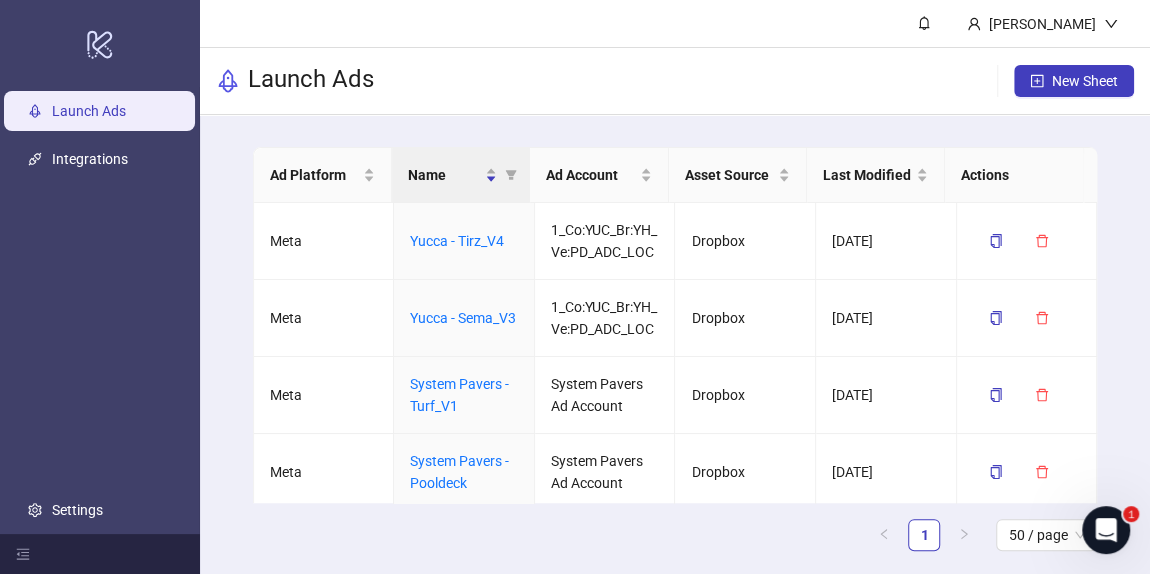 click on "Ad Platform Name Ad Account Asset Source Last Modified Actions             Meta Yucca - Tirz_V4 1_Co:YUC_Br:YH_Ve:PD_ADC_LOC Dropbox [DATE] Meta Yucca - Sema_V3 1_Co:YUC_Br:YH_Ve:PD_ADC_LOC Dropbox [DATE] Meta System Pavers - Turf_V1 System Pavers Ad Account Dropbox [DATE] Meta System Pavers - Pooldeck System Pavers Ad Account Dropbox [DATE] Meta System Pavers - FreeDemo8900 System Pavers Ad Account Dropbox [DATE] Meta System Pavers - FreeDemo8900 System Pavers Ad Account Dropbox [DATE] Meta System Pavers - EvergreenDecking System Pavers Ad Account Dropbox [DATE] Meta System Pavers - evergreen System Pavers Ad Account Dropbox [DATE] Meta System Pavers - 3Off System Pavers Ad Account Dropbox [DATE] Meta [PERSON_NAME] - SurfAICopy_V1 [PERSON_NAME] - CTC Dropbox [DATE] Meta [PERSON_NAME] - Stacked6 (Onesie version) [PERSON_NAME] - CTC Dropbox [DATE] Meta [PERSON_NAME] - Stacked6 (Bikini version) [PERSON_NAME] - CTC Dropbox [DATE] Meta [PERSON_NAME] [PERSON_NAME] - CTC Dropbox [DATE] Meta [PERSON_NAME] - Prints_V1 Meta" at bounding box center [675, 357] 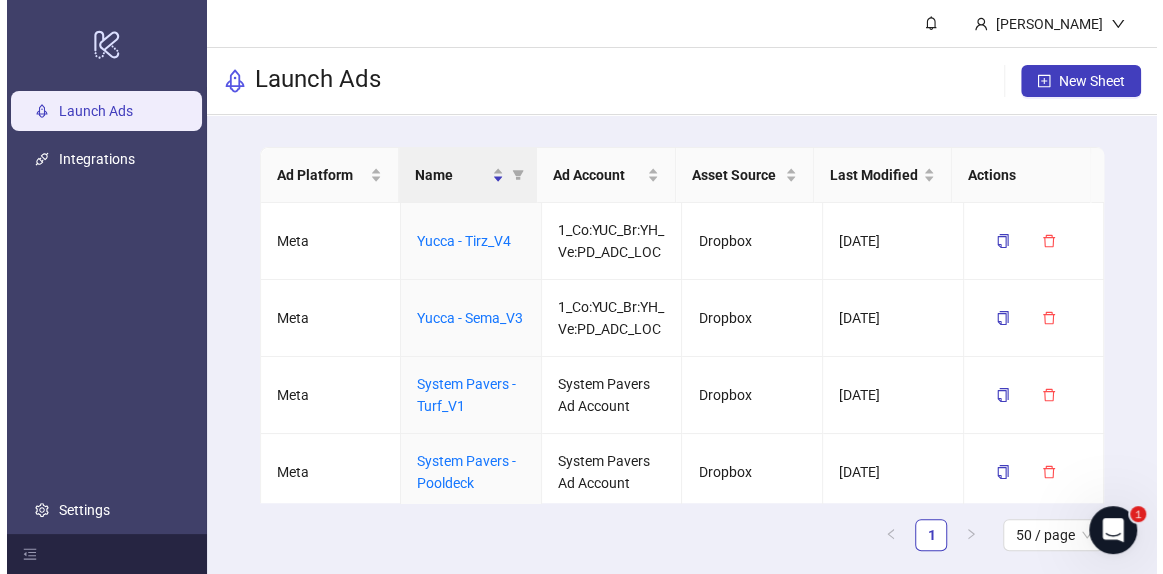 scroll, scrollTop: 3110, scrollLeft: 0, axis: vertical 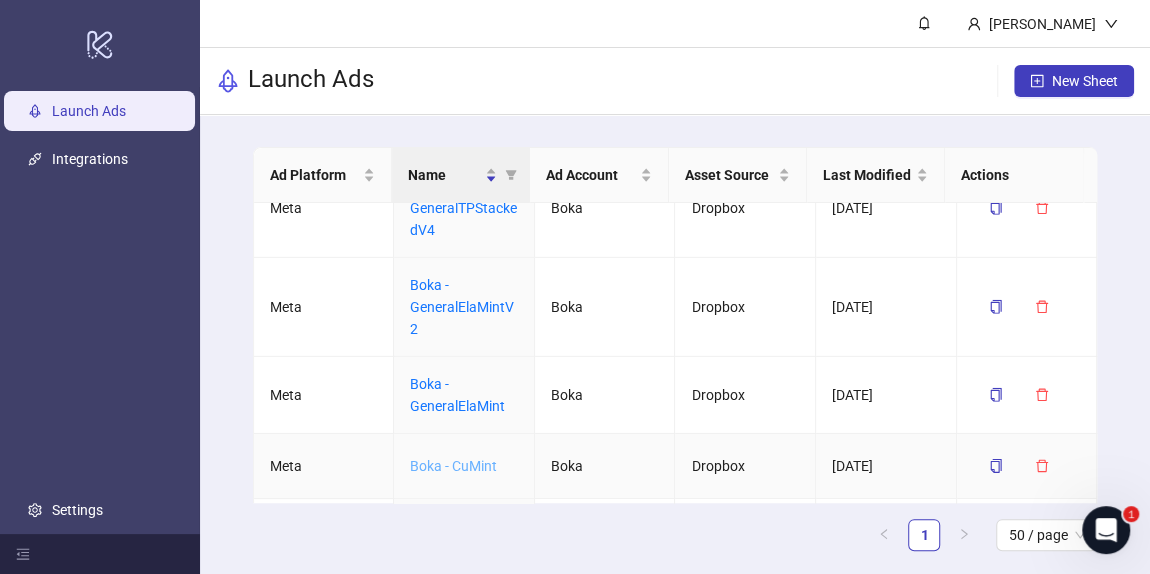 click on "Boka - CuMint" at bounding box center (453, 466) 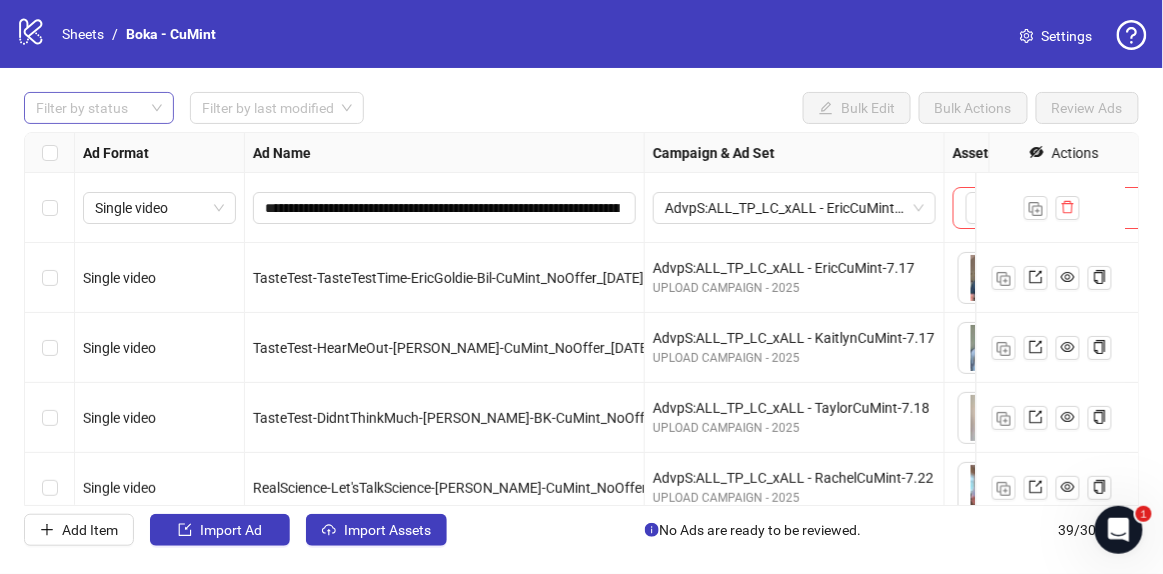 click at bounding box center (88, 108) 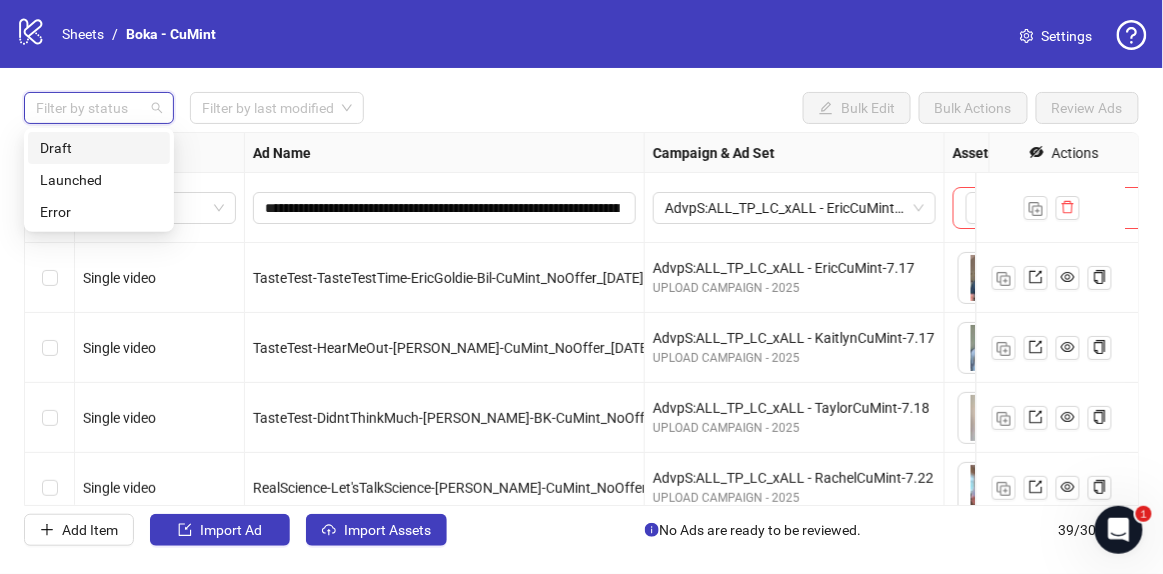 drag, startPoint x: 127, startPoint y: 129, endPoint x: 138, endPoint y: 155, distance: 28.231188 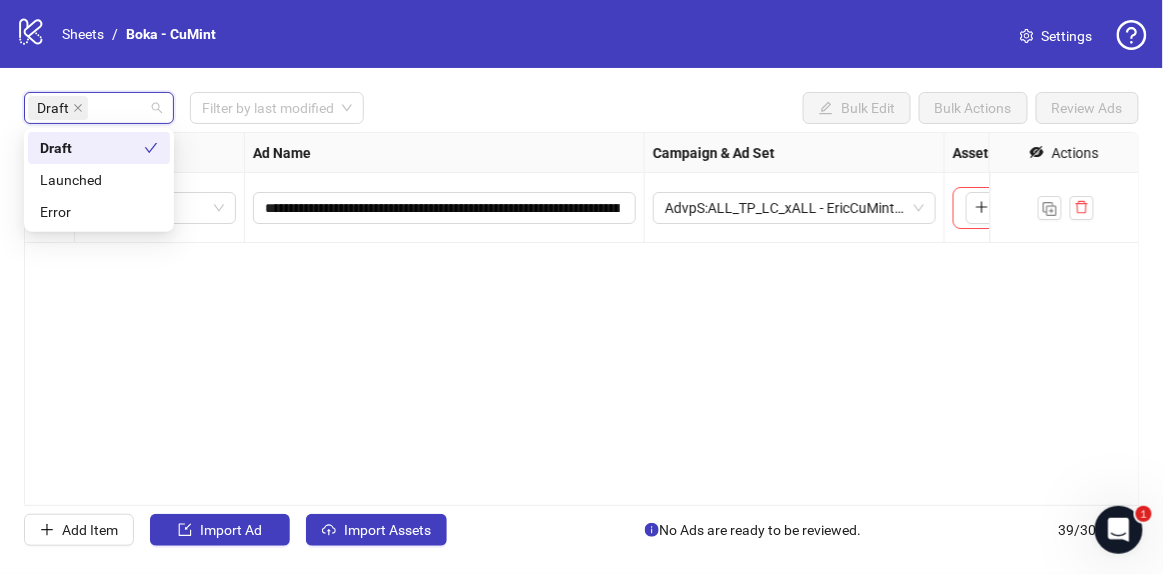 click on "Draft   Filter by last modified Bulk Edit Bulk Actions Review Ads" at bounding box center (581, 108) 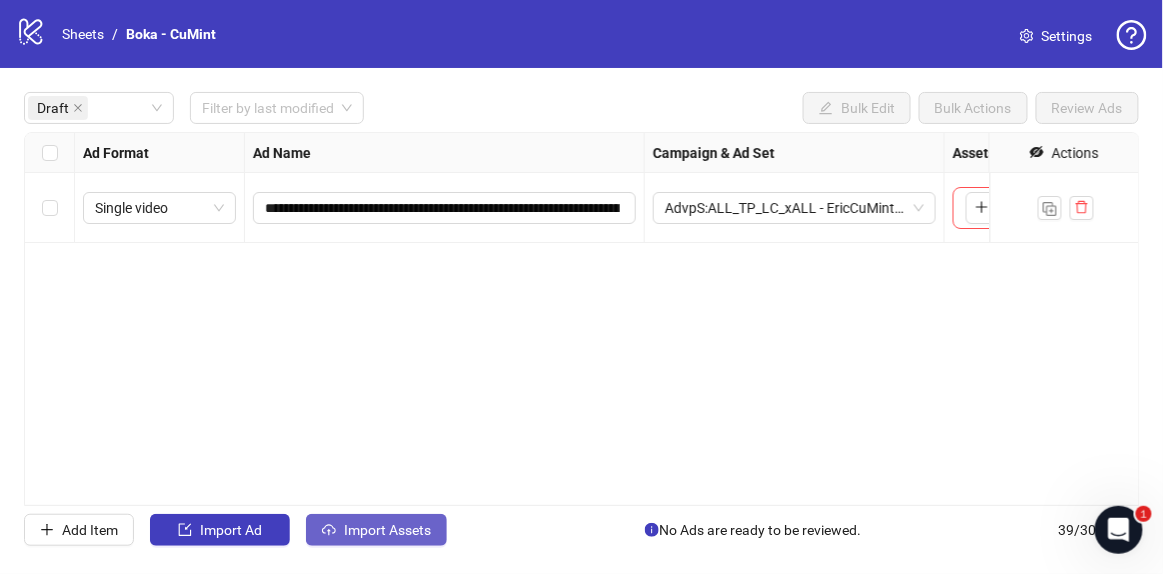 click on "Import Assets" at bounding box center (387, 530) 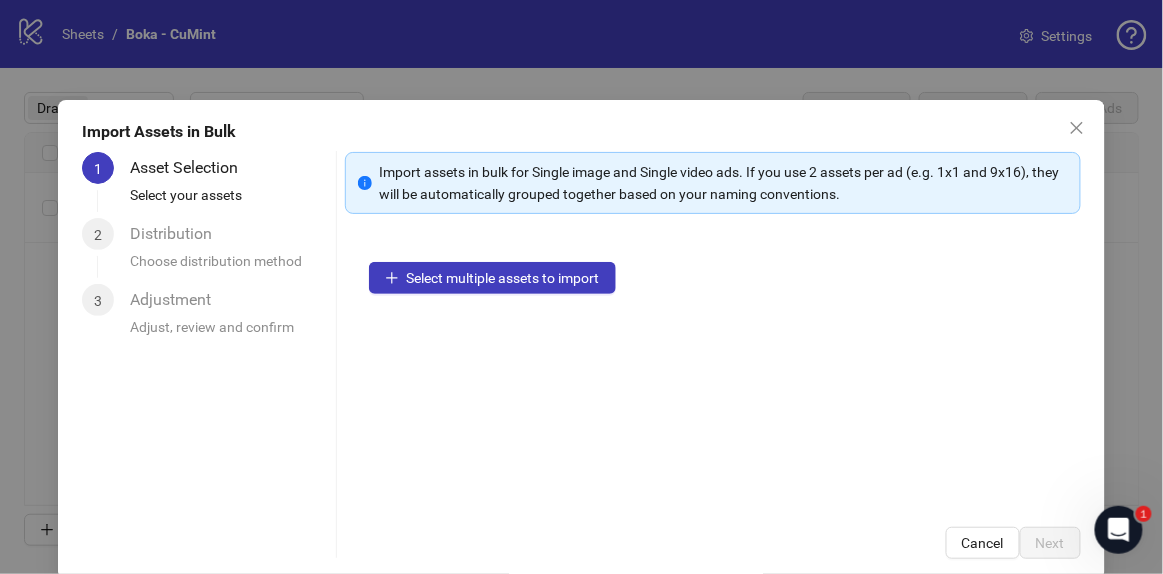 click on "Select multiple assets to import" at bounding box center [713, 370] 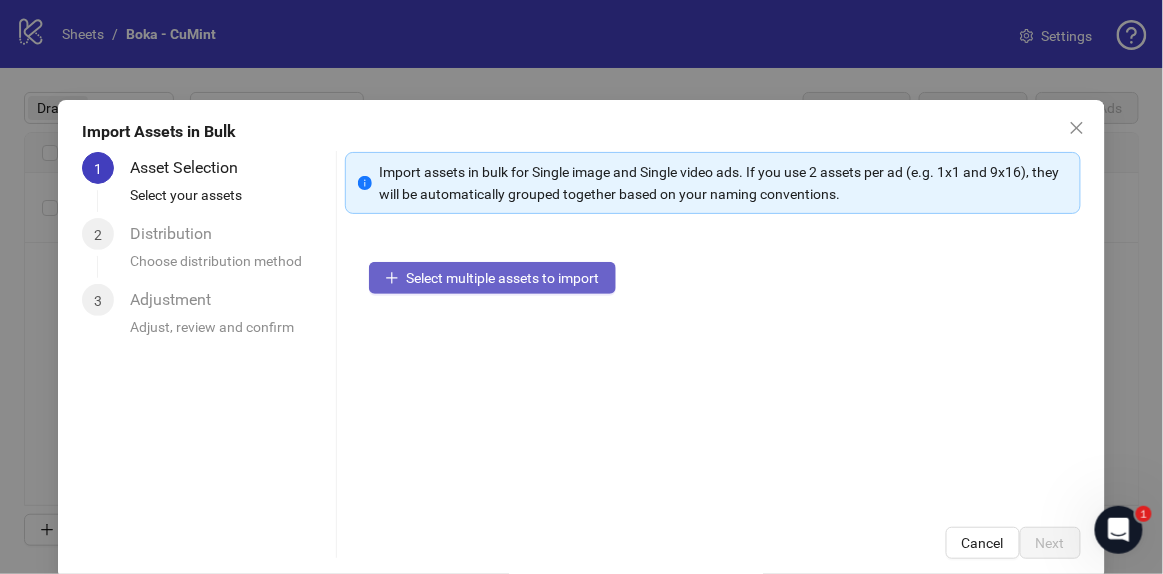 click on "Select multiple assets to import" at bounding box center (492, 278) 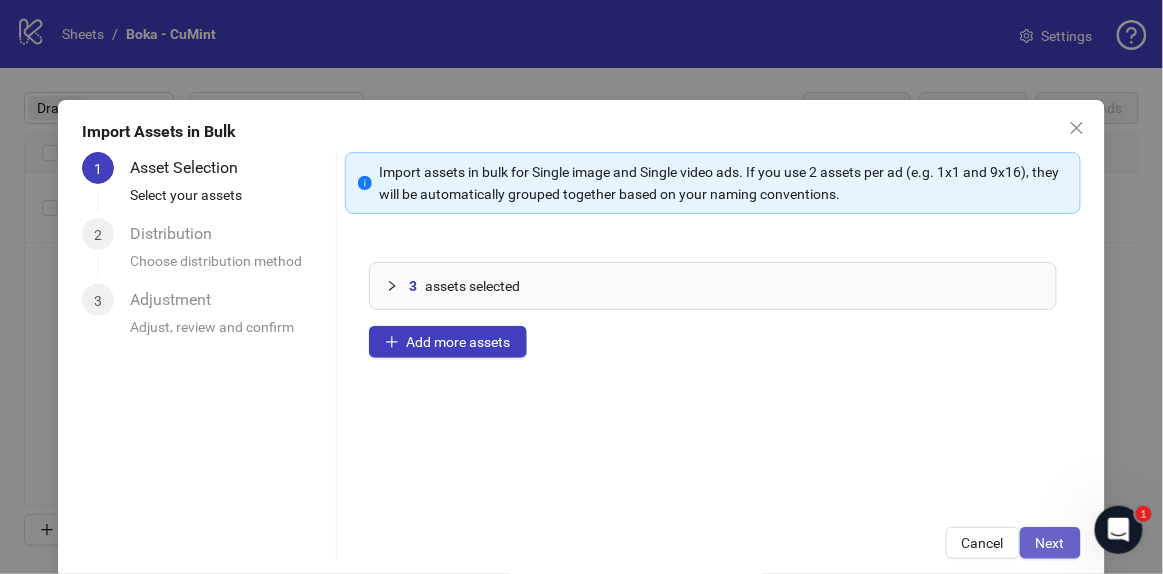 click on "Next" at bounding box center [1050, 543] 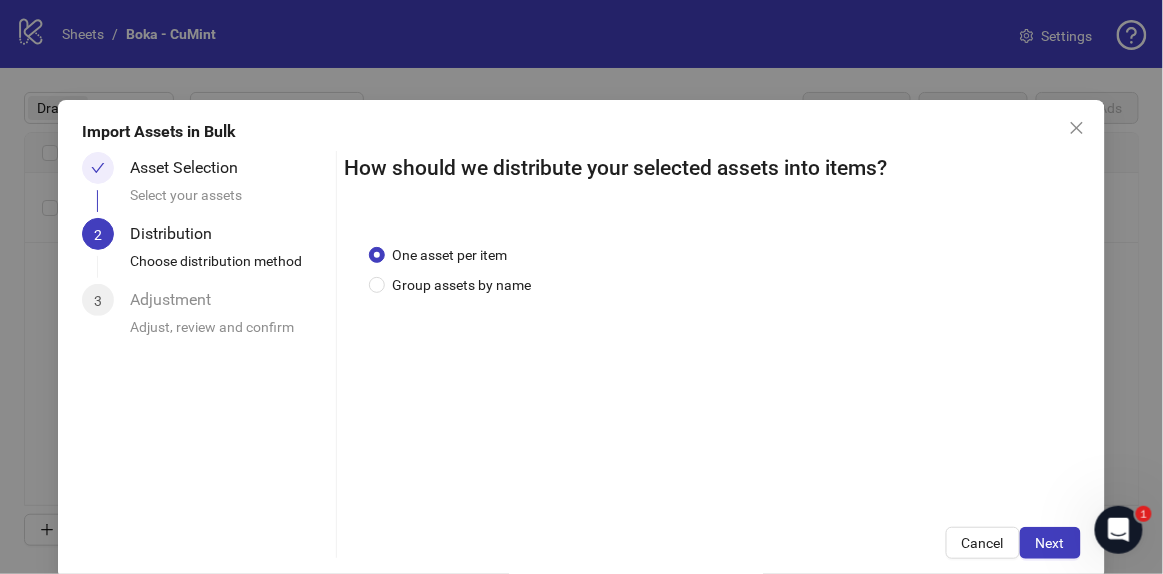 click on "Next" at bounding box center (1050, 543) 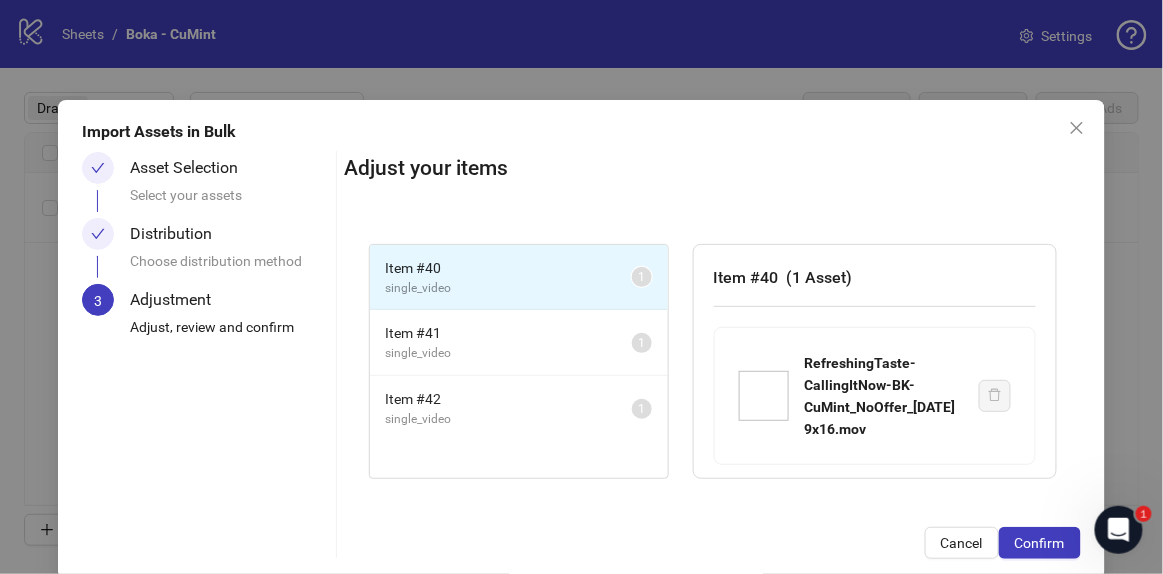 click on "Confirm" at bounding box center [1040, 543] 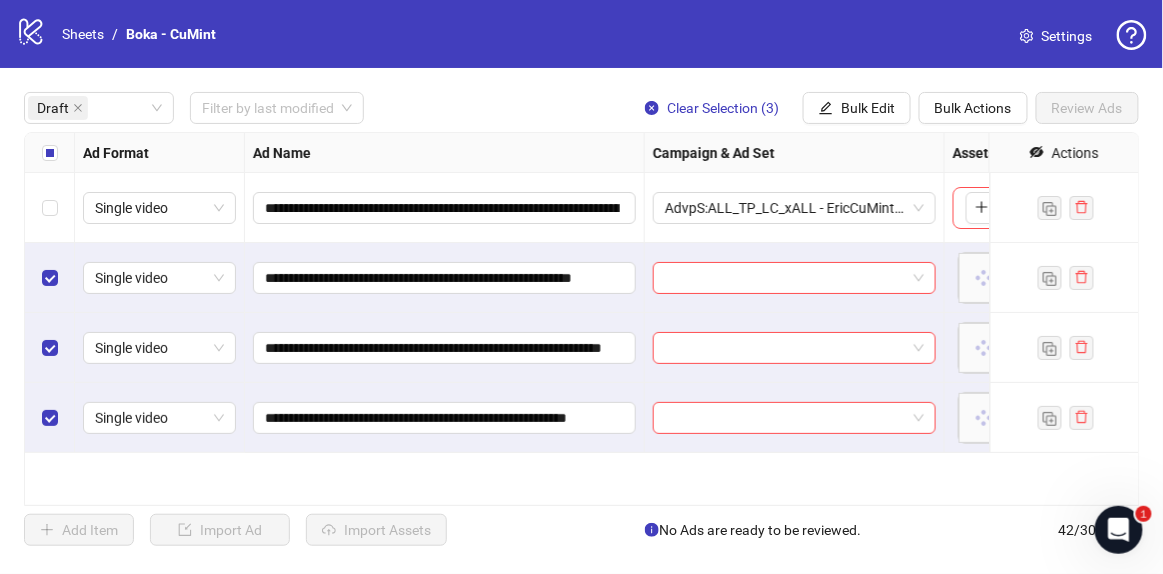 click at bounding box center (50, 153) 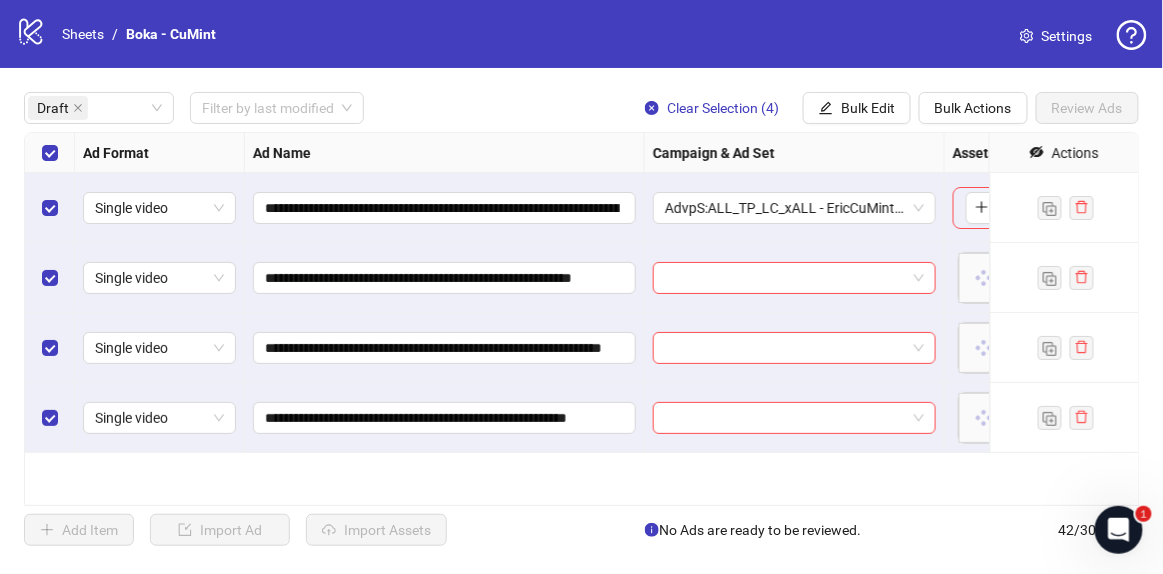 click at bounding box center (50, 153) 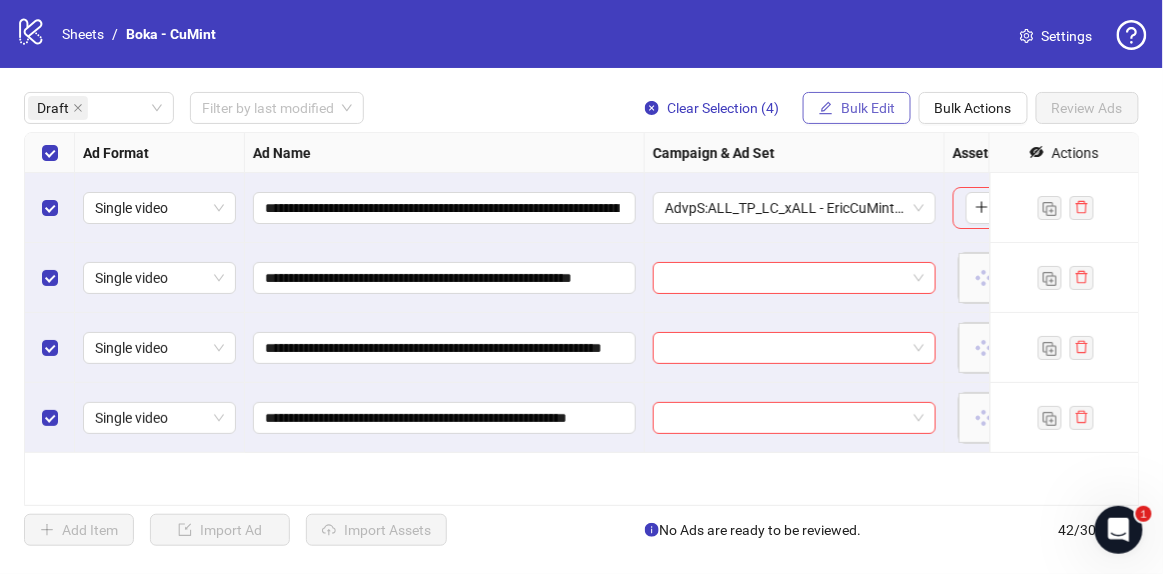 click on "Bulk Edit" at bounding box center (857, 108) 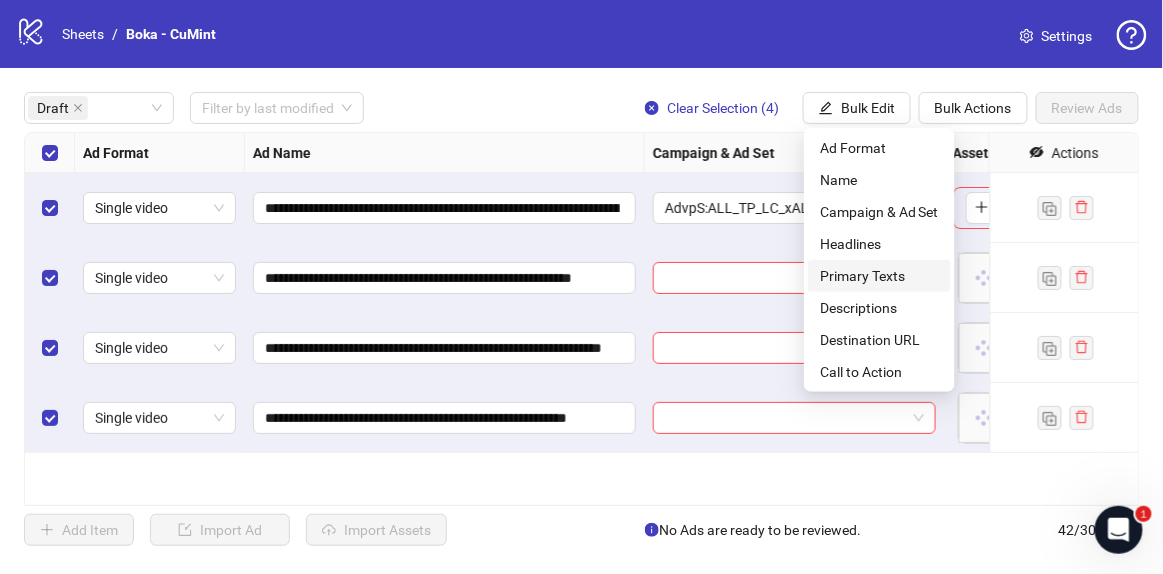 click on "Primary Texts" at bounding box center (879, 276) 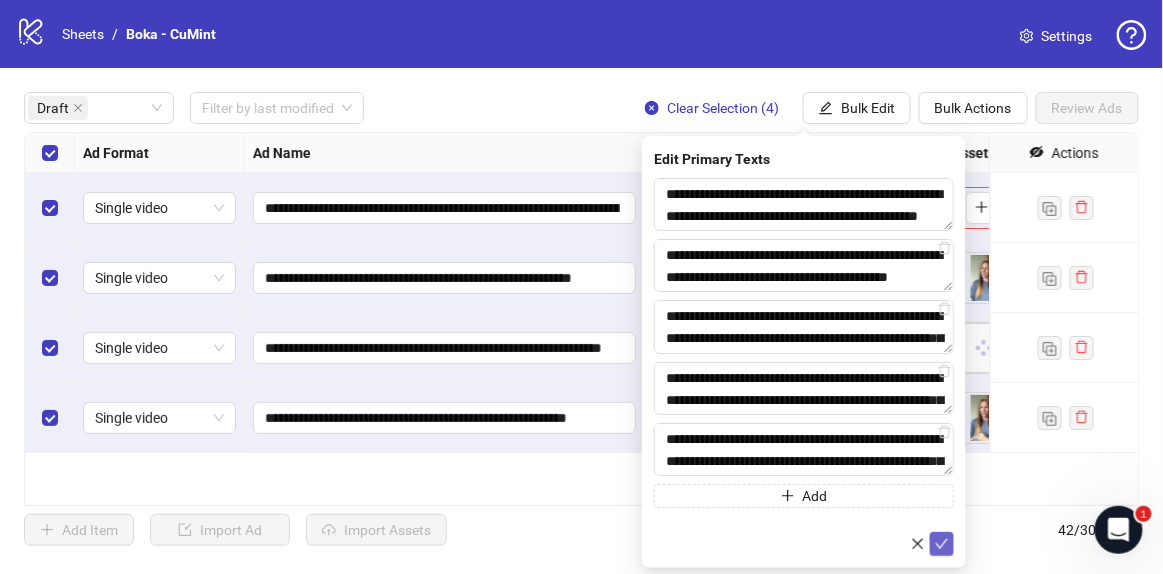 click 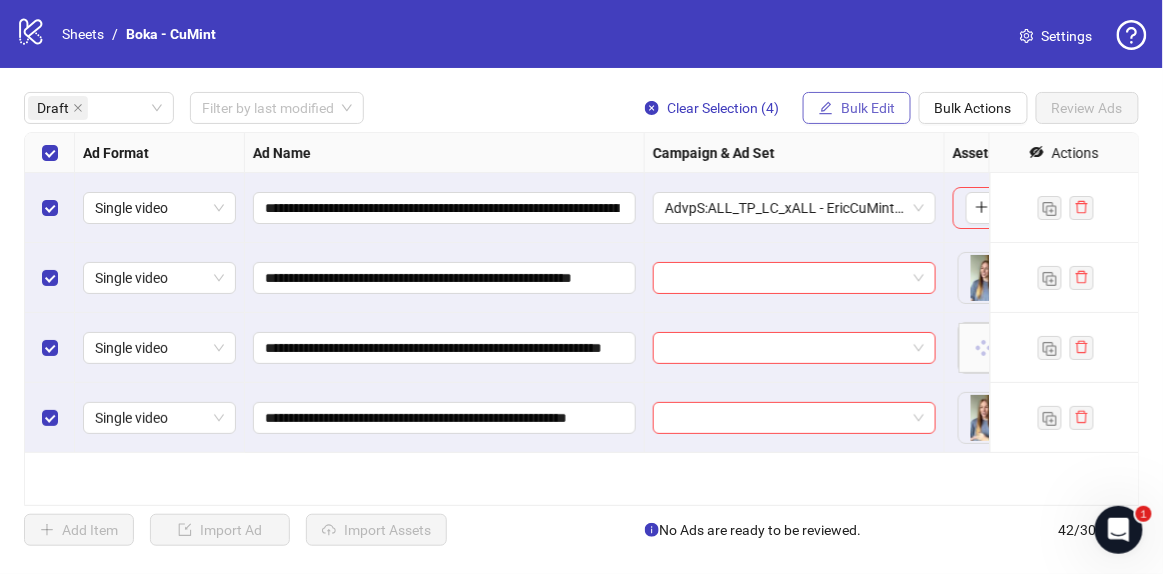 click on "Bulk Edit" at bounding box center [868, 108] 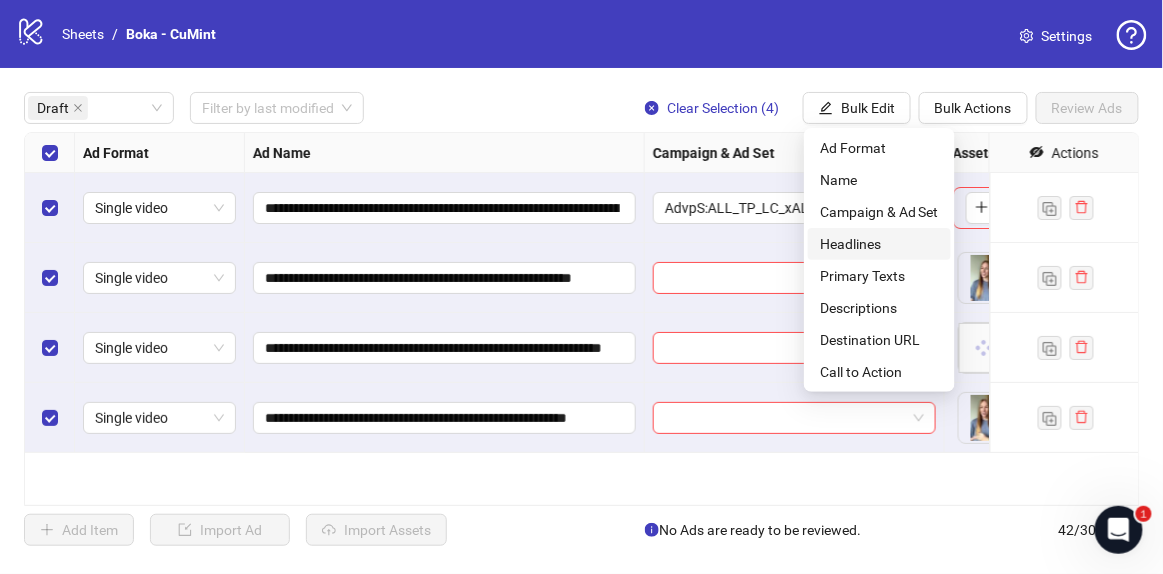 click on "Headlines" at bounding box center [879, 244] 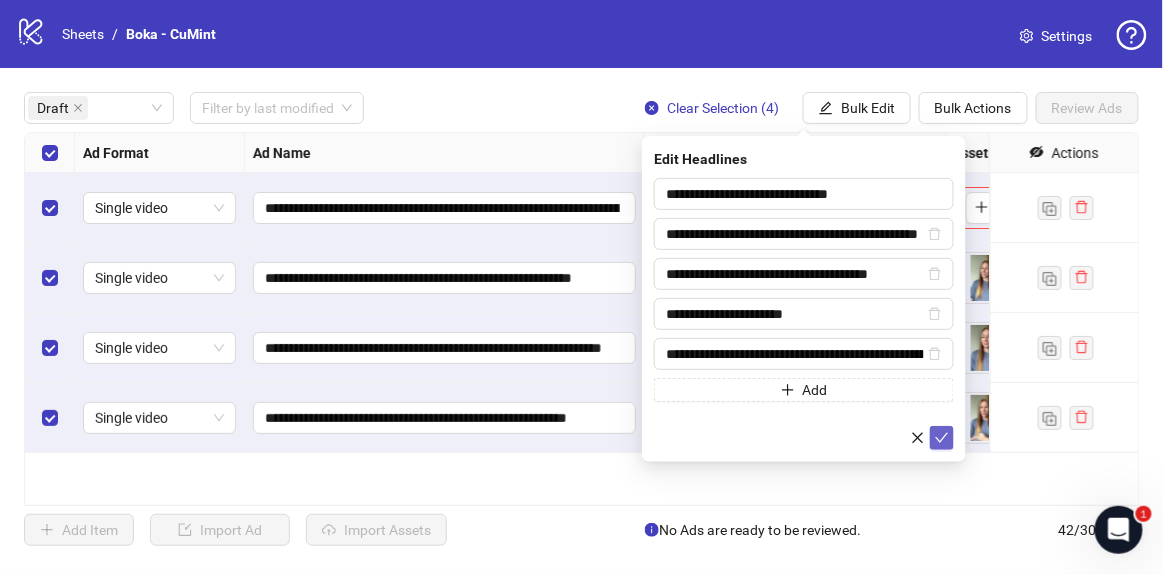 click 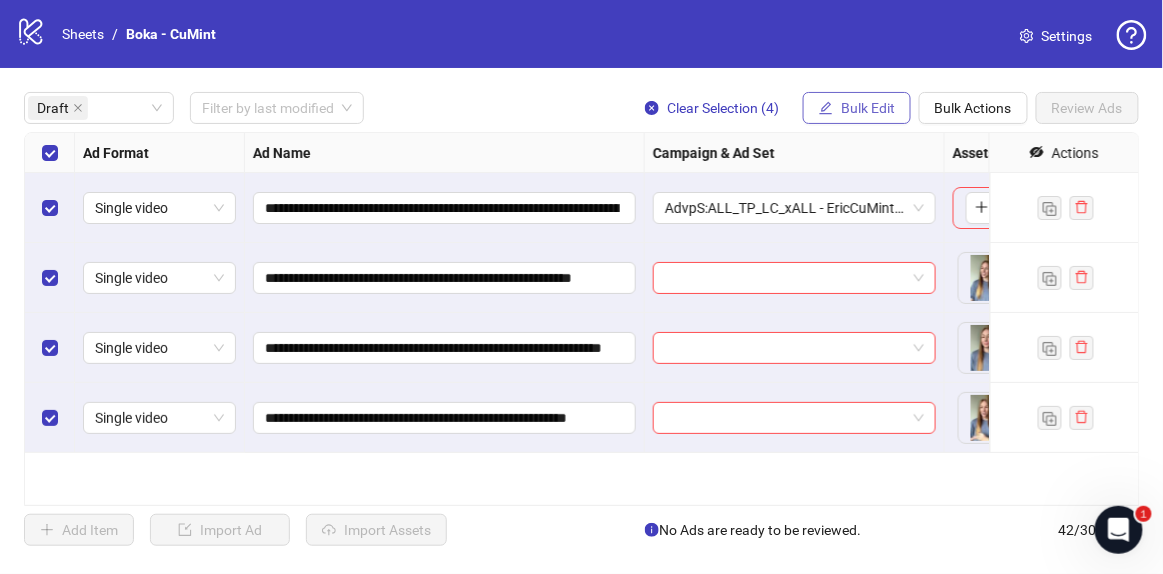 click on "Bulk Edit" at bounding box center [868, 108] 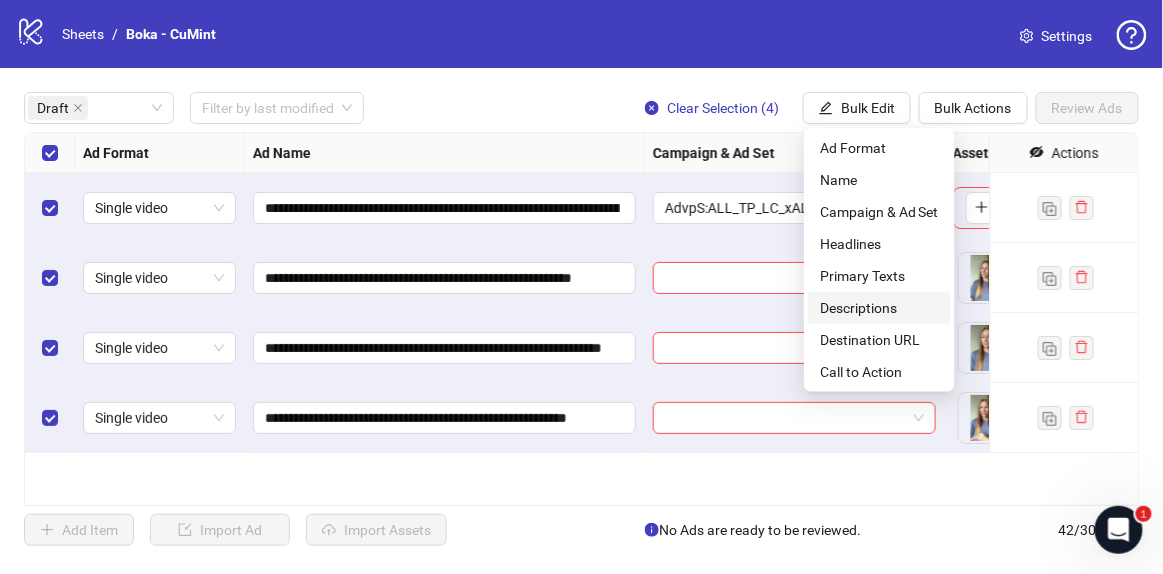 click on "Descriptions" at bounding box center (879, 308) 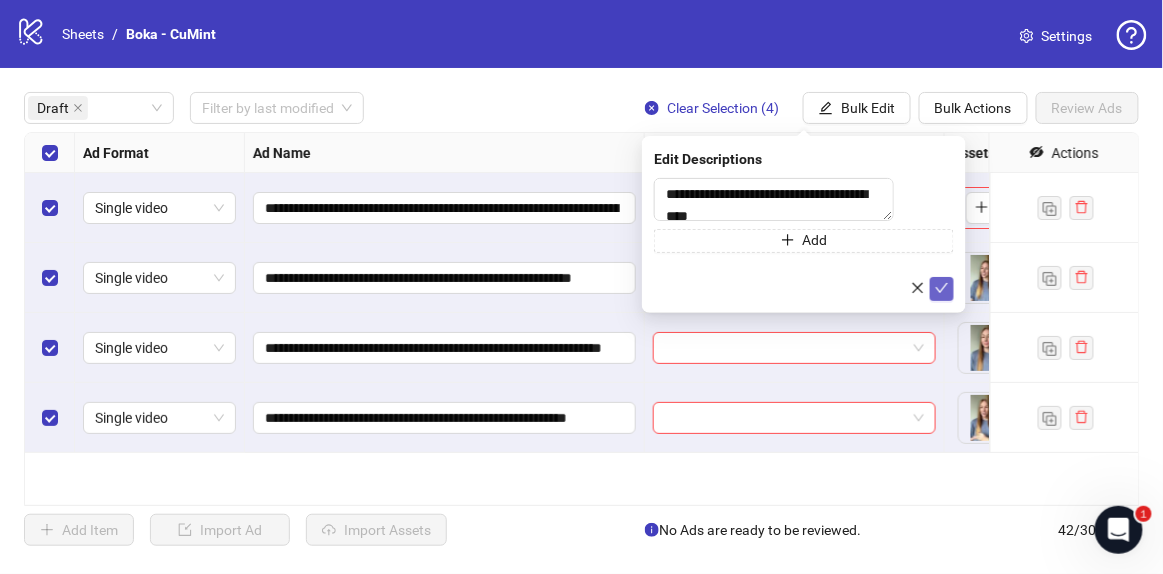 click at bounding box center [942, 289] 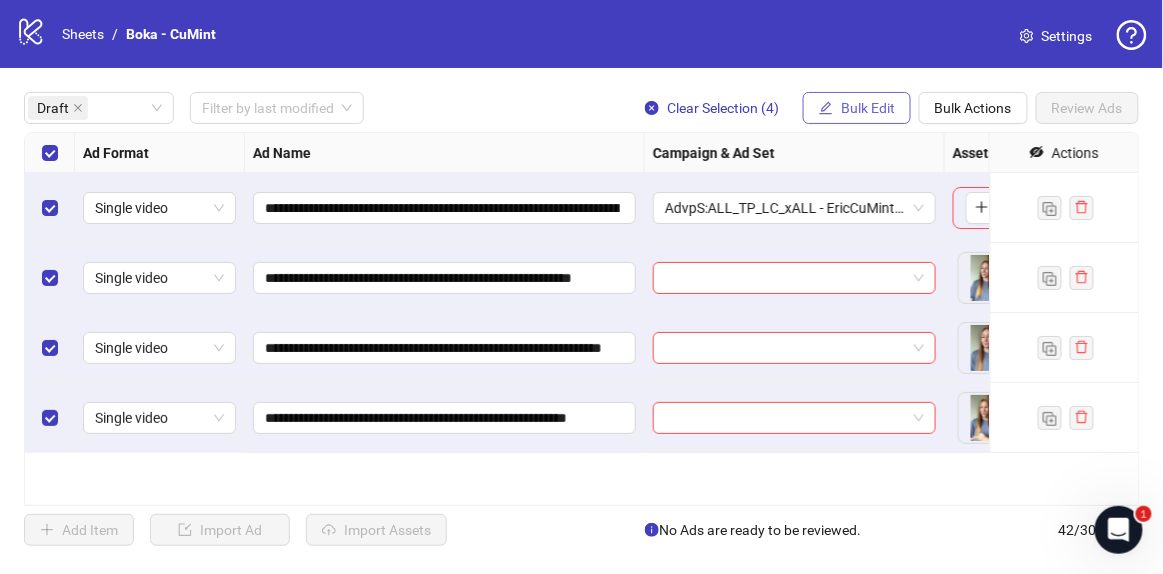 click on "Bulk Edit" at bounding box center (857, 108) 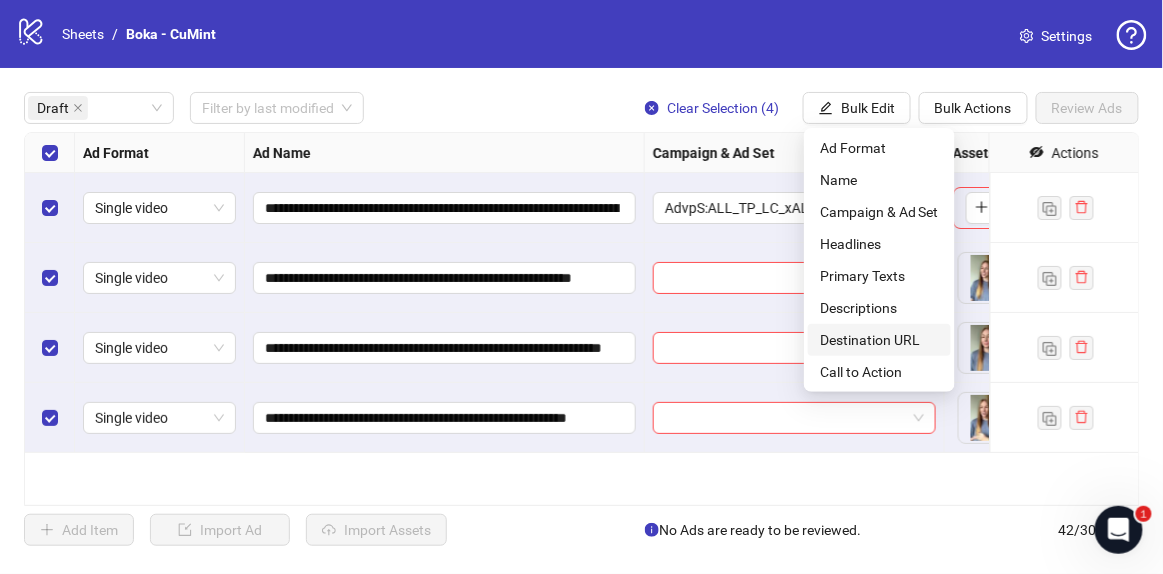click on "Destination URL" at bounding box center [879, 340] 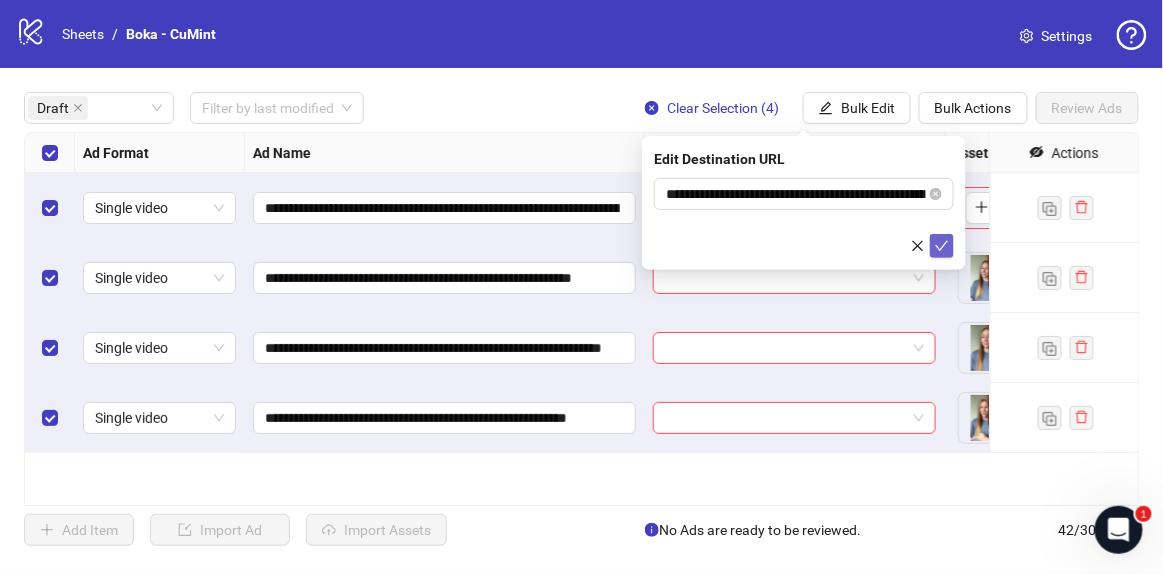 click 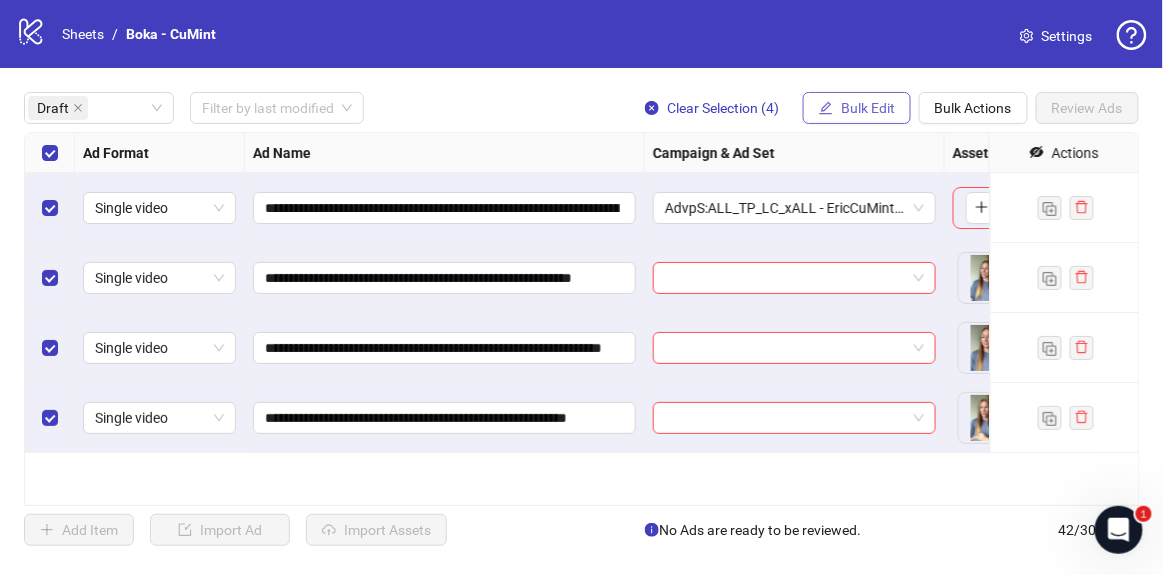 click on "Bulk Edit" at bounding box center [868, 108] 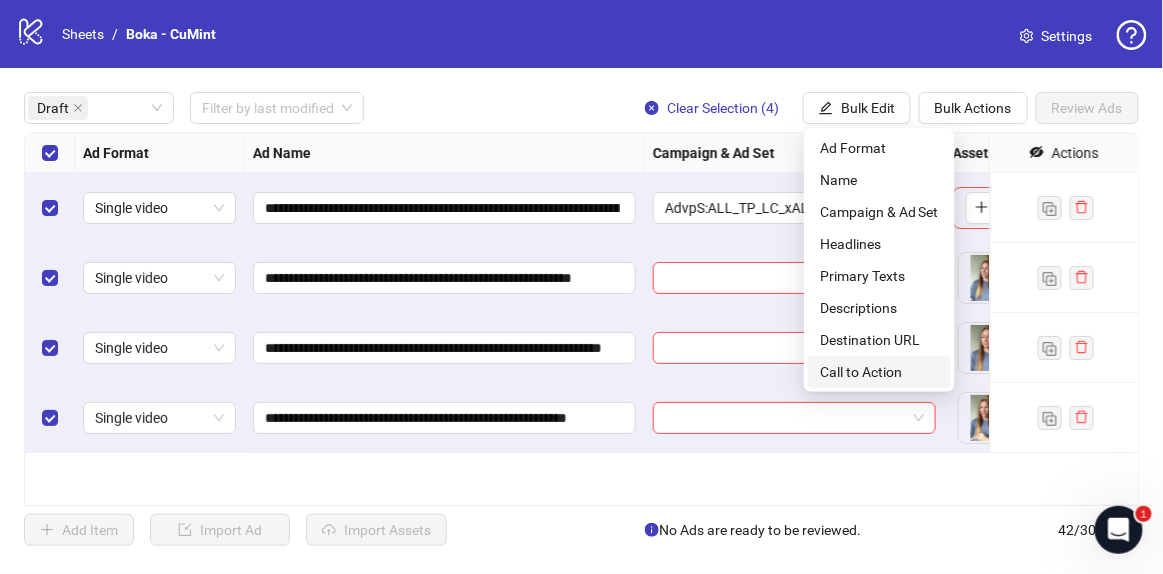 click on "Call to Action" at bounding box center [879, 372] 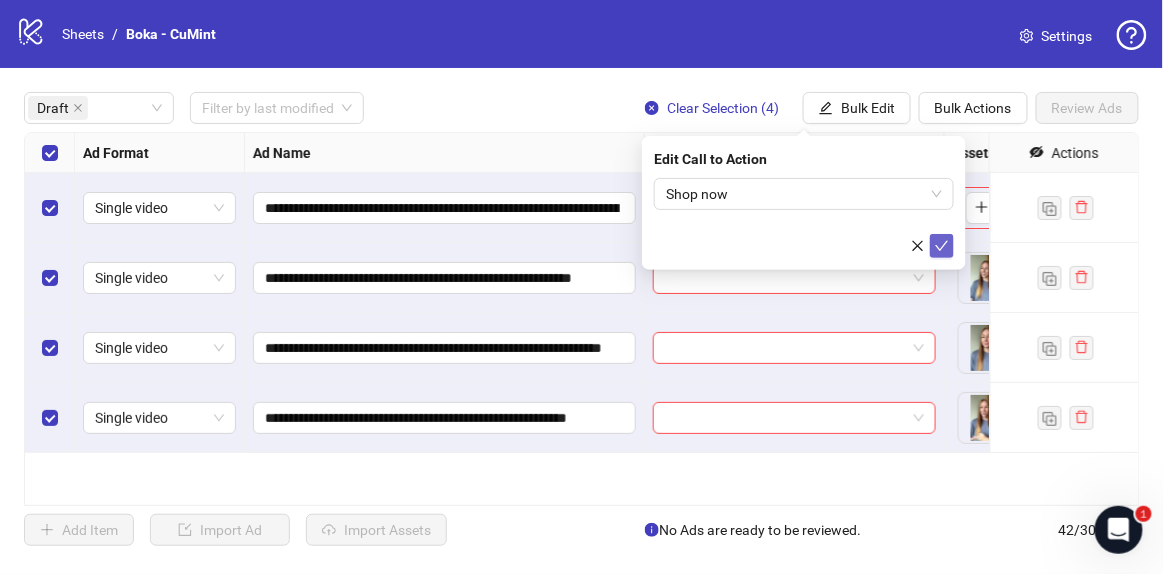 click at bounding box center [804, 246] 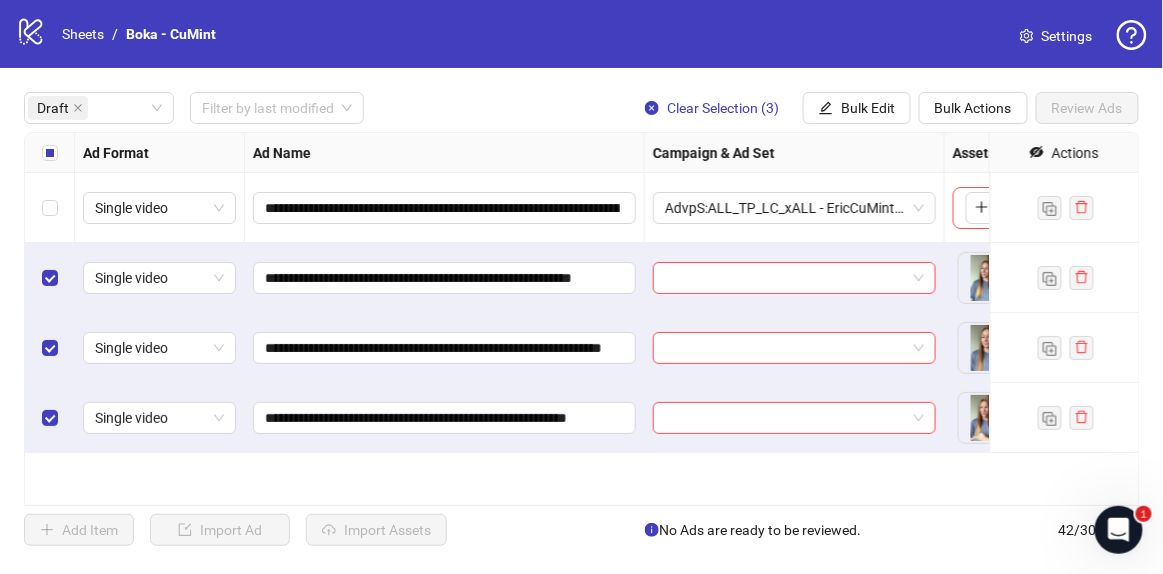 click on "**********" at bounding box center [581, 319] 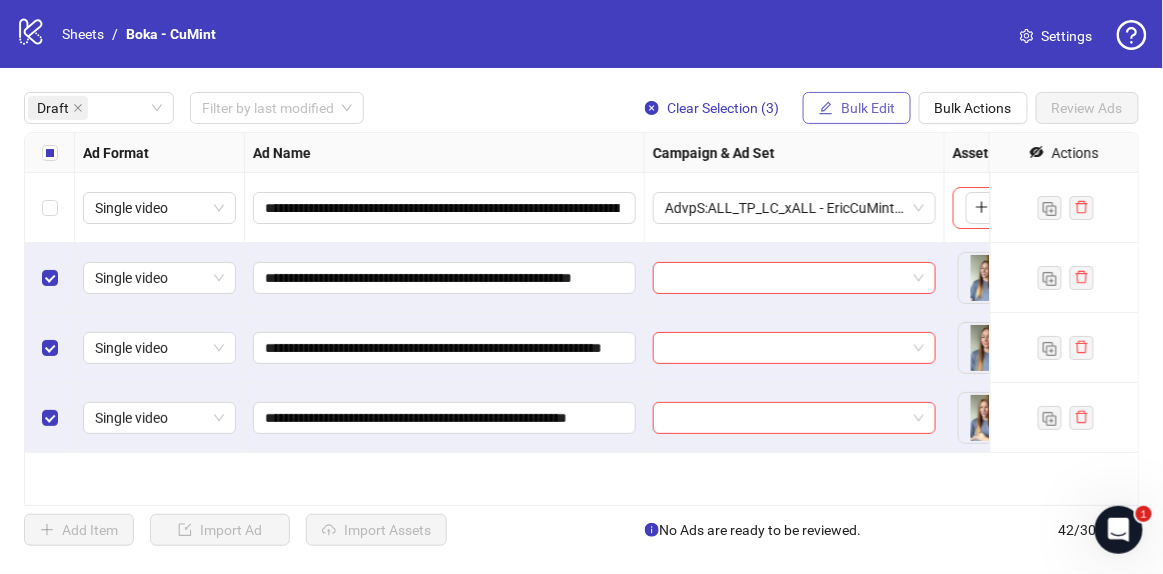 click on "Bulk Edit" at bounding box center [868, 108] 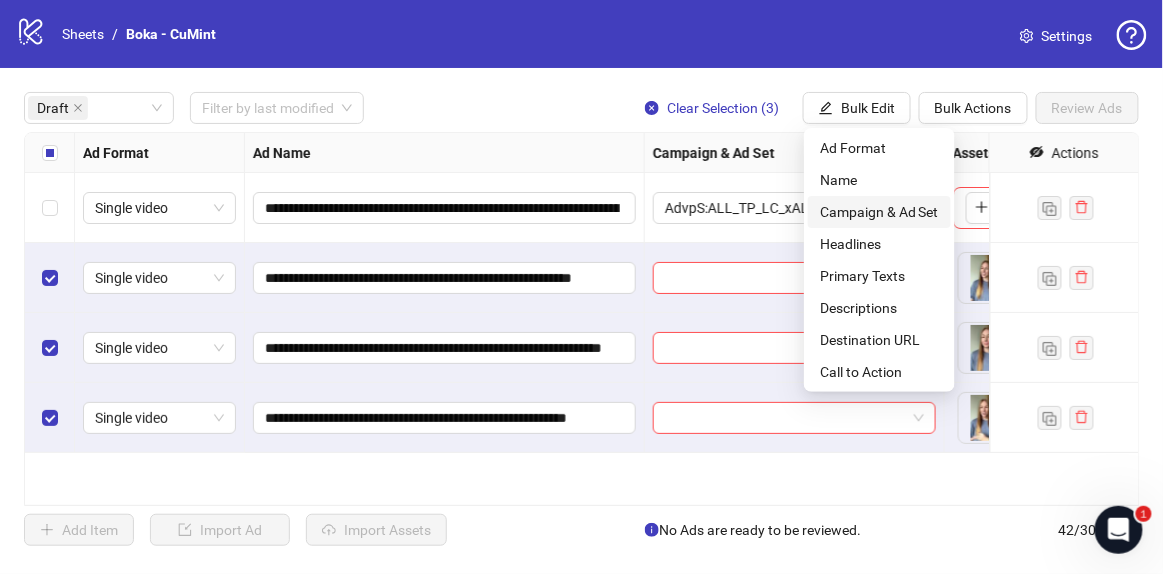 click on "Campaign & Ad Set" at bounding box center [879, 212] 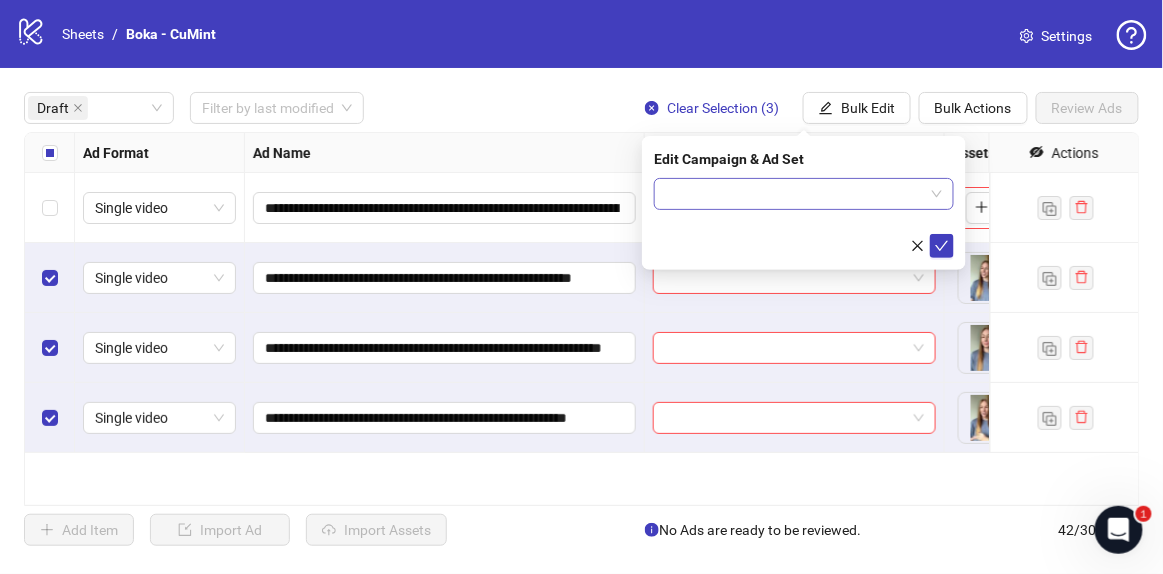 click at bounding box center [795, 194] 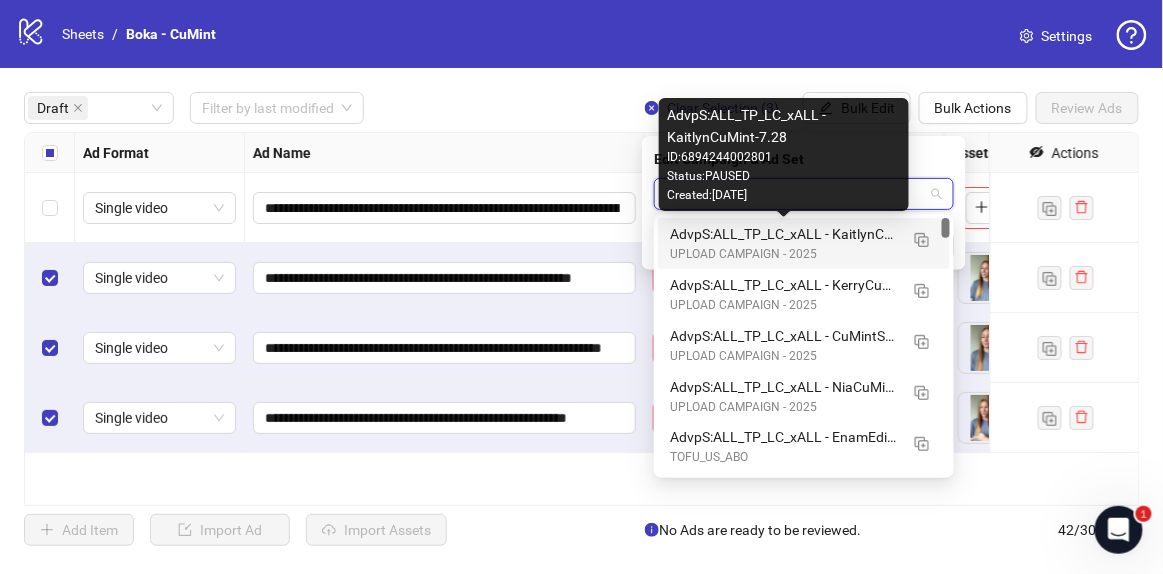 click on "AdvpS:ALL_TP_LC_xALL - KaitlynCuMint-7.28" at bounding box center [784, 234] 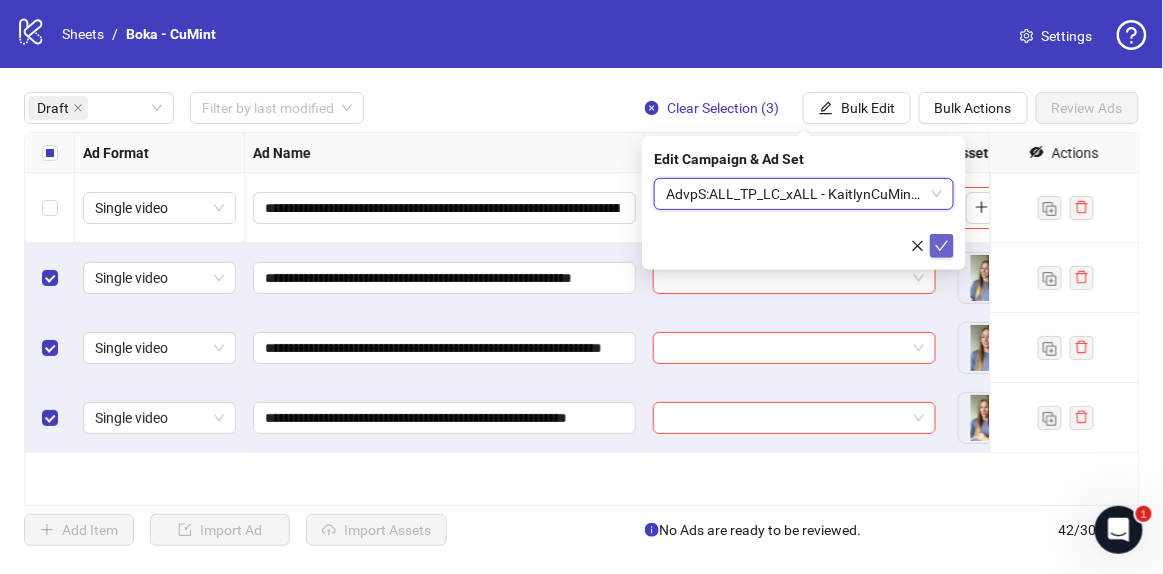 click at bounding box center (942, 246) 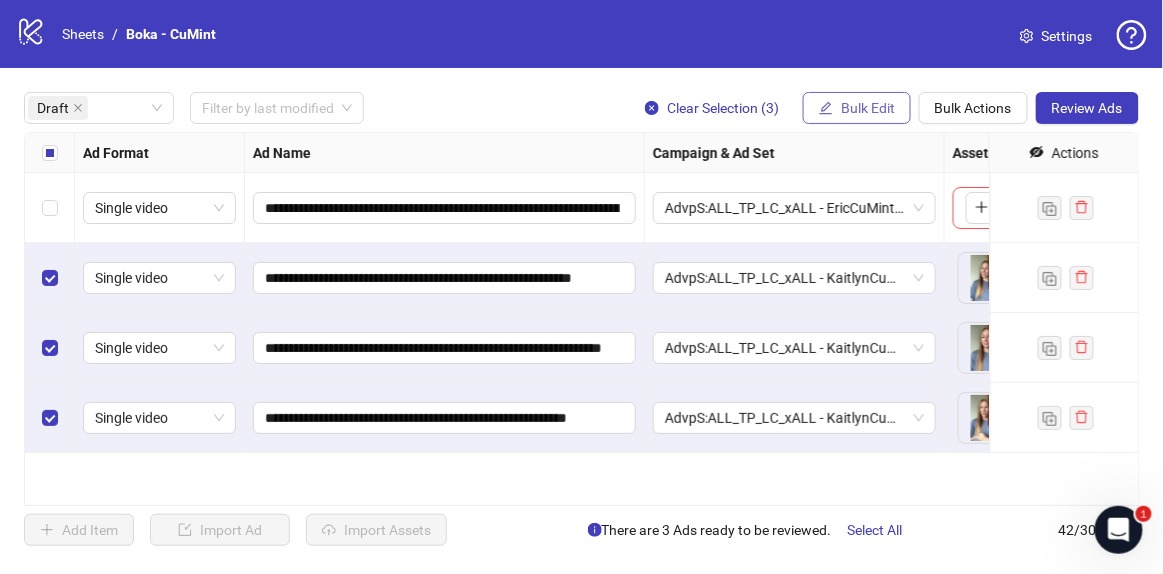 click on "Bulk Edit" at bounding box center [857, 108] 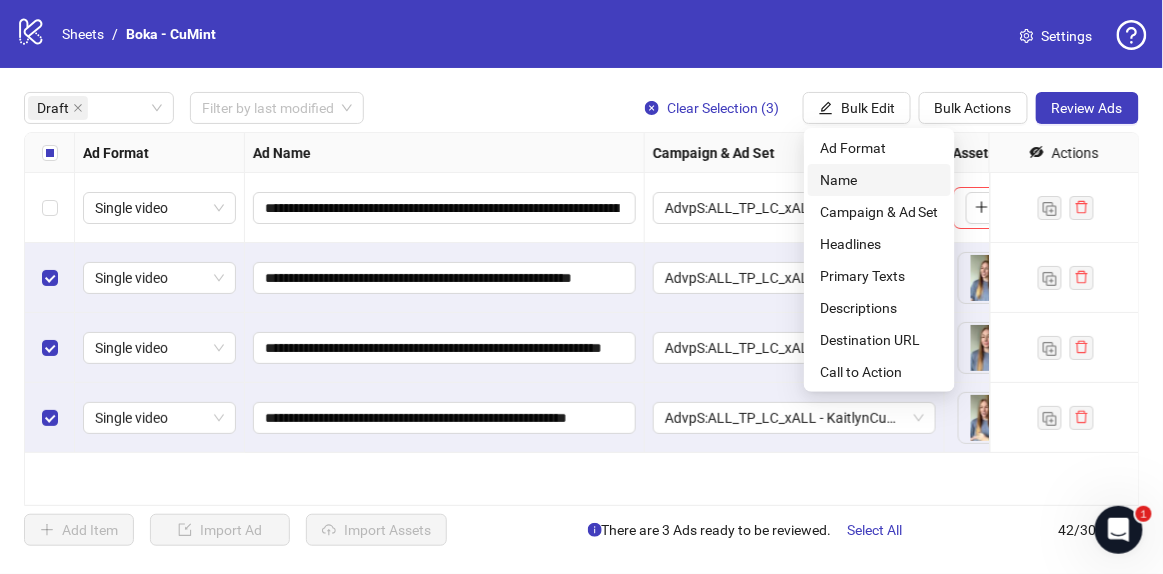 click on "Name" at bounding box center (879, 180) 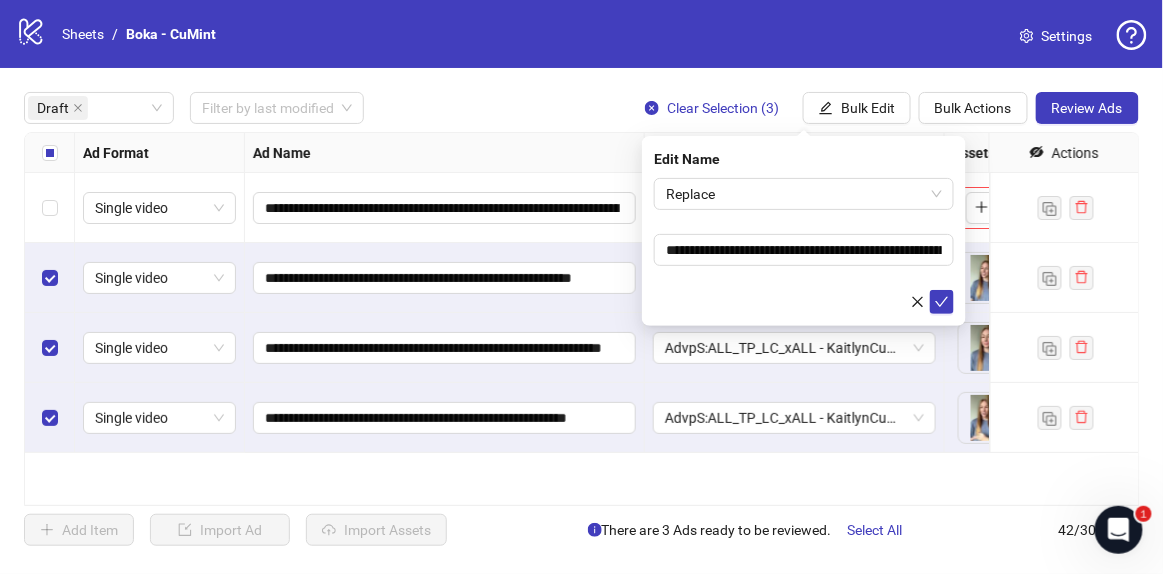 click on "**********" at bounding box center [804, 246] 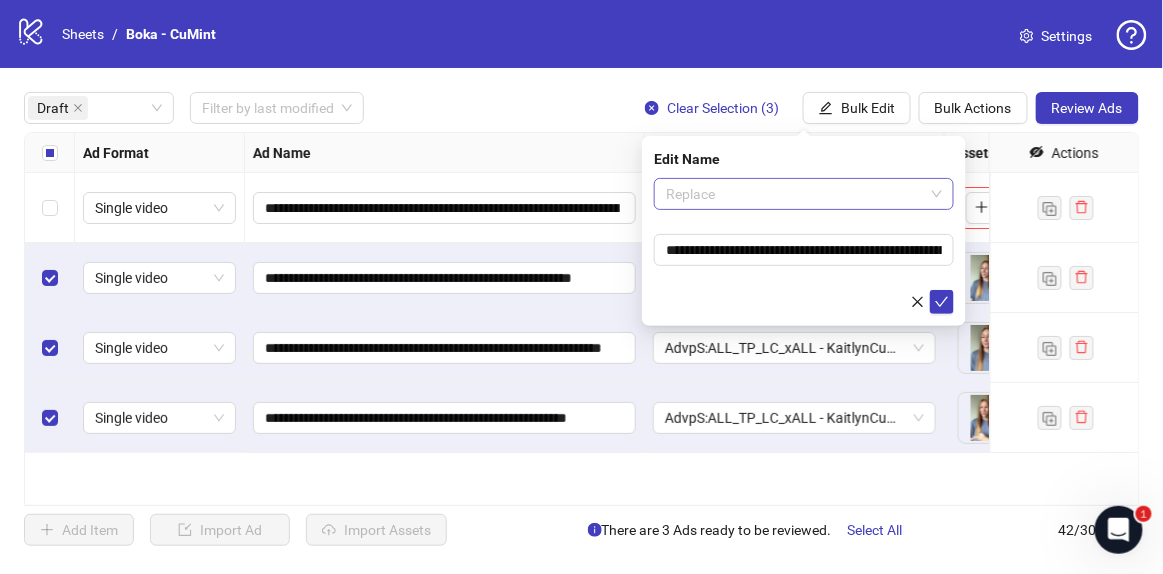 click on "Replace" at bounding box center (804, 194) 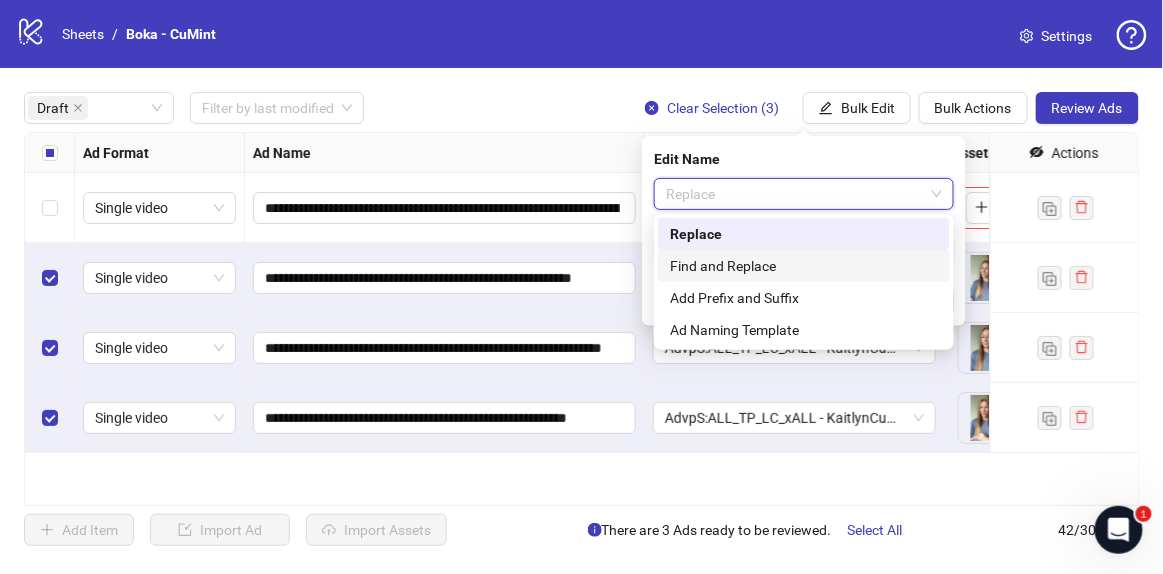 click on "Find and Replace" at bounding box center [804, 266] 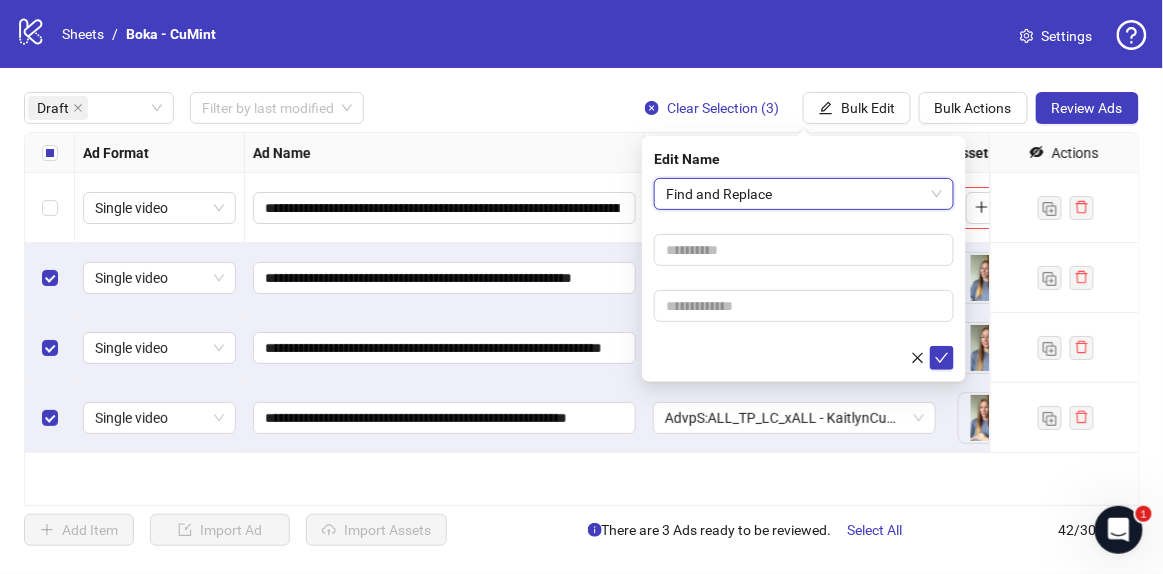 click on "Find and Replace Find and Replace" at bounding box center (804, 274) 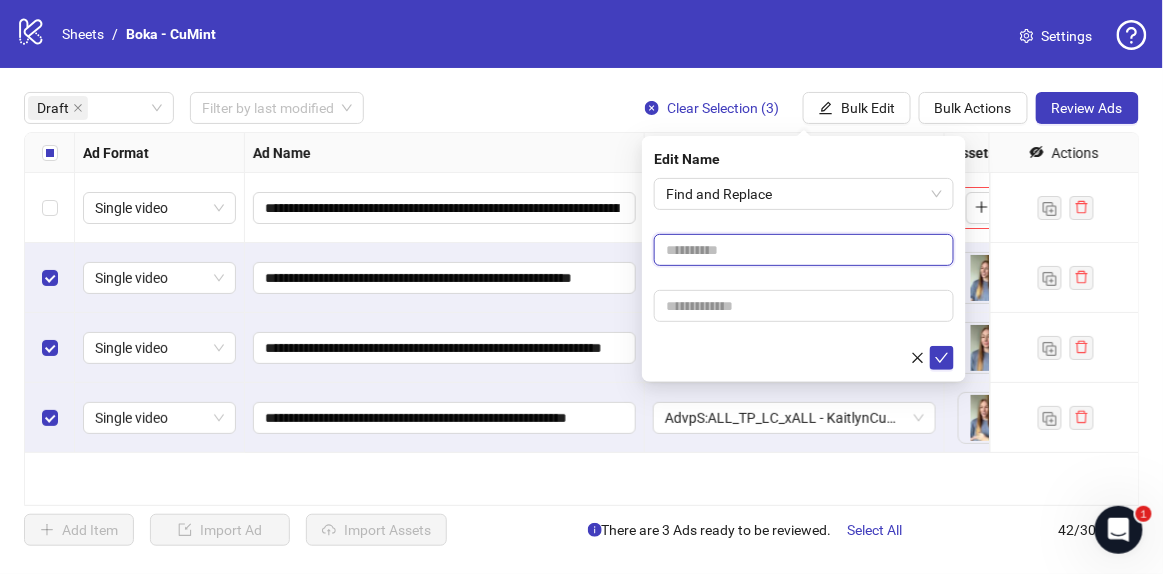 click at bounding box center [804, 250] 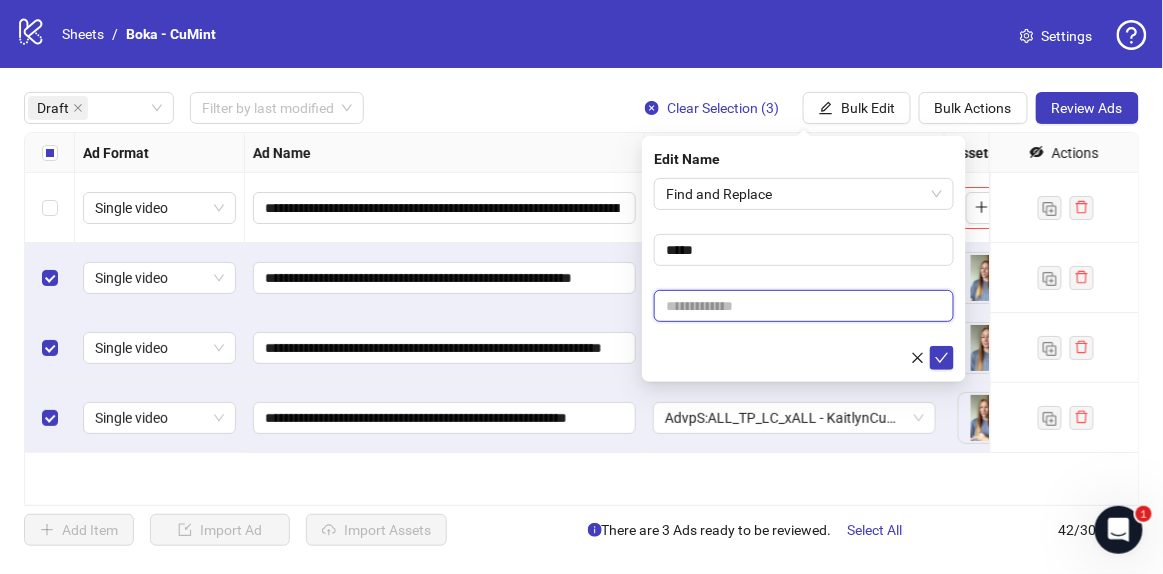 drag, startPoint x: 719, startPoint y: 308, endPoint x: 777, endPoint y: 289, distance: 61.03278 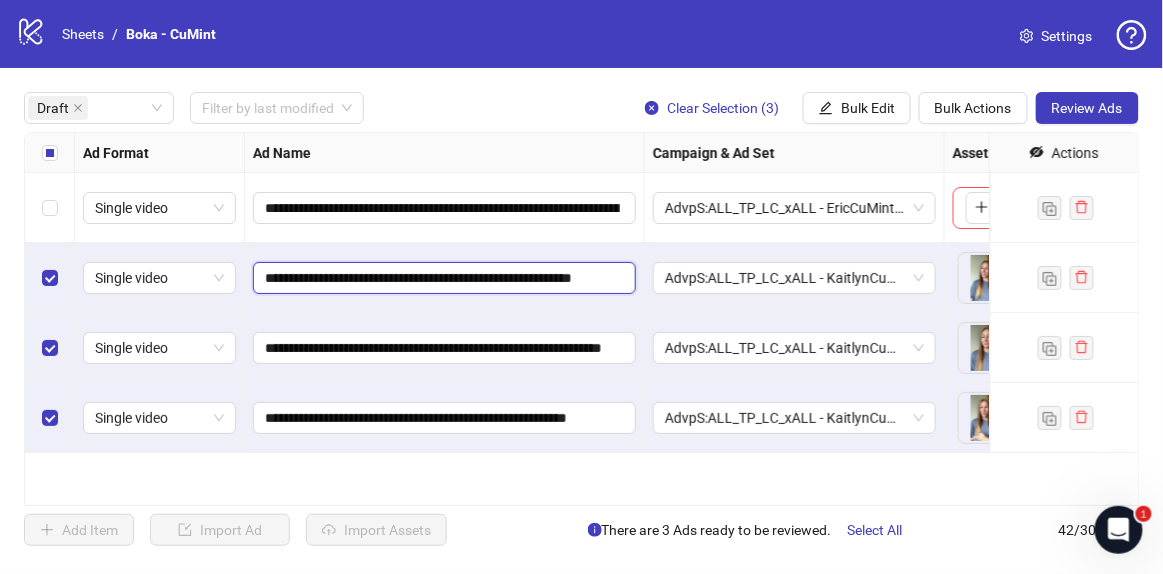 click on "**********" at bounding box center (442, 278) 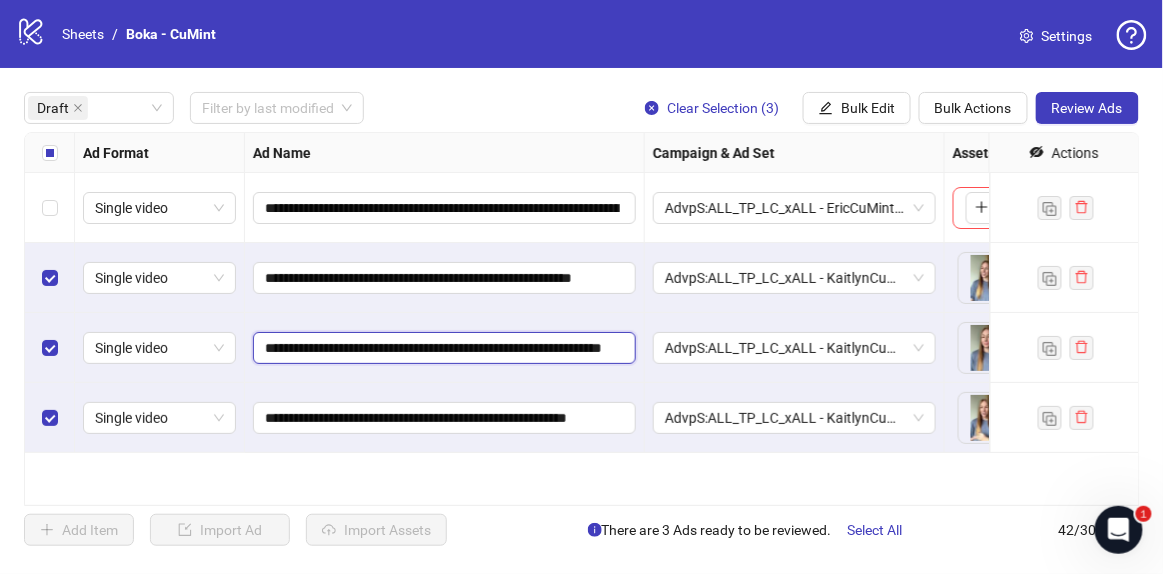 click on "**********" at bounding box center [442, 348] 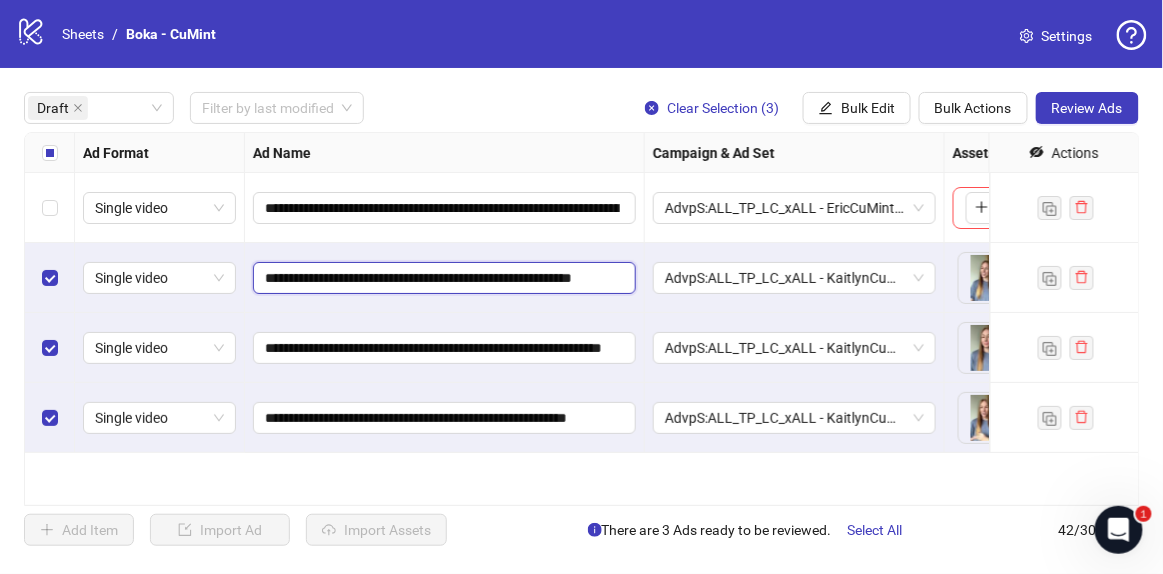 click on "**********" at bounding box center [442, 278] 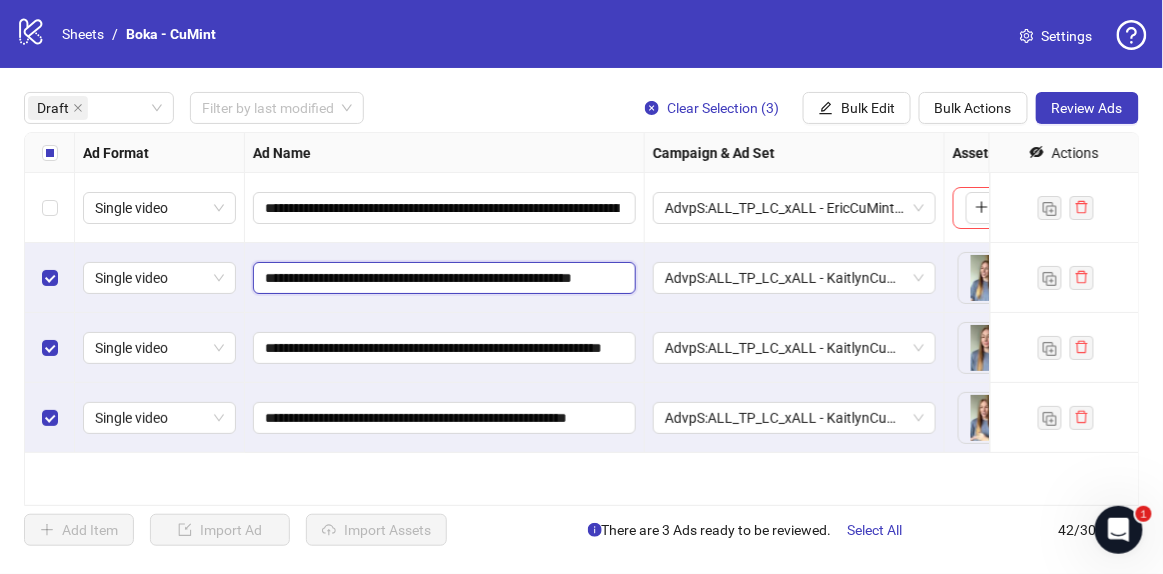 paste on "**********" 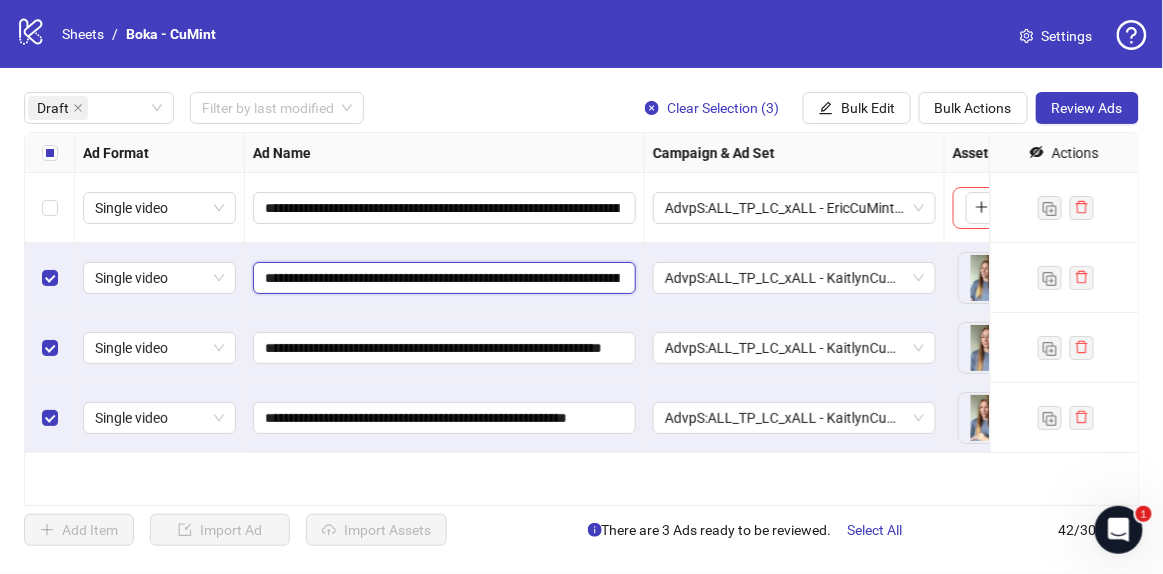 scroll, scrollTop: 0, scrollLeft: 532, axis: horizontal 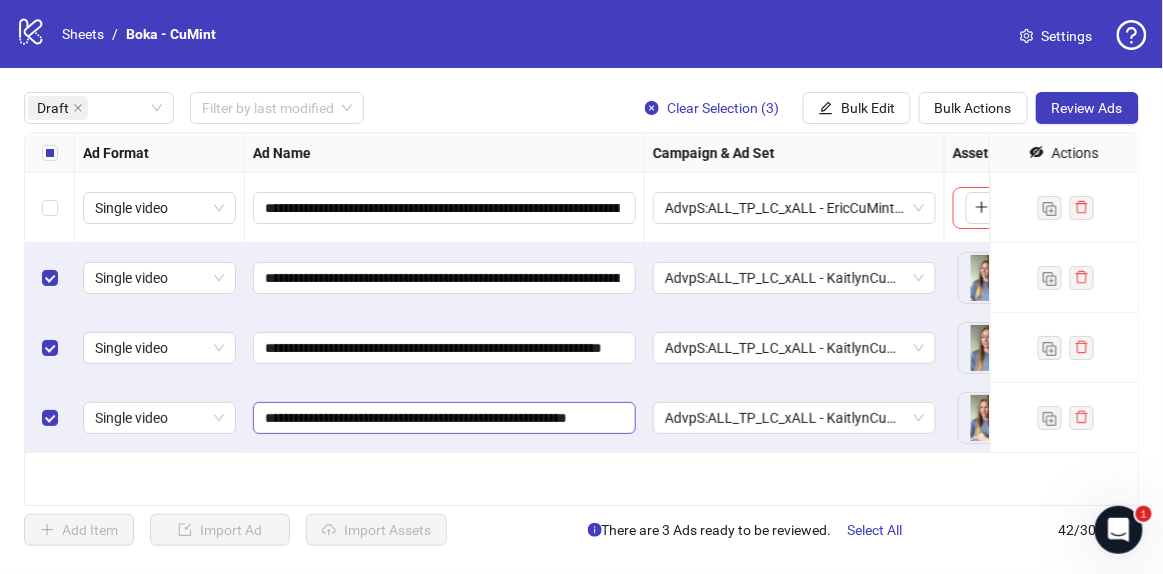 click on "**********" at bounding box center (444, 418) 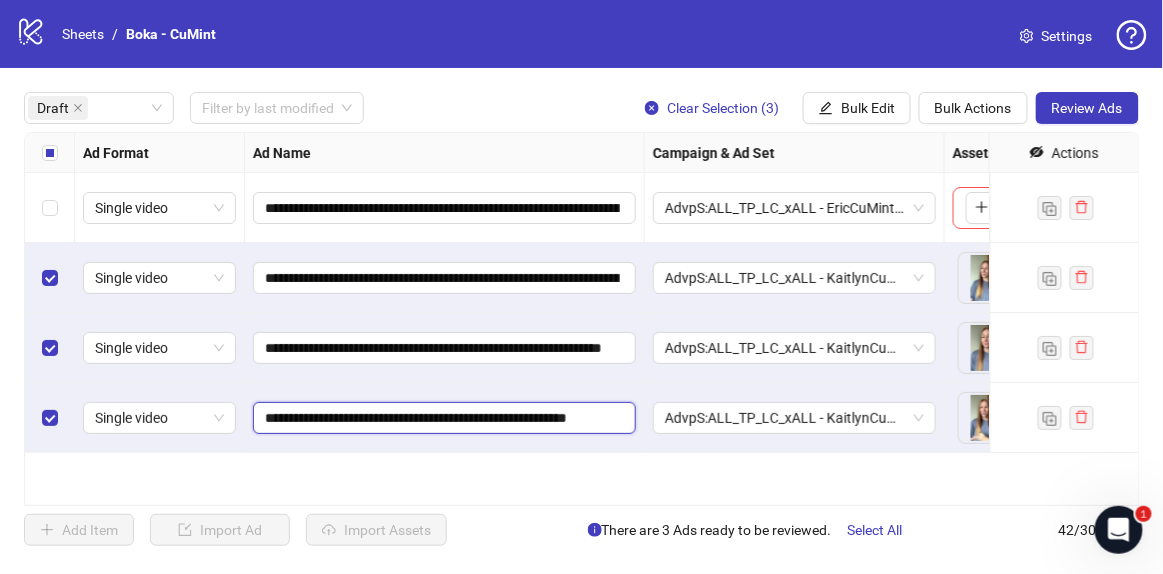 scroll, scrollTop: 0, scrollLeft: 52, axis: horizontal 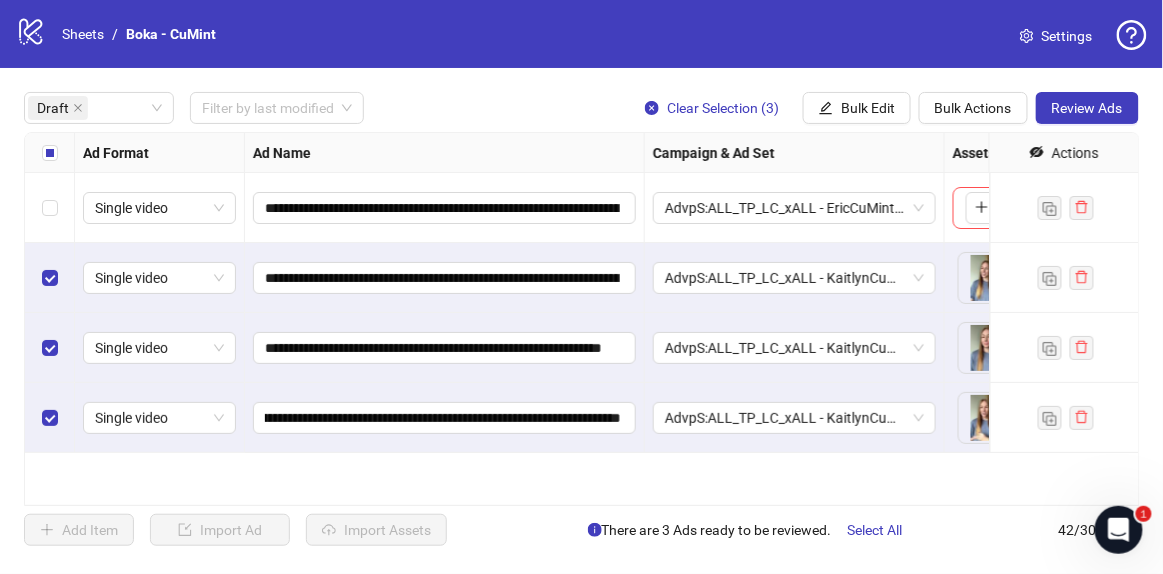 click on "**********" at bounding box center [582, 319] 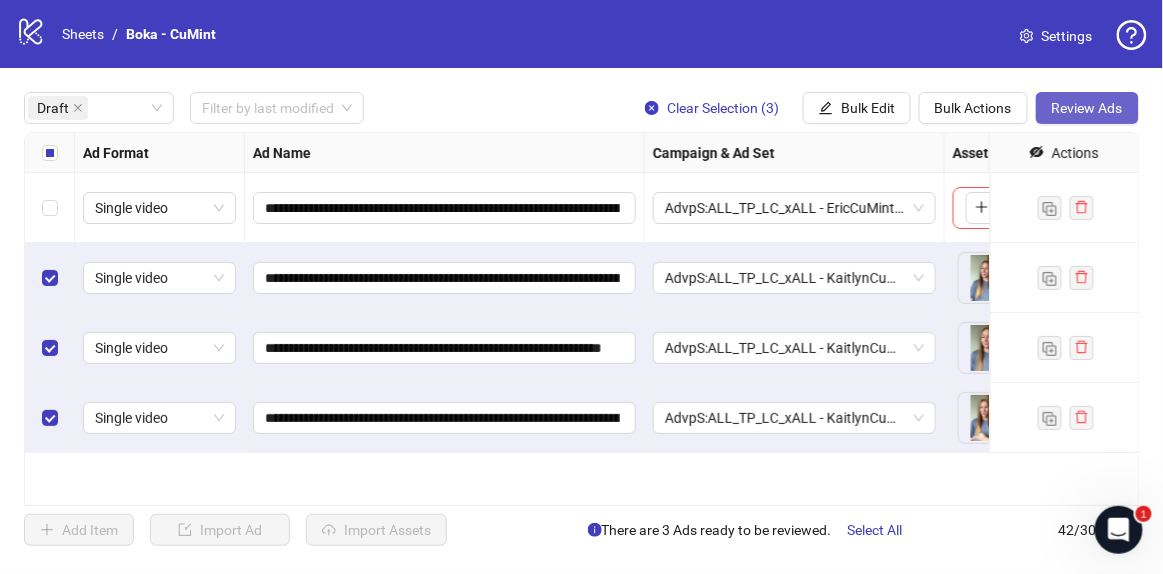 click on "Review Ads" at bounding box center [1087, 108] 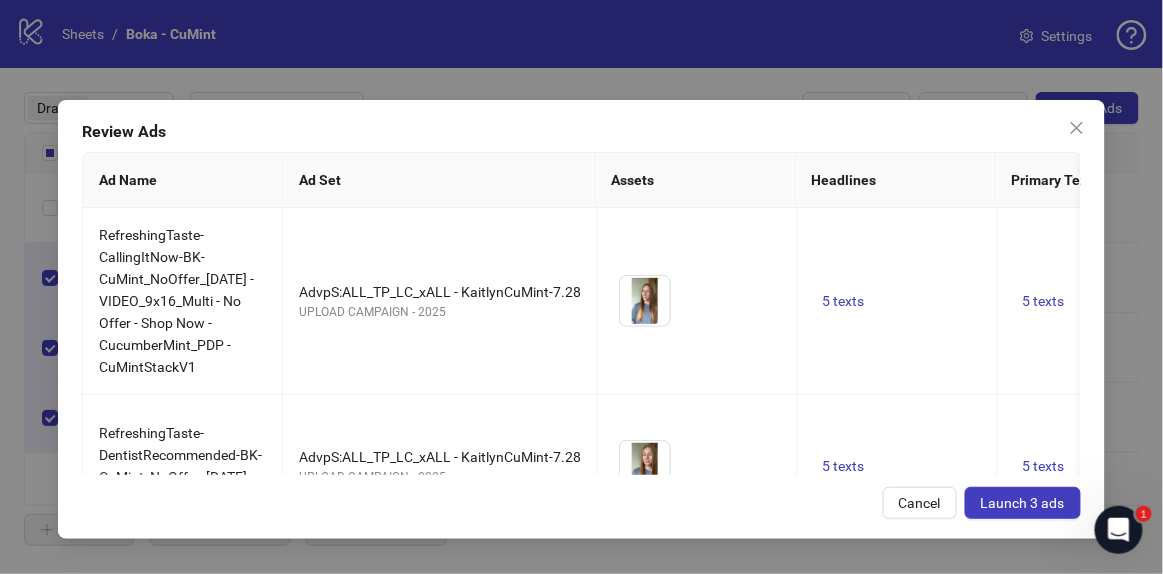 scroll, scrollTop: 0, scrollLeft: 1906, axis: horizontal 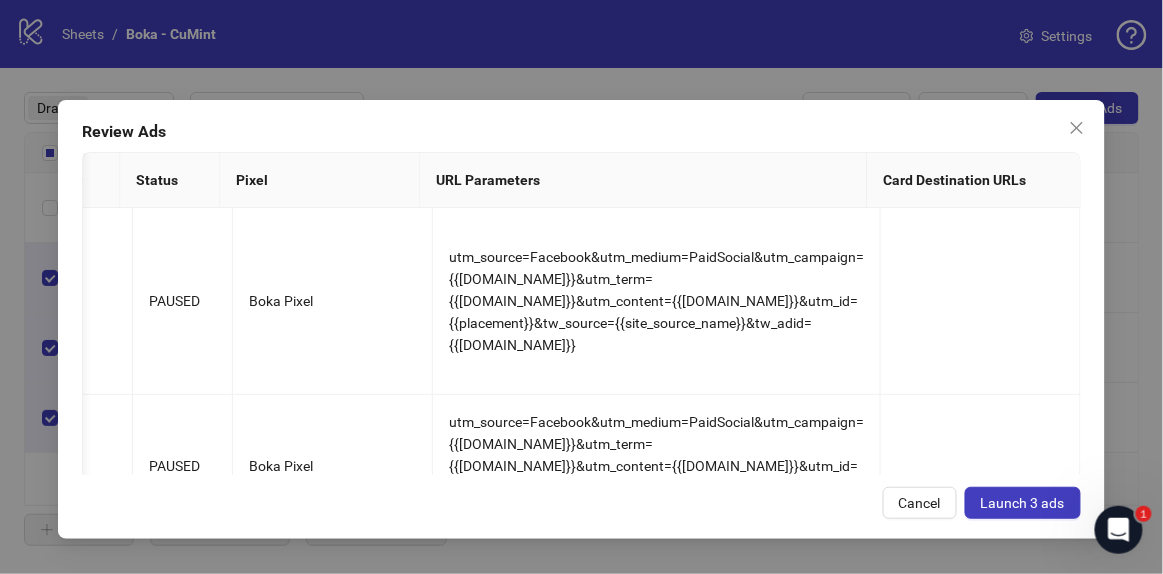 click on "Launch 3 ads" at bounding box center [1023, 503] 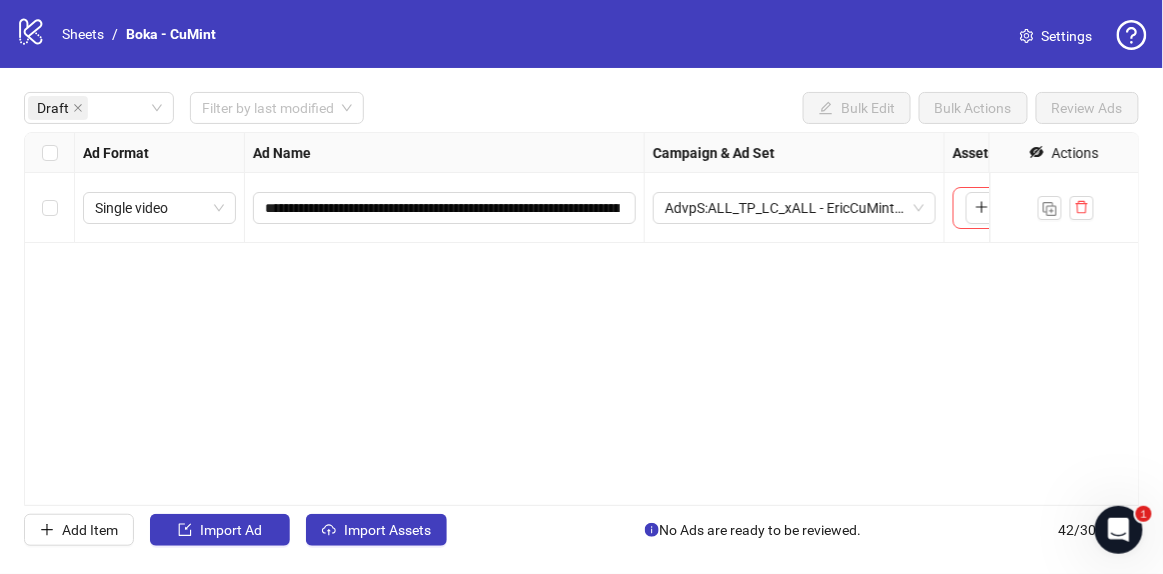 click on "**********" at bounding box center [582, 319] 